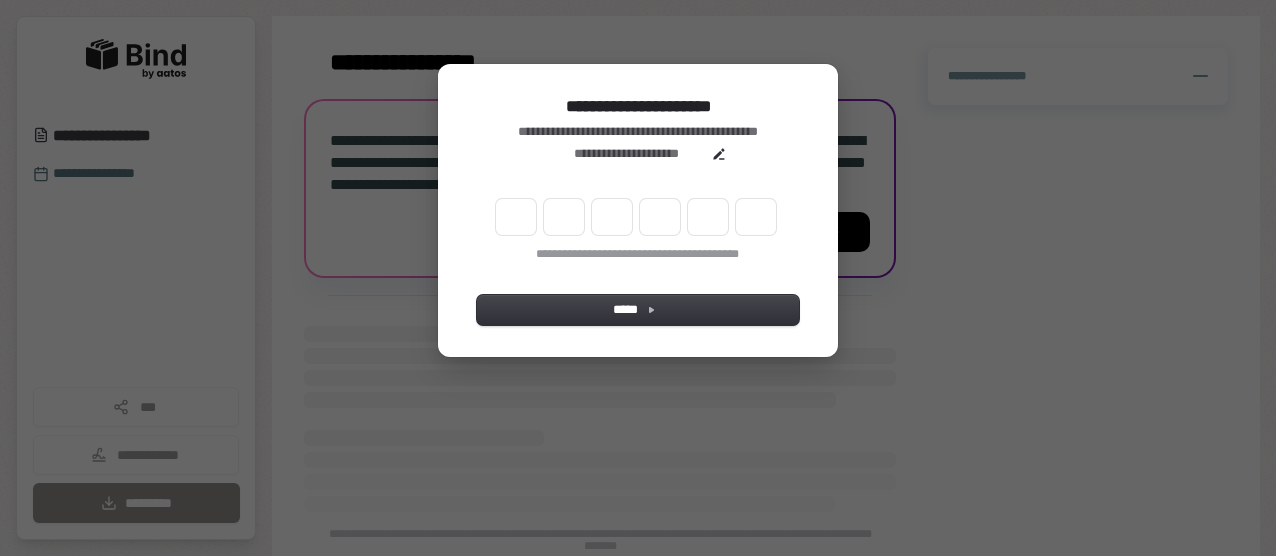 scroll, scrollTop: 0, scrollLeft: 0, axis: both 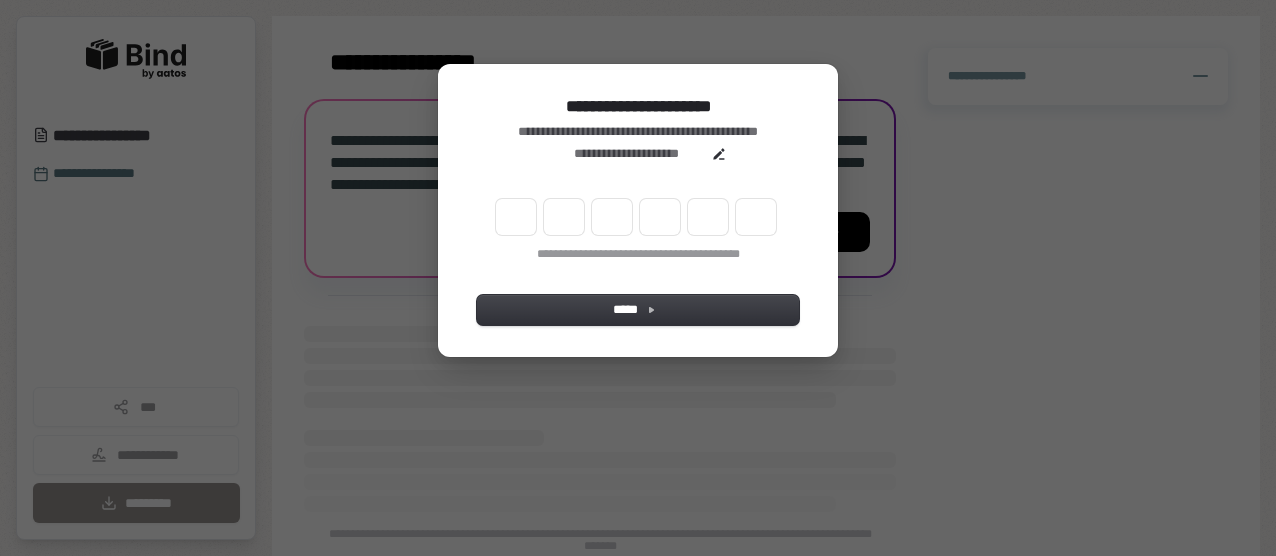 type on "*" 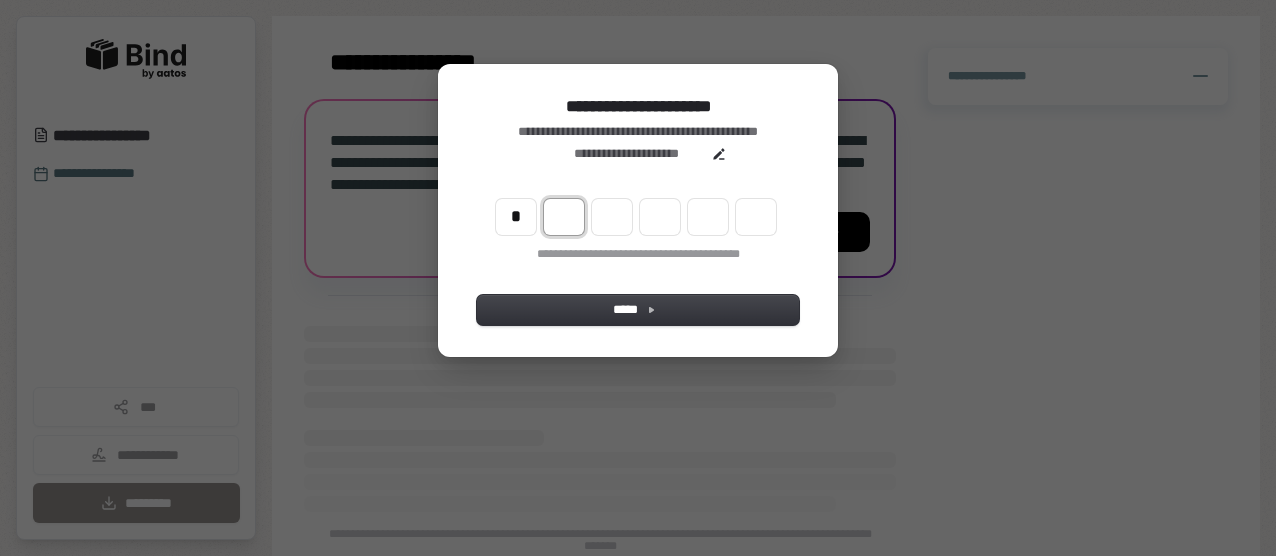 type on "*" 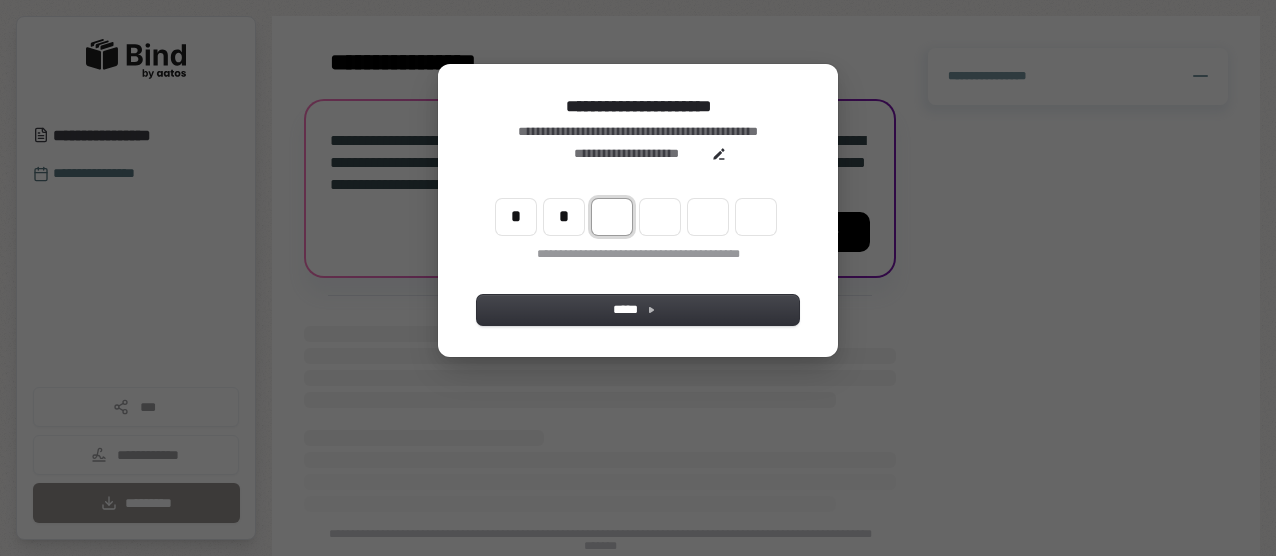 type on "**" 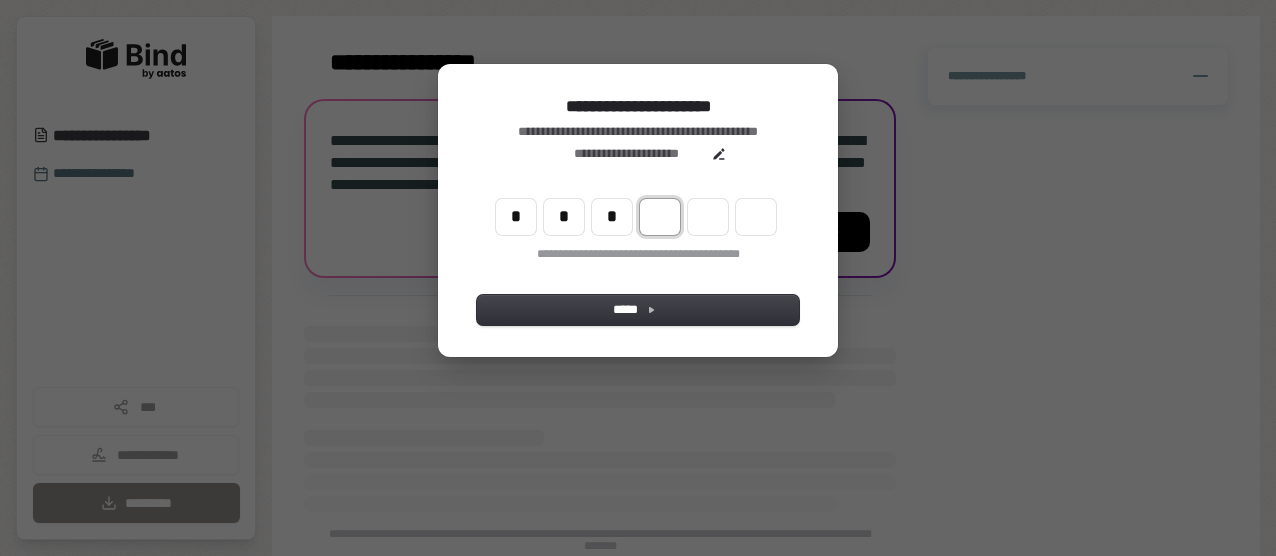 type on "***" 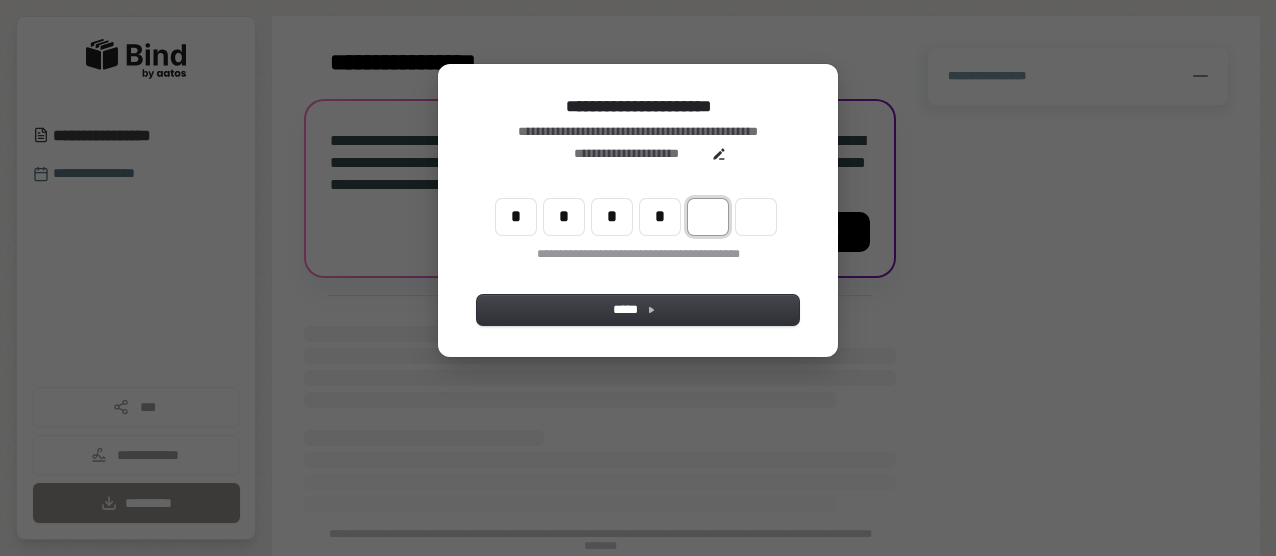 type on "****" 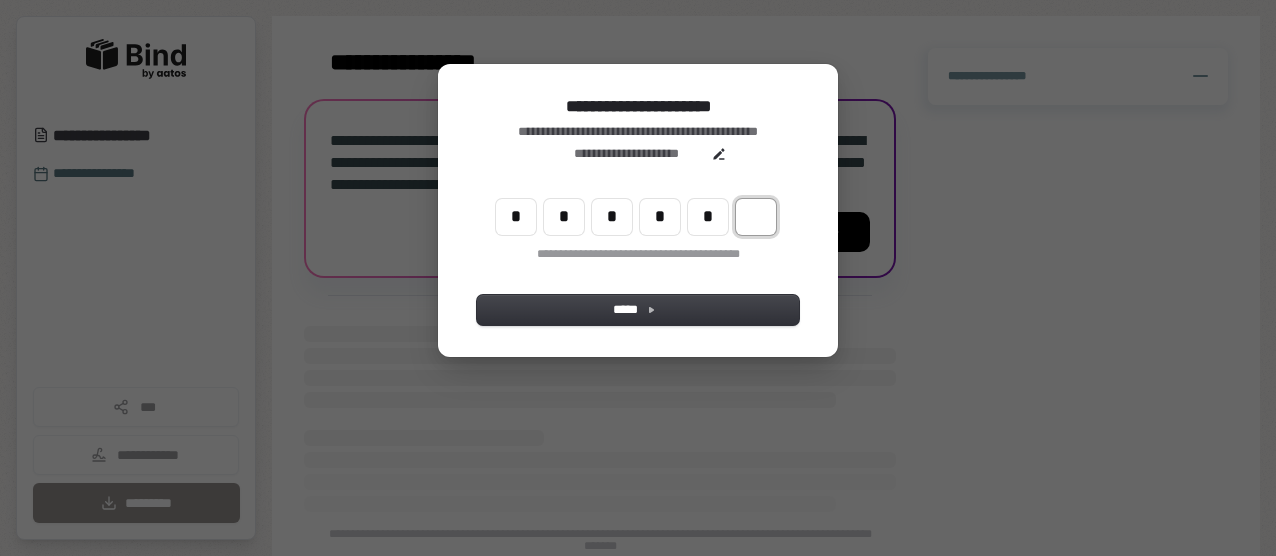 type on "******" 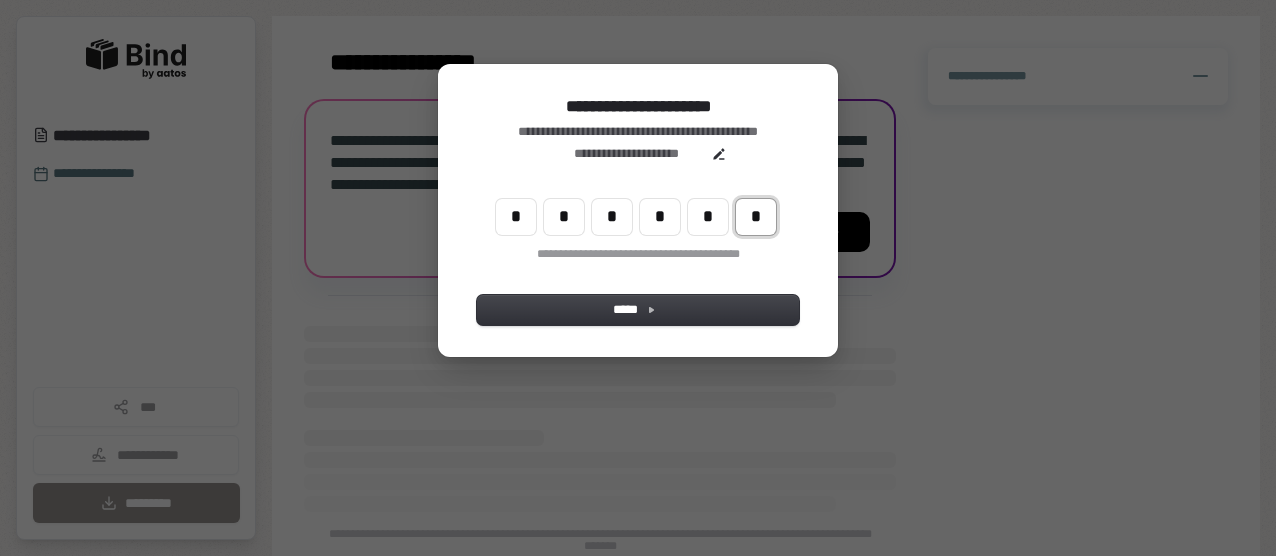 type on "*" 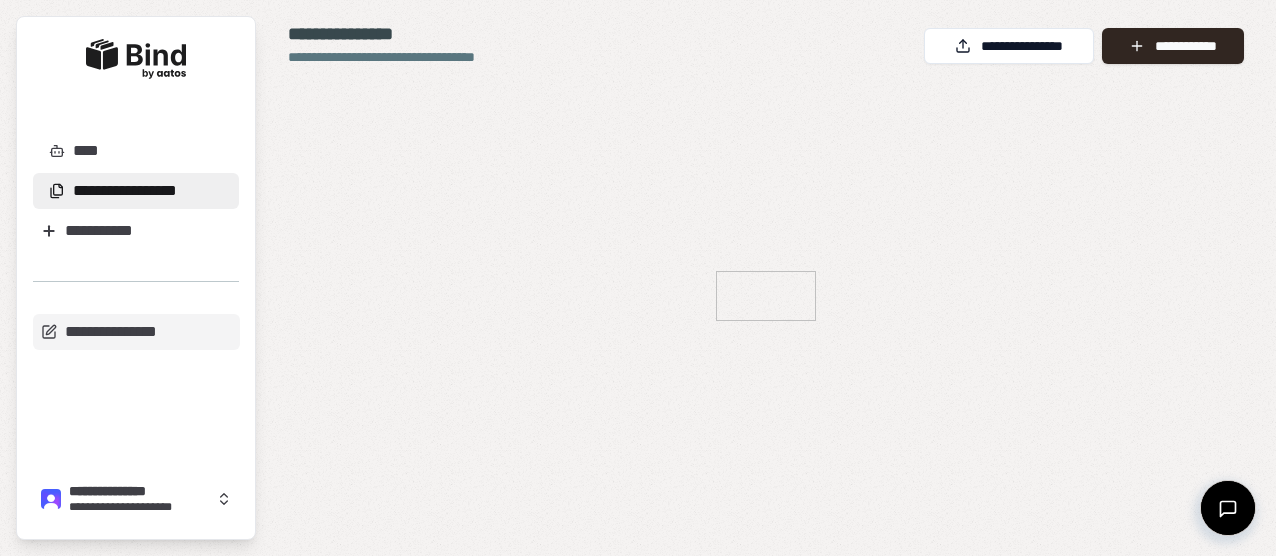 scroll, scrollTop: 0, scrollLeft: 0, axis: both 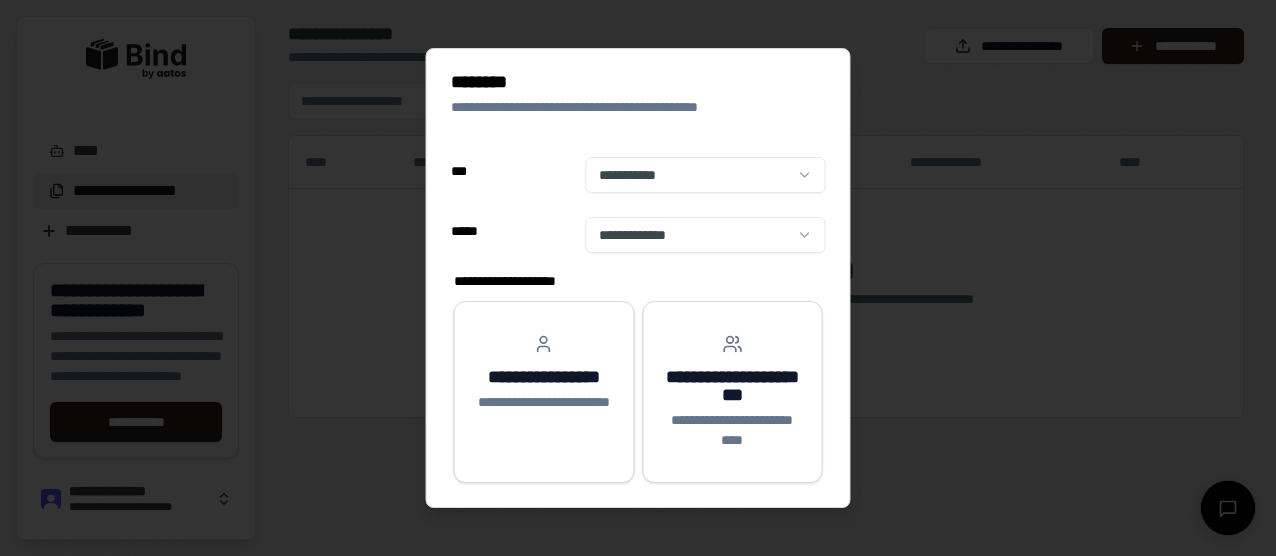 select on "**" 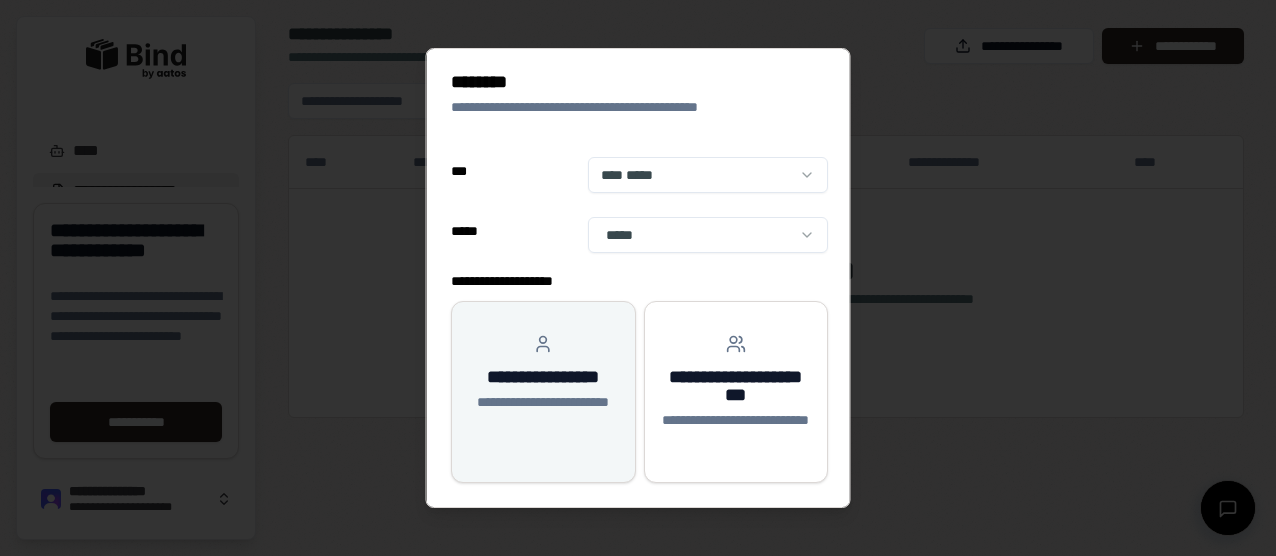 click on "**********" at bounding box center (543, 377) 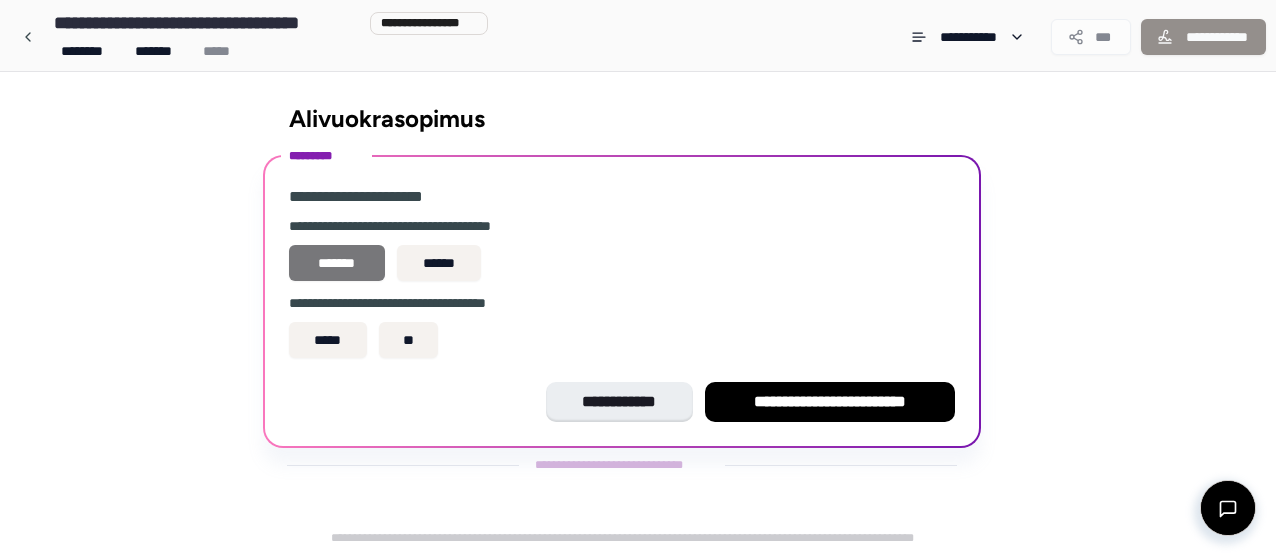 click on "*******" at bounding box center (337, 263) 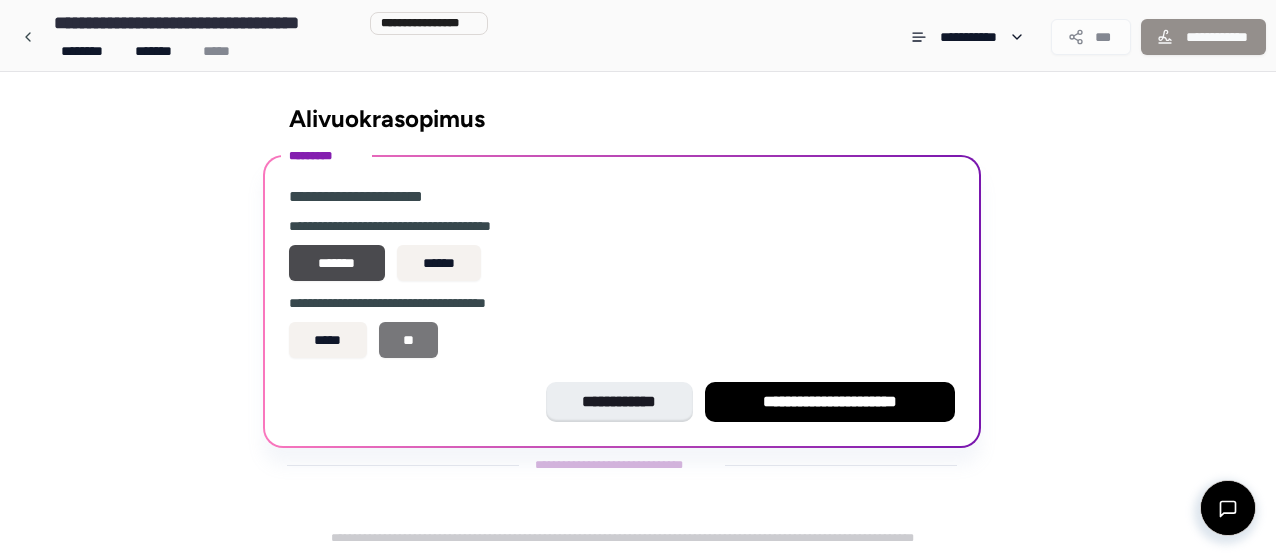 click on "**" at bounding box center (409, 340) 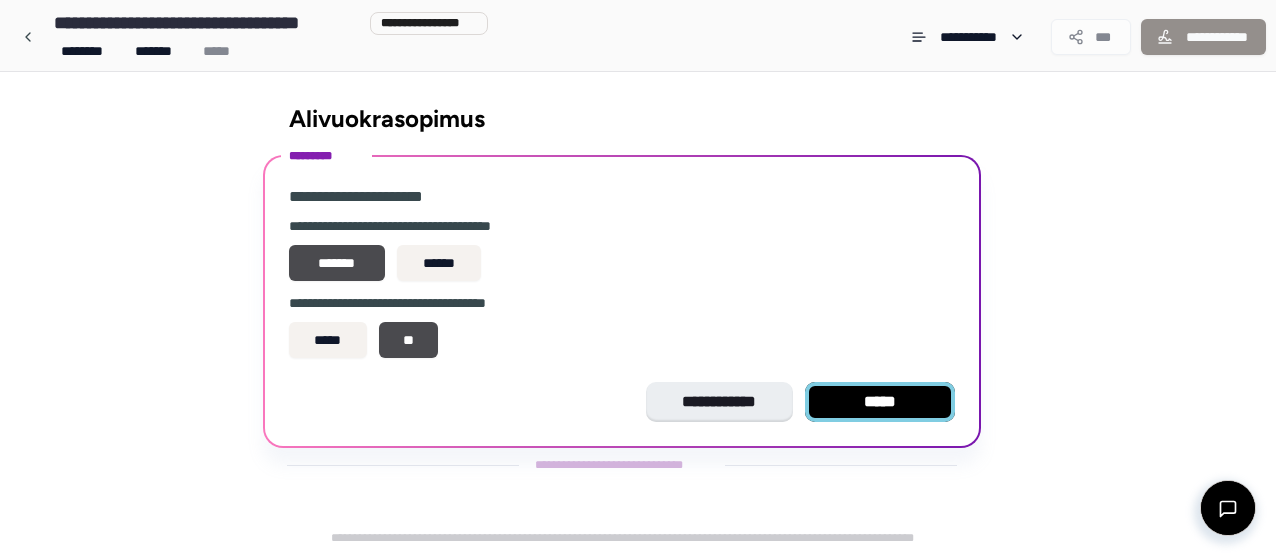 click on "*****" at bounding box center (880, 402) 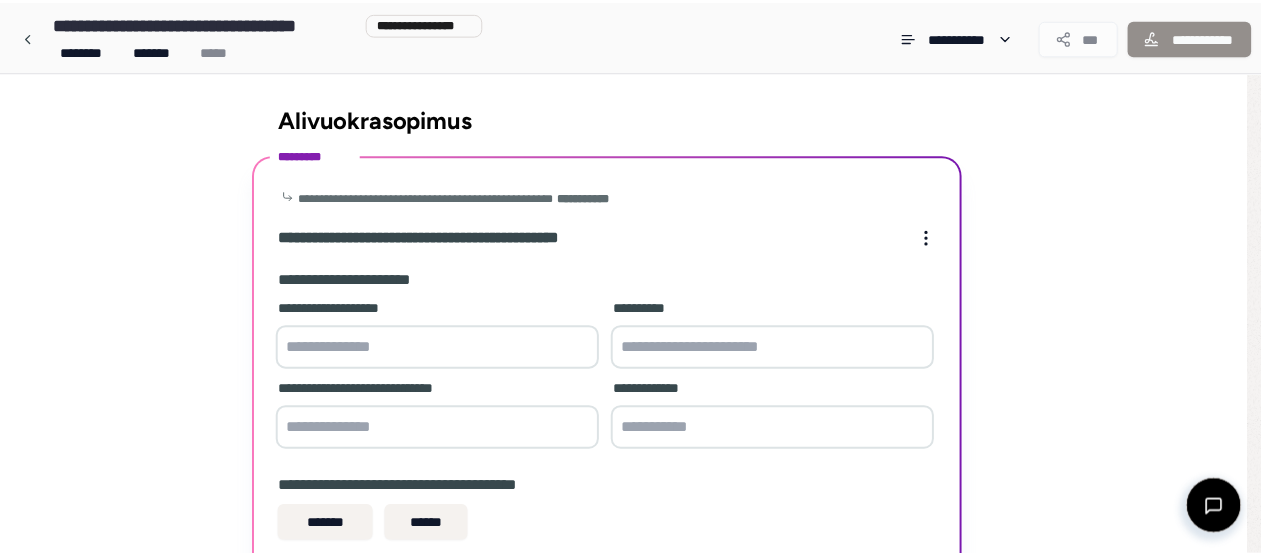 scroll, scrollTop: 155, scrollLeft: 0, axis: vertical 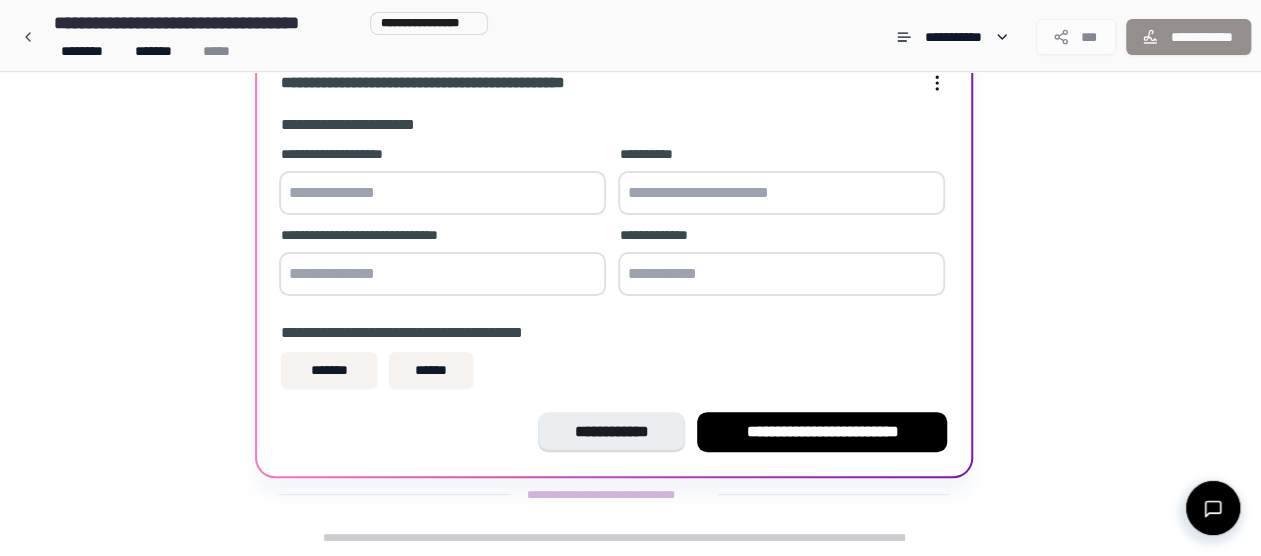 click at bounding box center [442, 193] 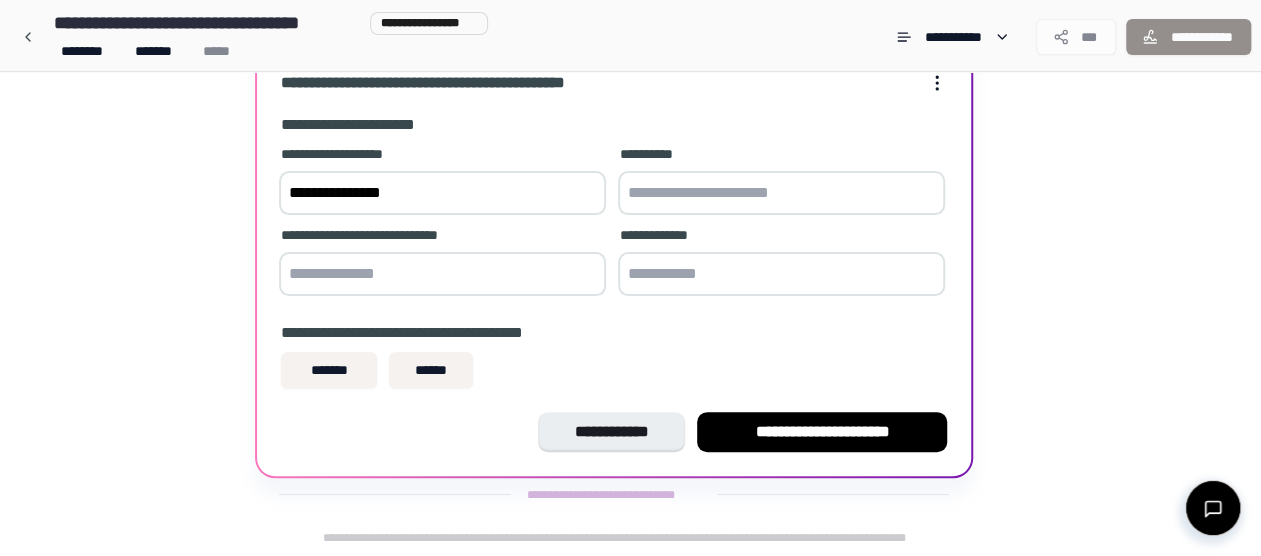 type on "**********" 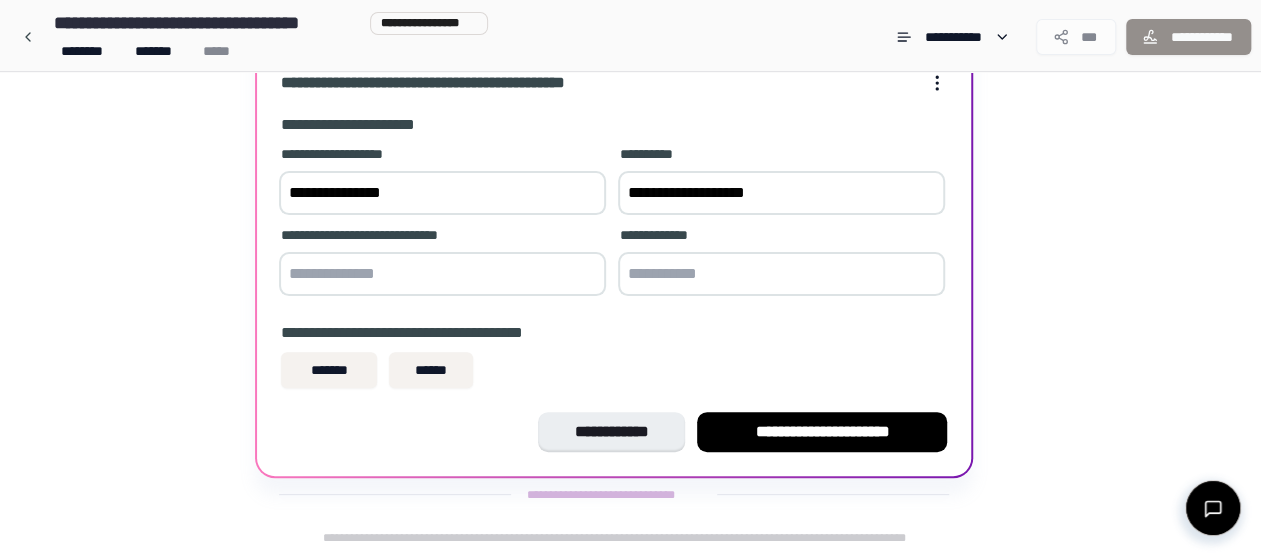 type on "**********" 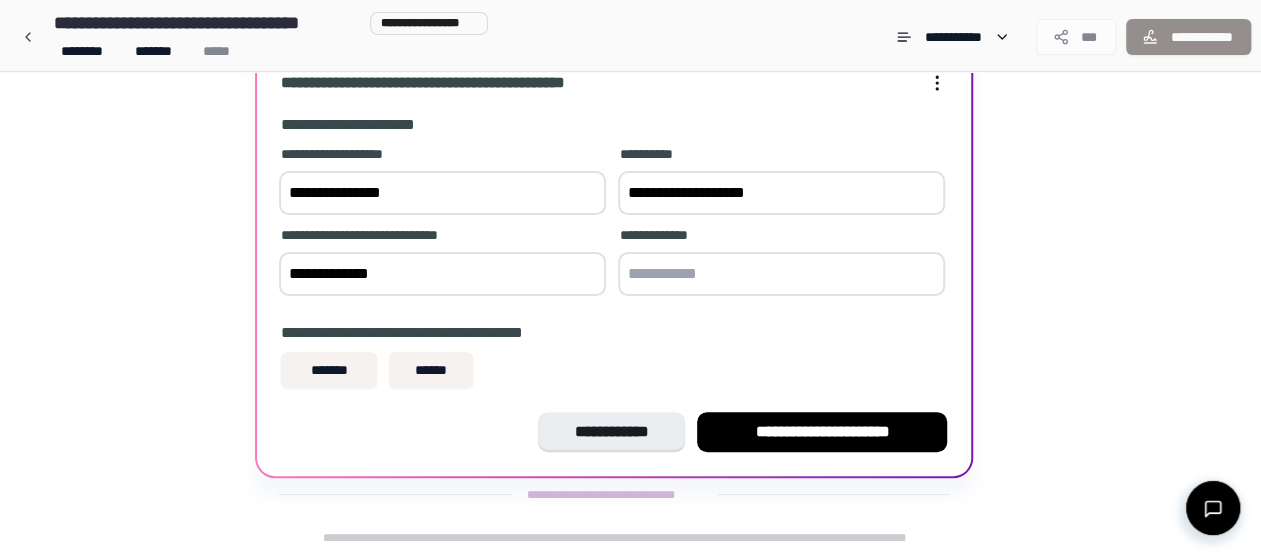 type on "**********" 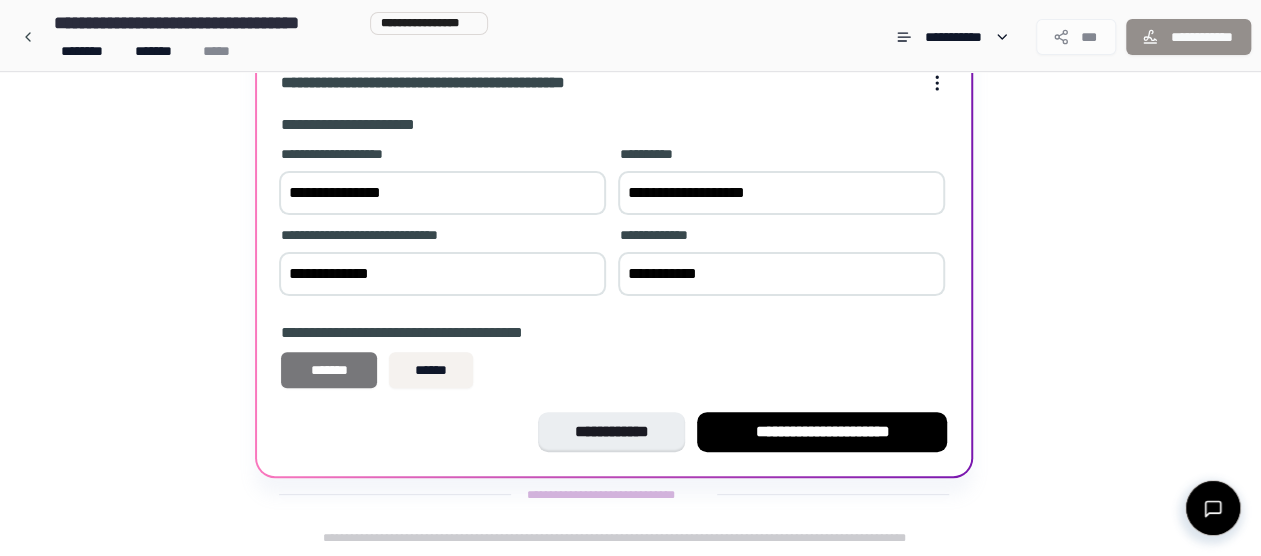 type on "**********" 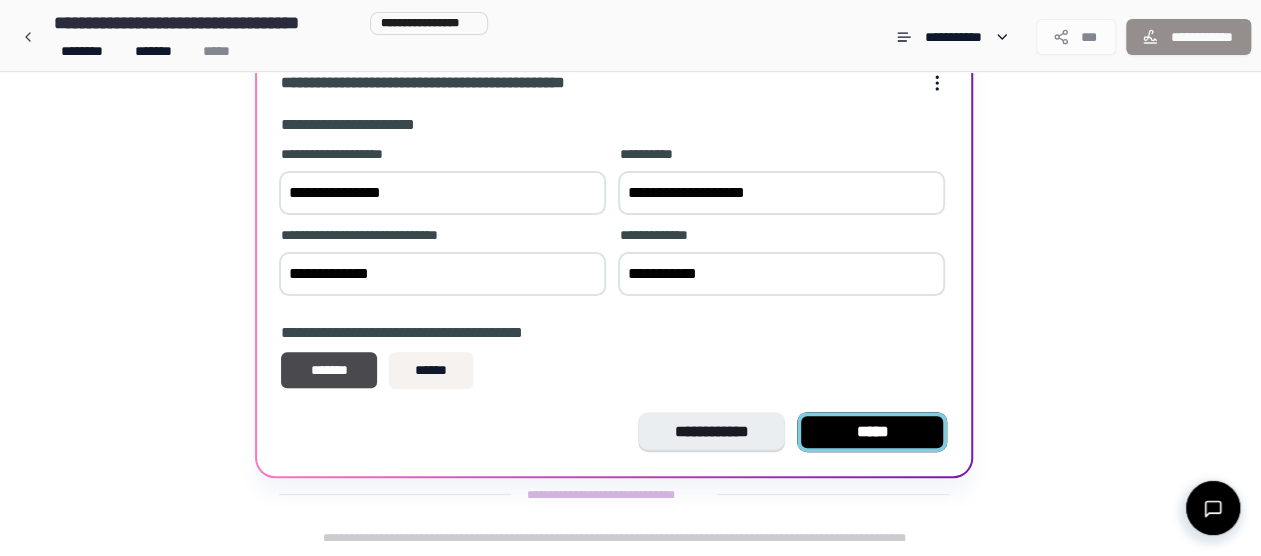 click on "*****" at bounding box center (872, 432) 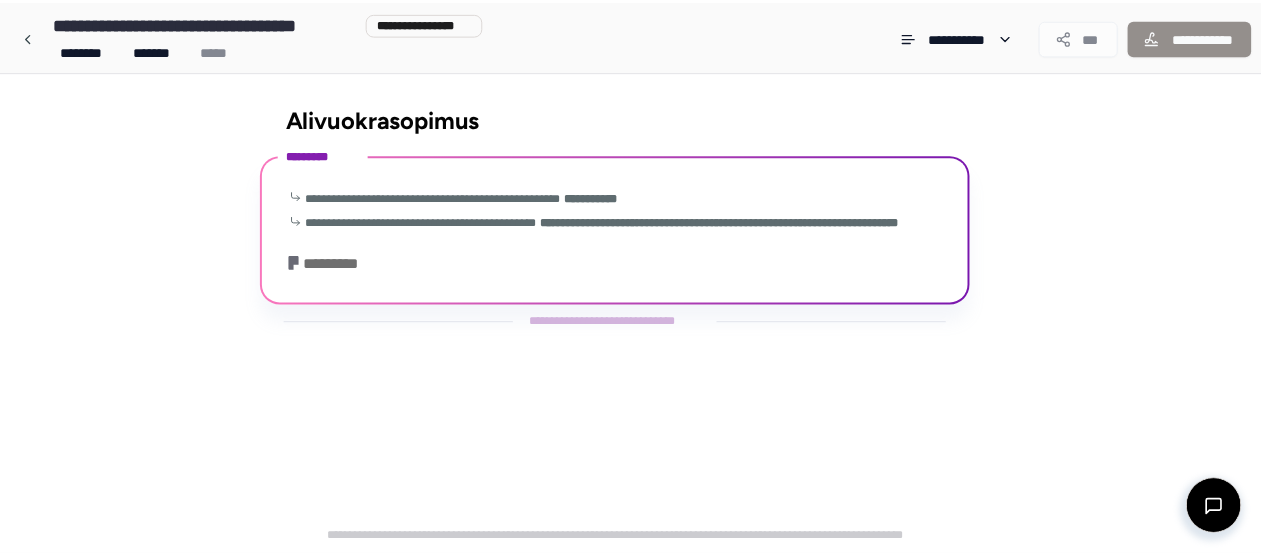 scroll, scrollTop: 60, scrollLeft: 0, axis: vertical 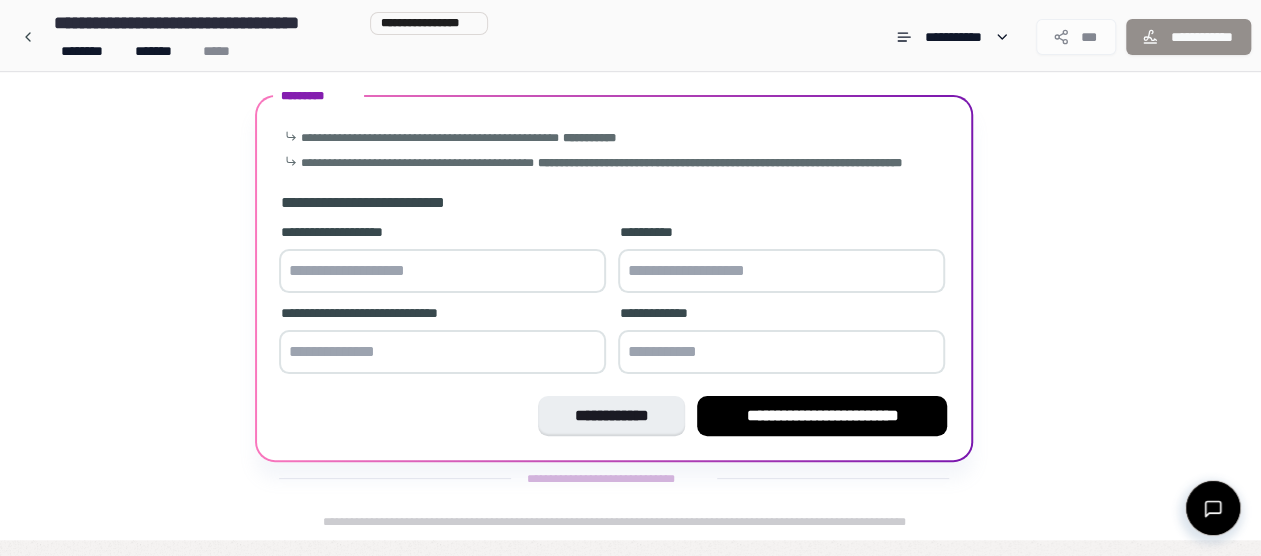 click at bounding box center [442, 271] 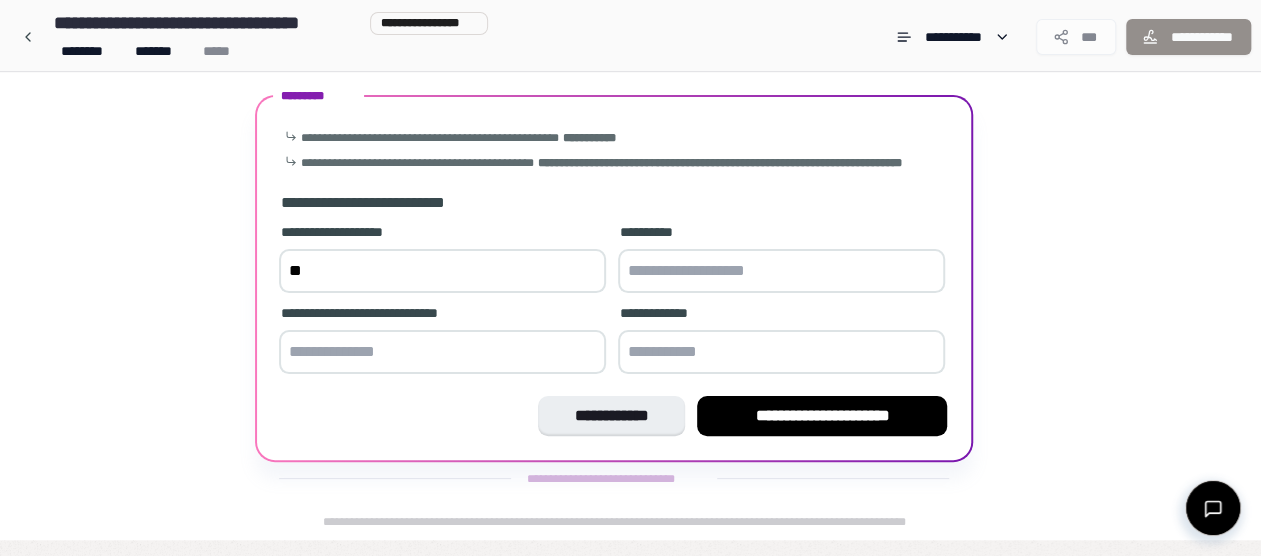 type on "*" 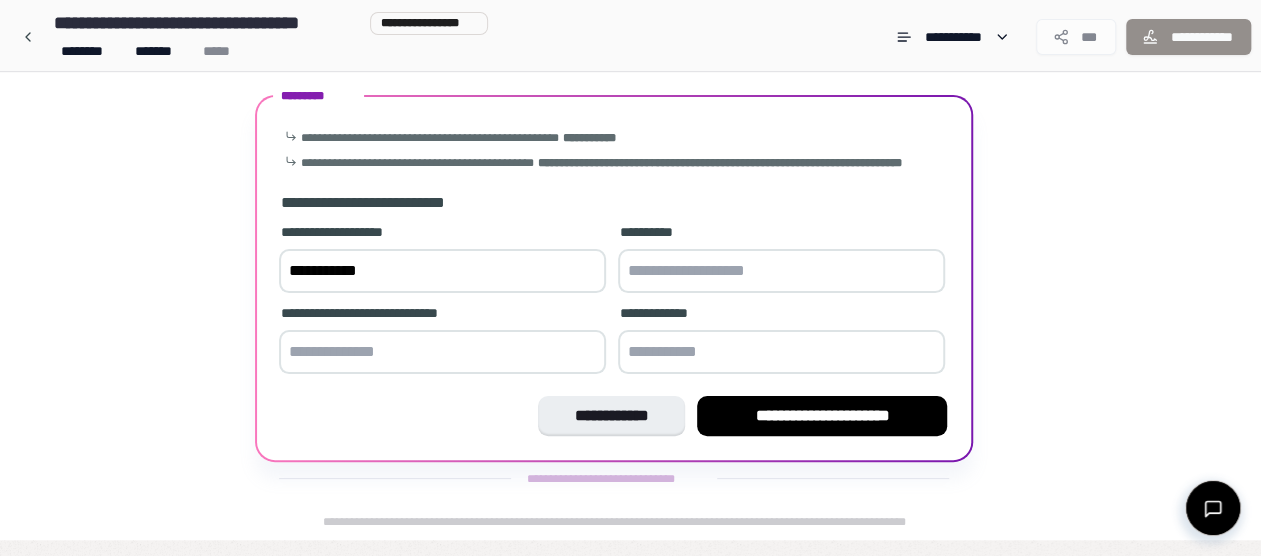 type on "**********" 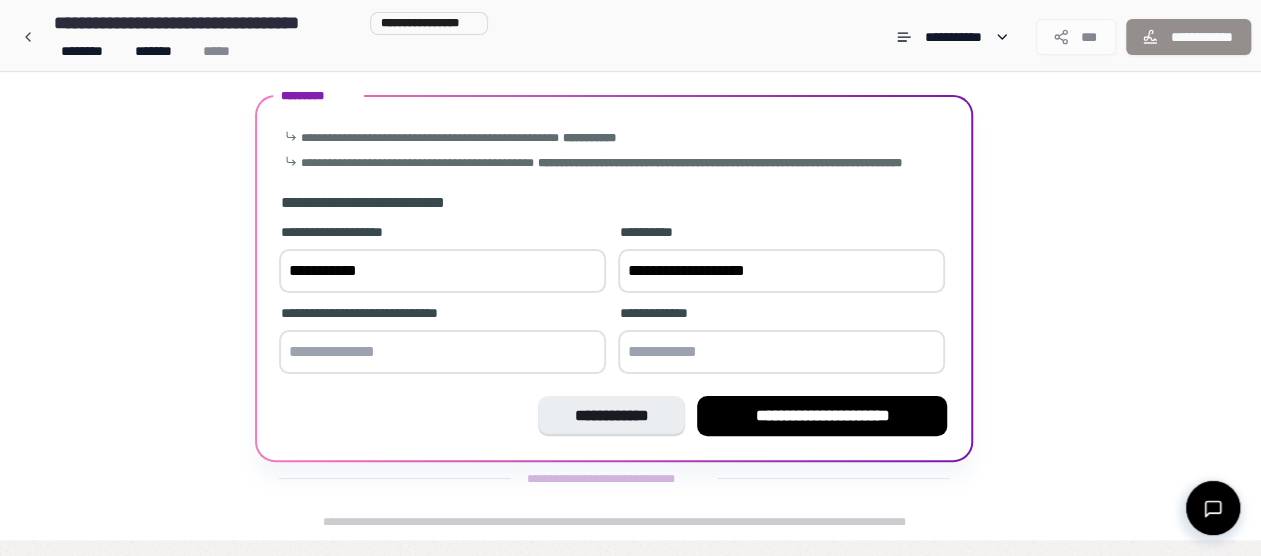 type on "**********" 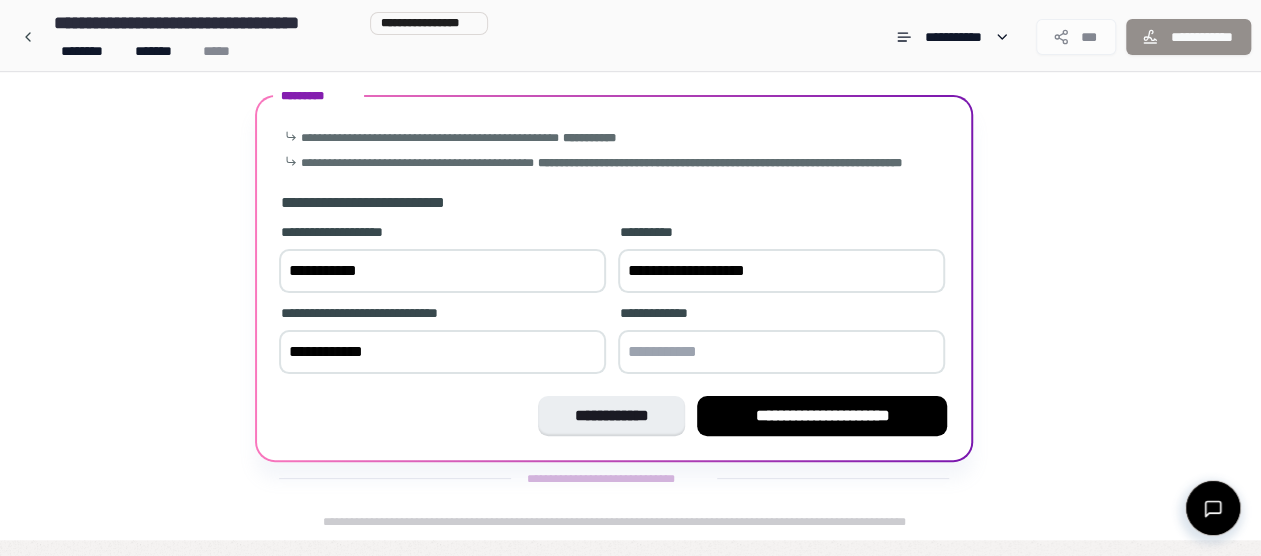 type on "**********" 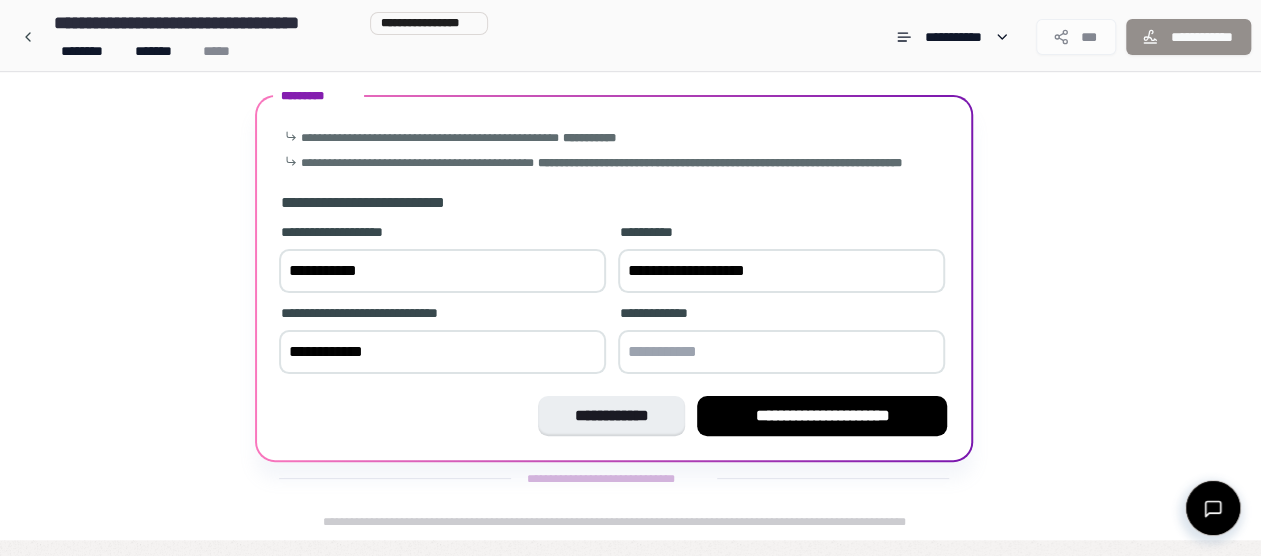 click at bounding box center (781, 352) 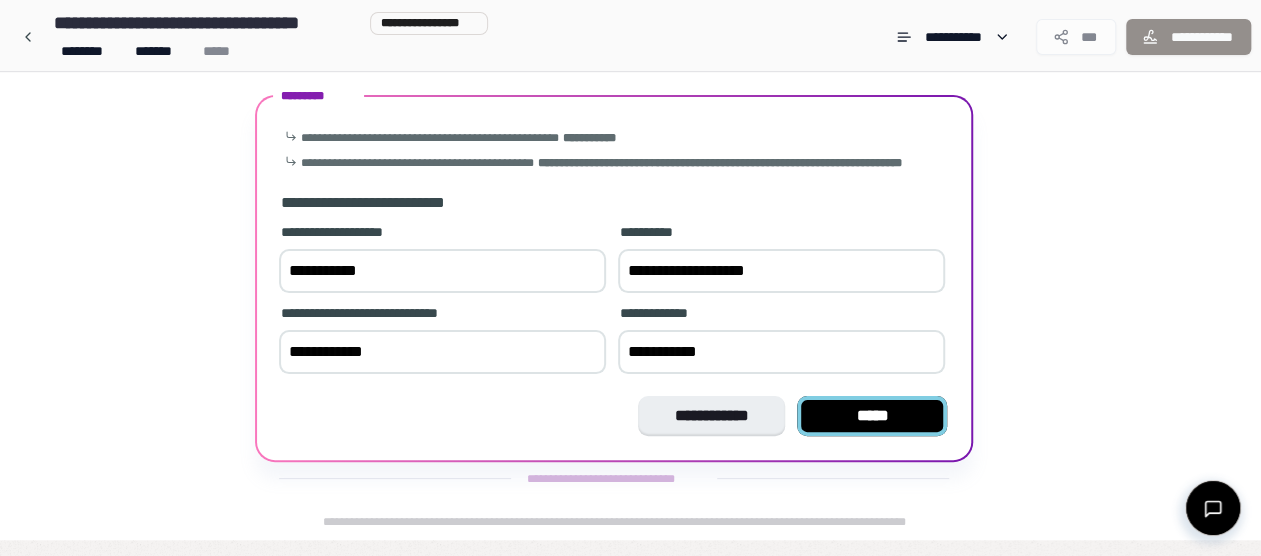 type on "**********" 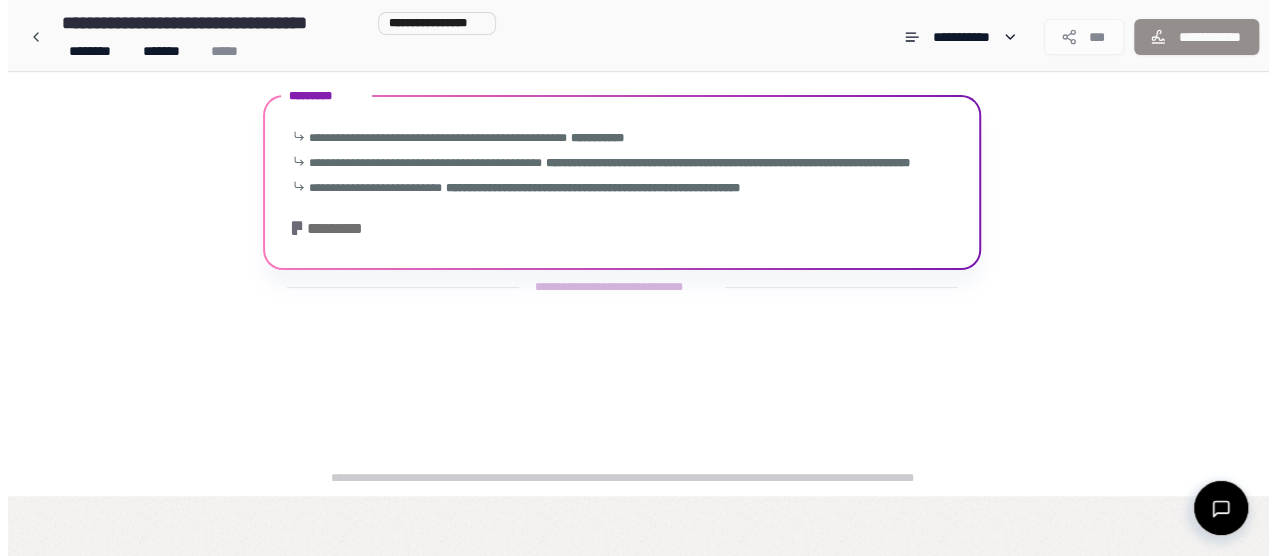 scroll, scrollTop: 0, scrollLeft: 0, axis: both 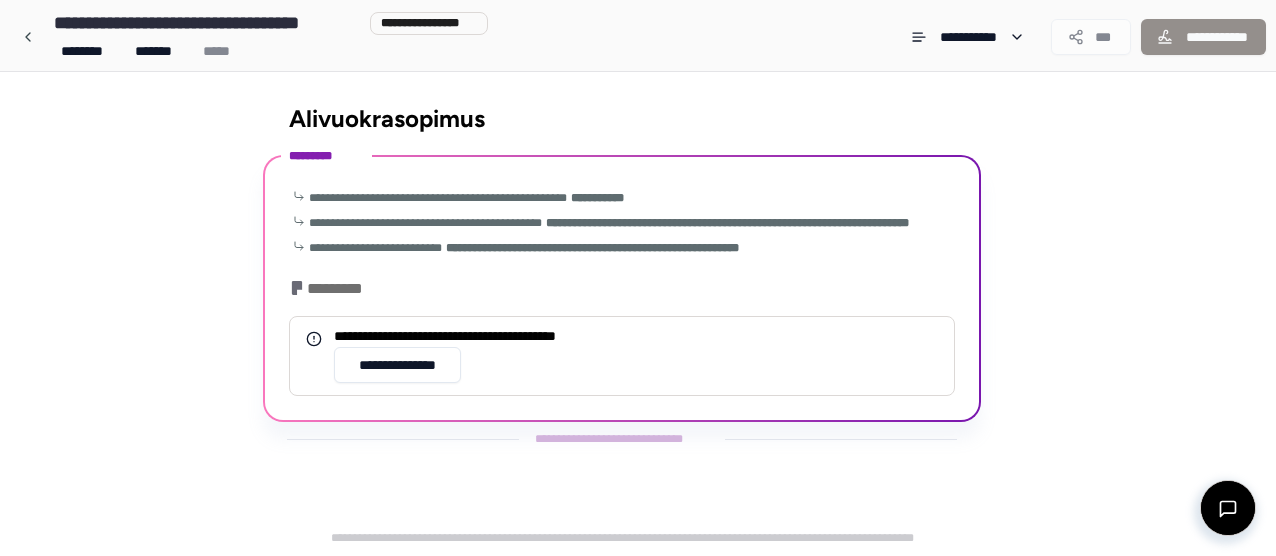 click on "**********" at bounding box center (622, 439) 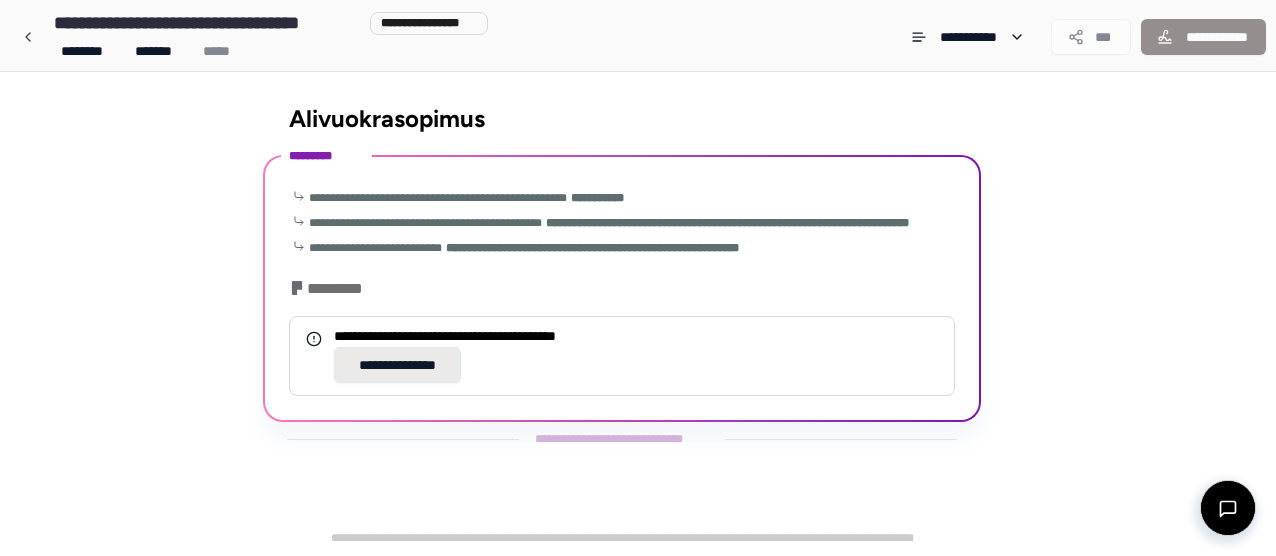 click on "**********" at bounding box center [397, 365] 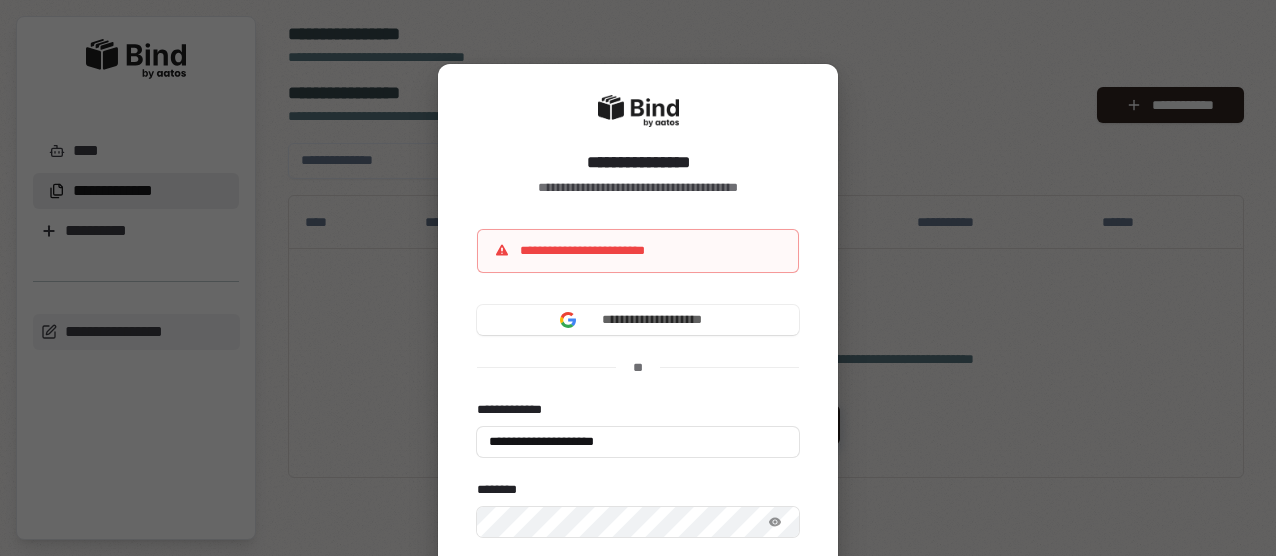 scroll, scrollTop: 0, scrollLeft: 0, axis: both 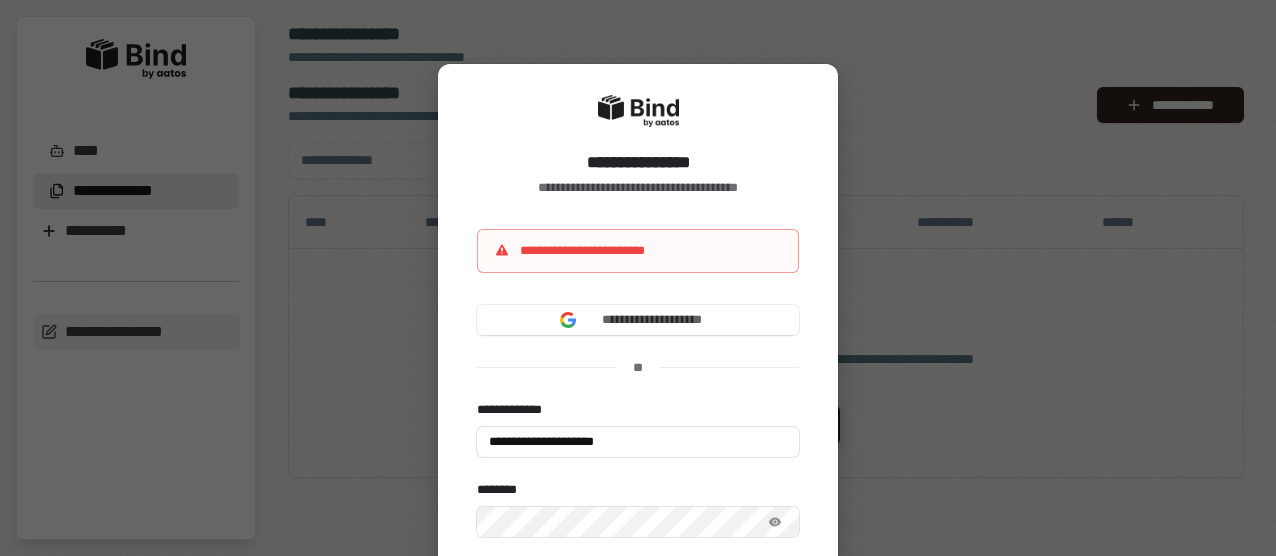 click on "**********" at bounding box center (638, 251) 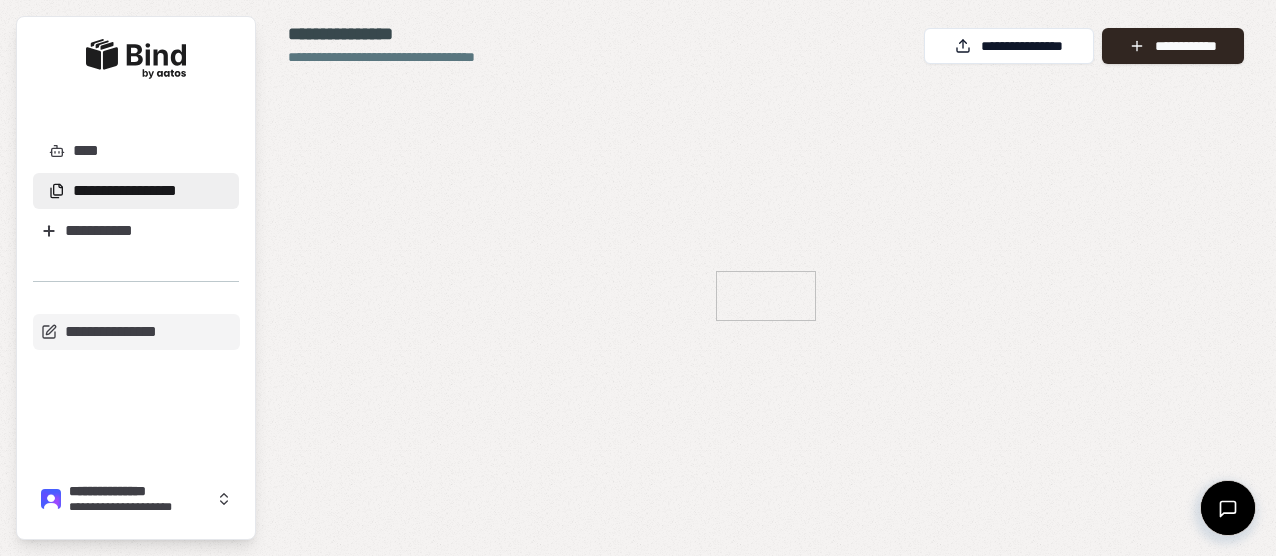 scroll, scrollTop: 0, scrollLeft: 0, axis: both 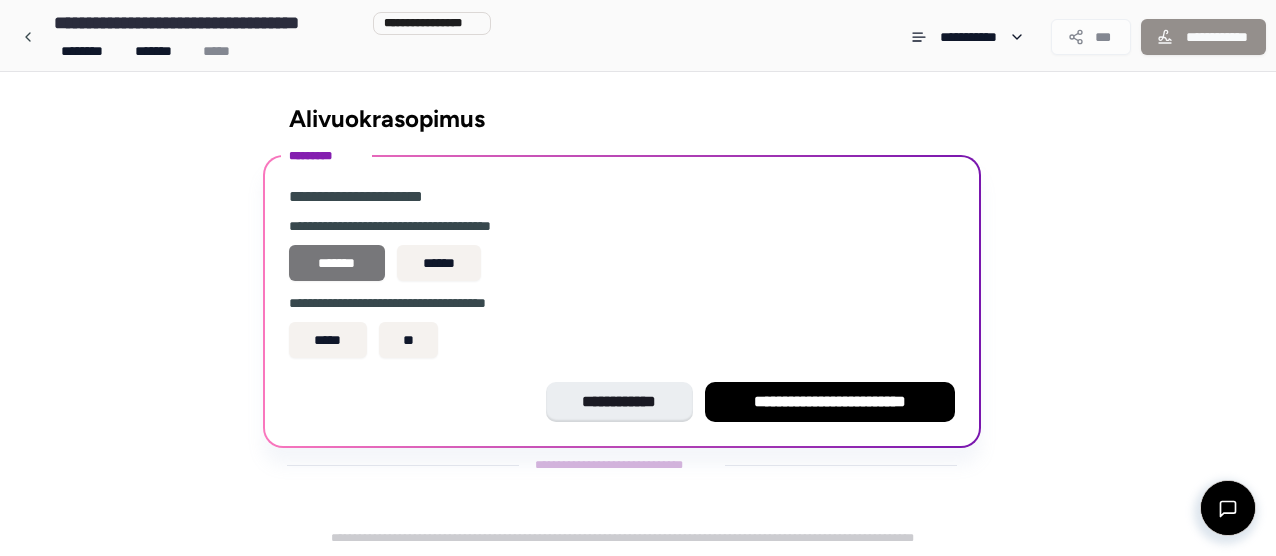click on "*******" at bounding box center (337, 263) 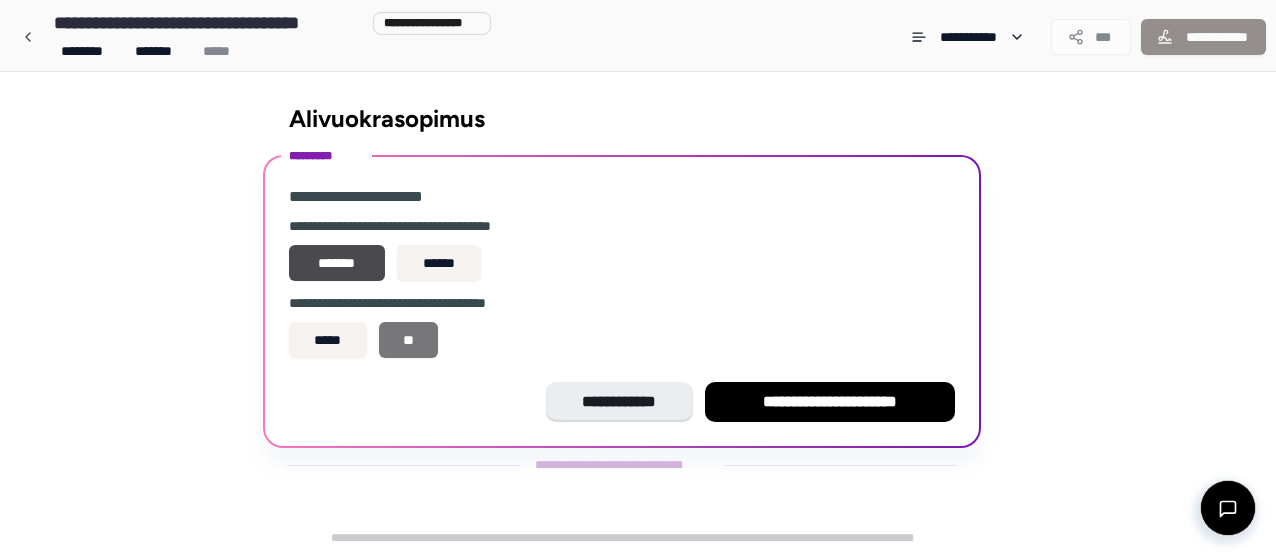 click on "**" at bounding box center (409, 340) 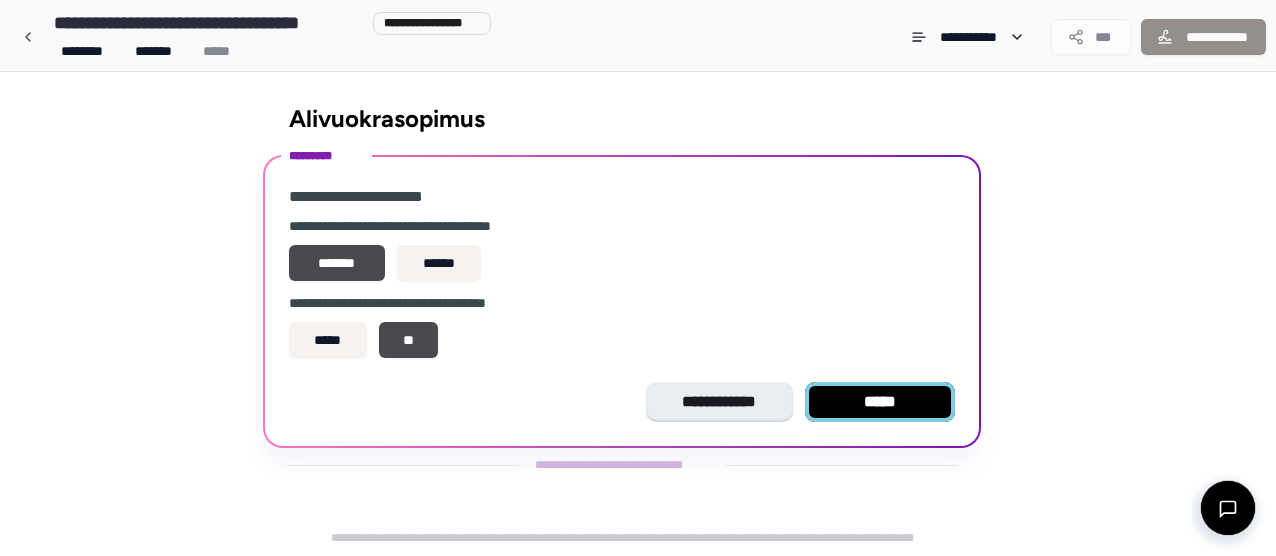 click on "*****" at bounding box center [880, 402] 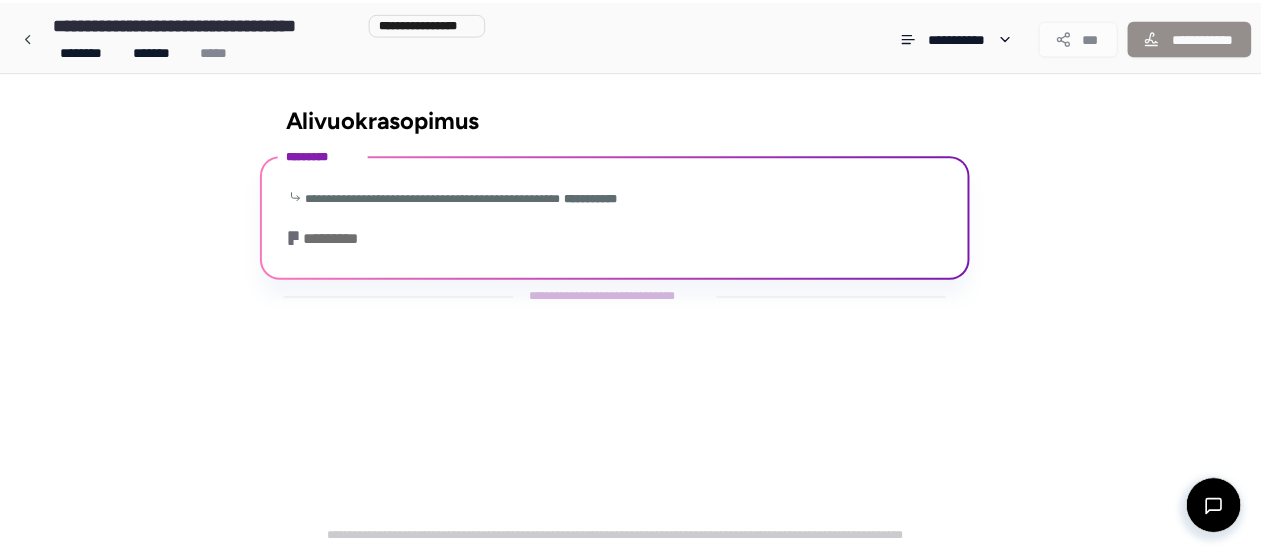 scroll, scrollTop: 261, scrollLeft: 0, axis: vertical 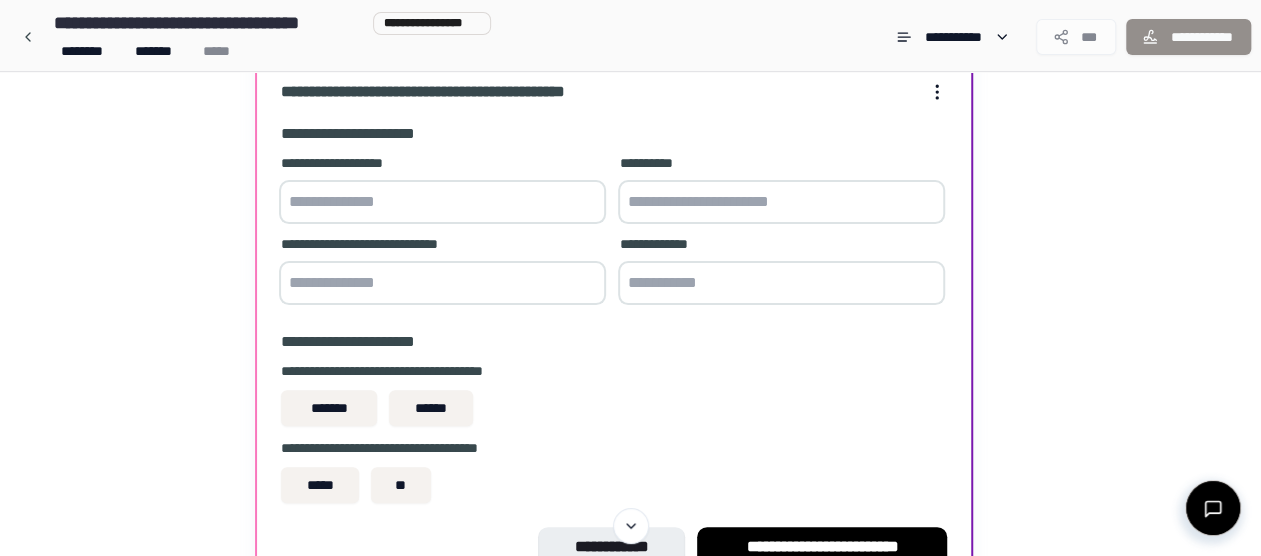 click at bounding box center (442, 202) 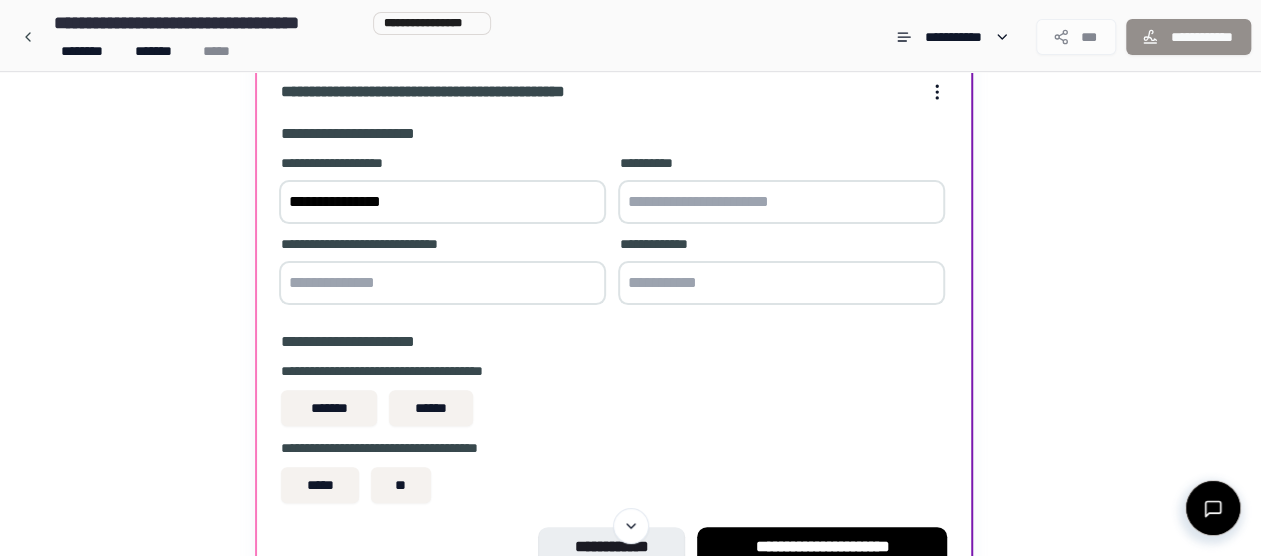 type on "**********" 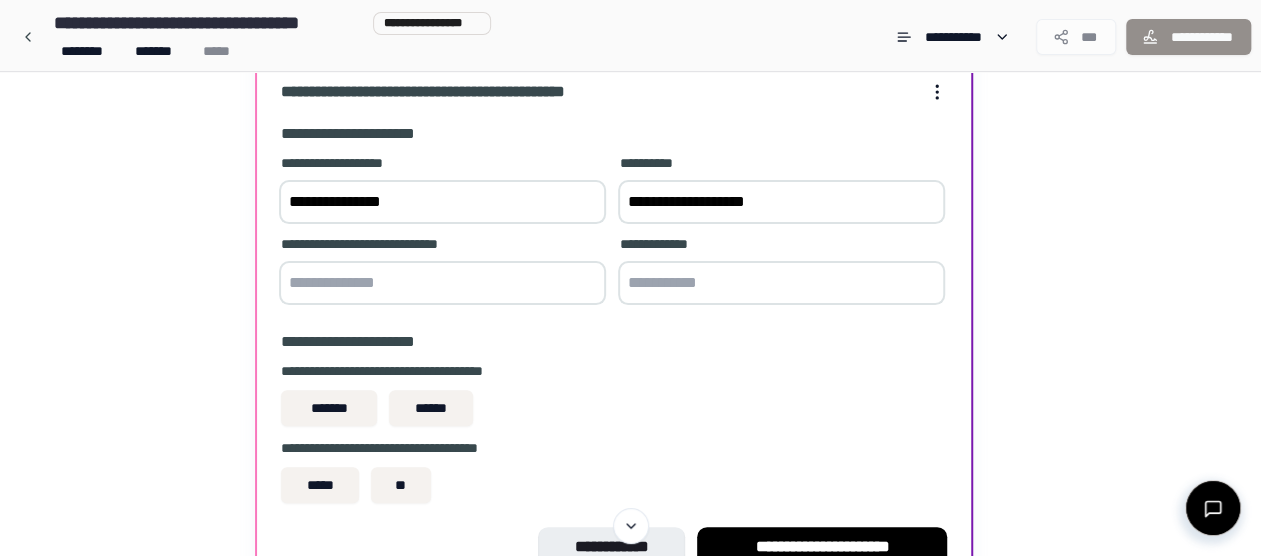 type on "**********" 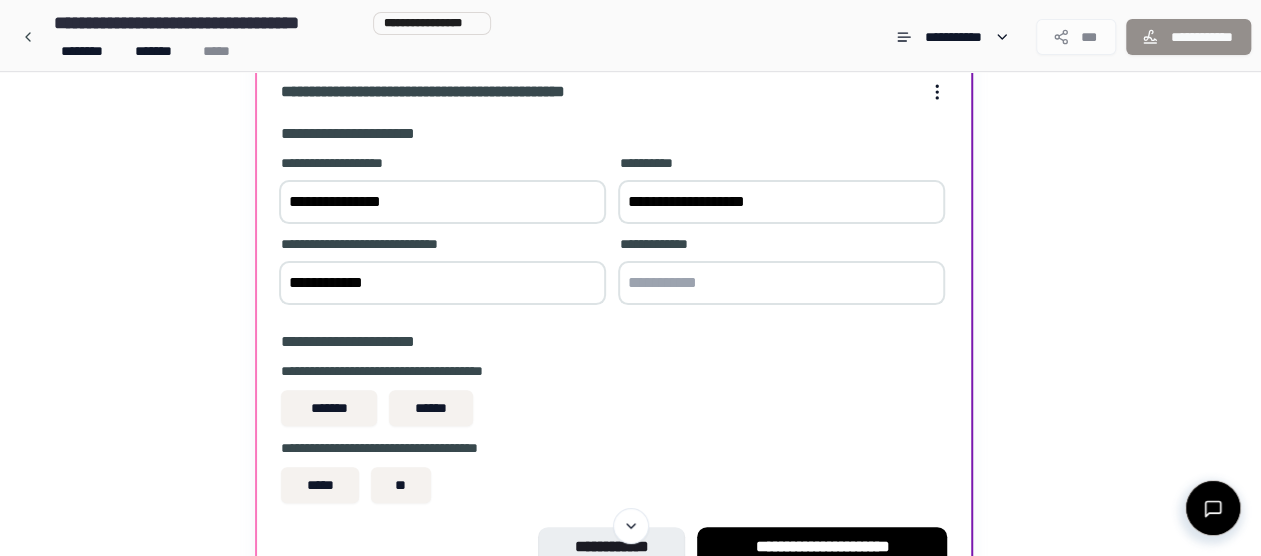 type on "**********" 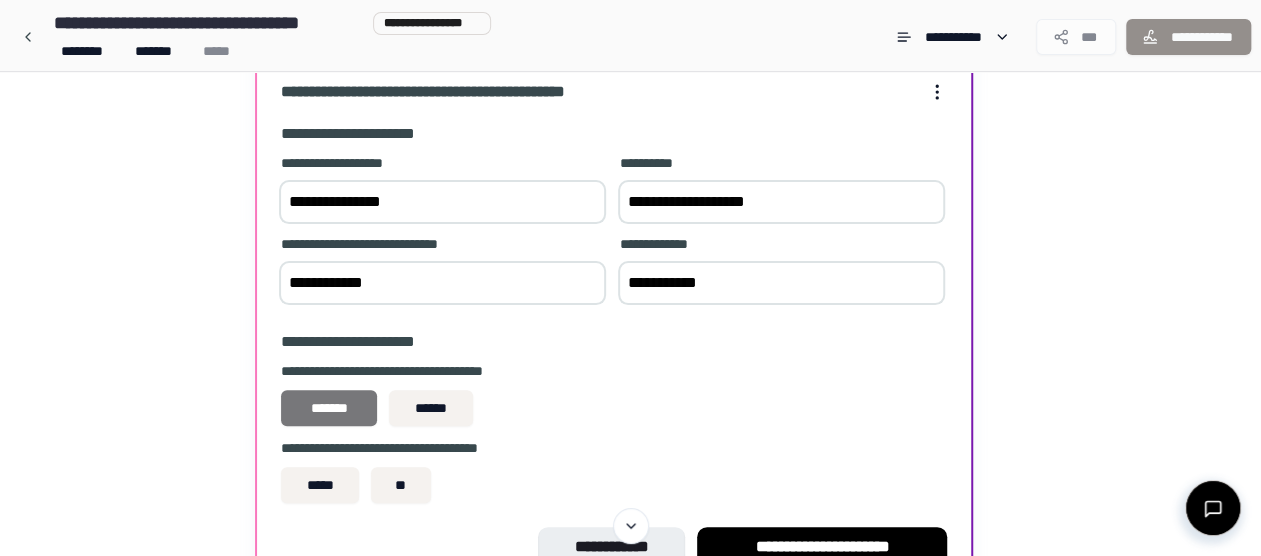 type on "**********" 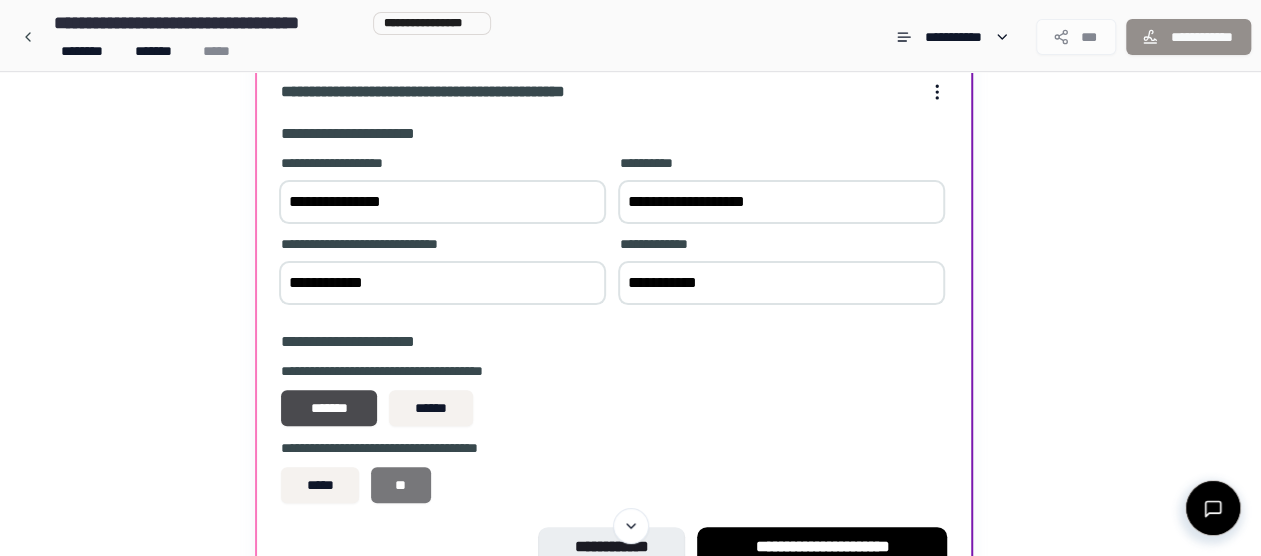 click on "**" at bounding box center (401, 485) 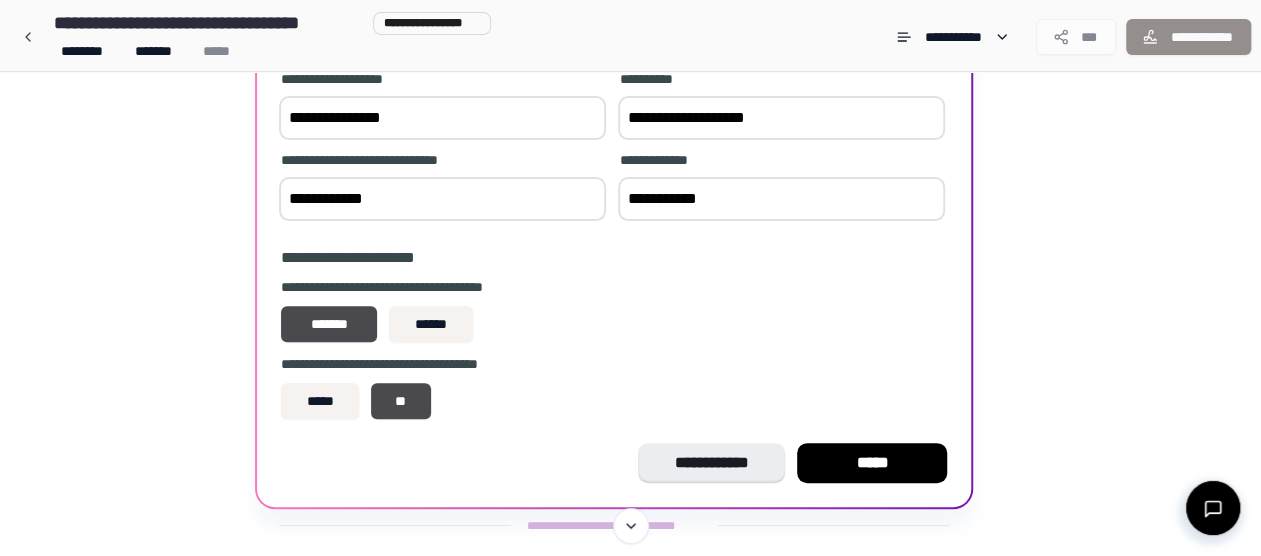 scroll, scrollTop: 234, scrollLeft: 0, axis: vertical 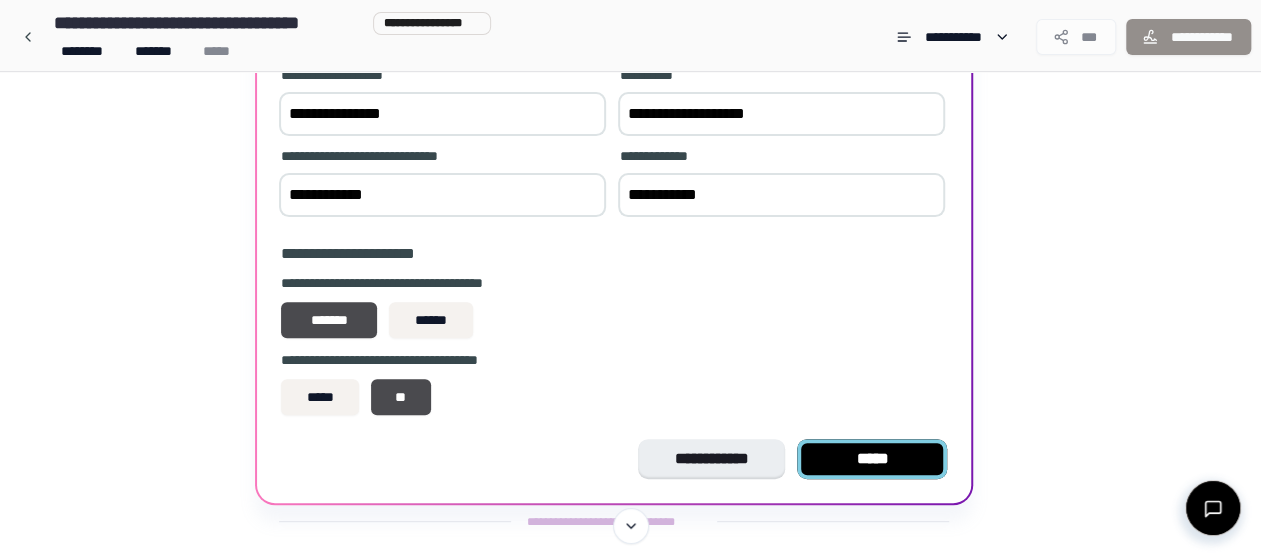 click on "**********" at bounding box center (614, 213) 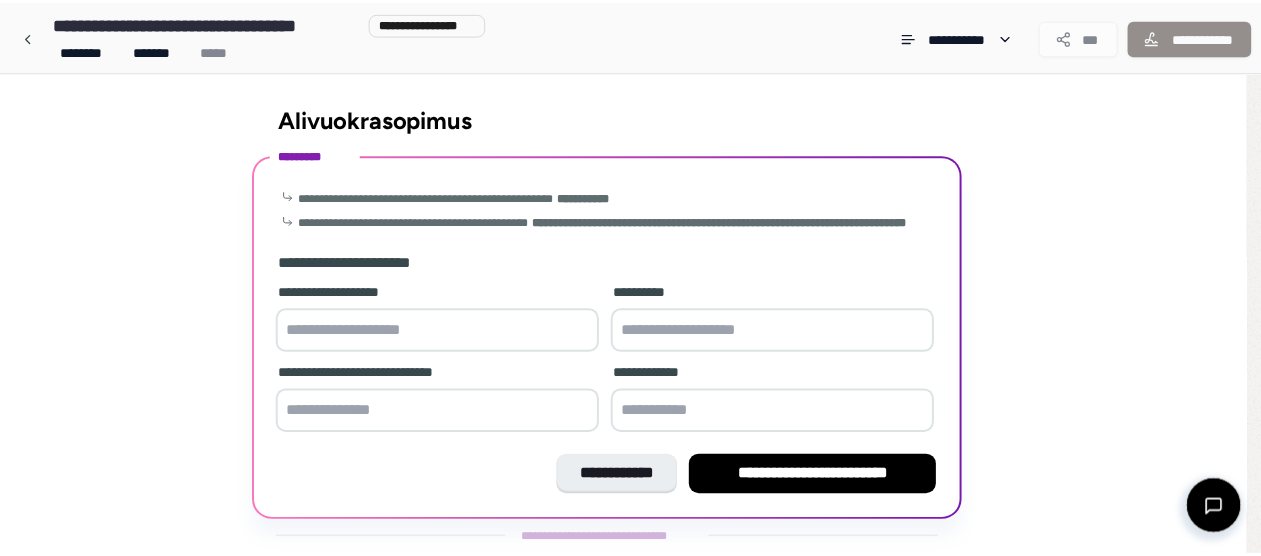scroll, scrollTop: 60, scrollLeft: 0, axis: vertical 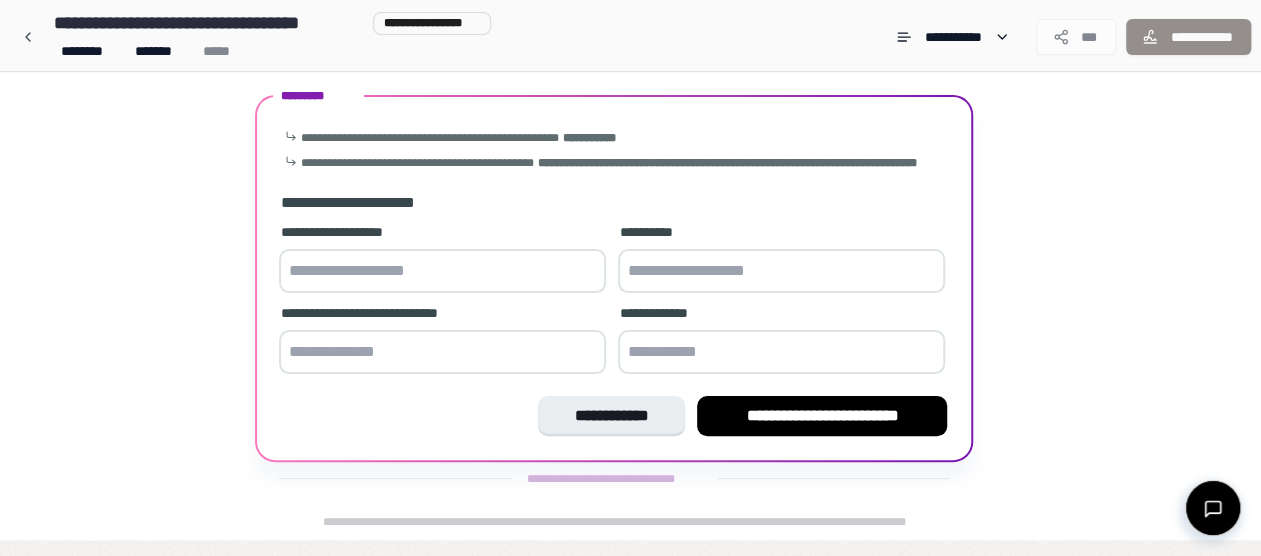 click at bounding box center (442, 271) 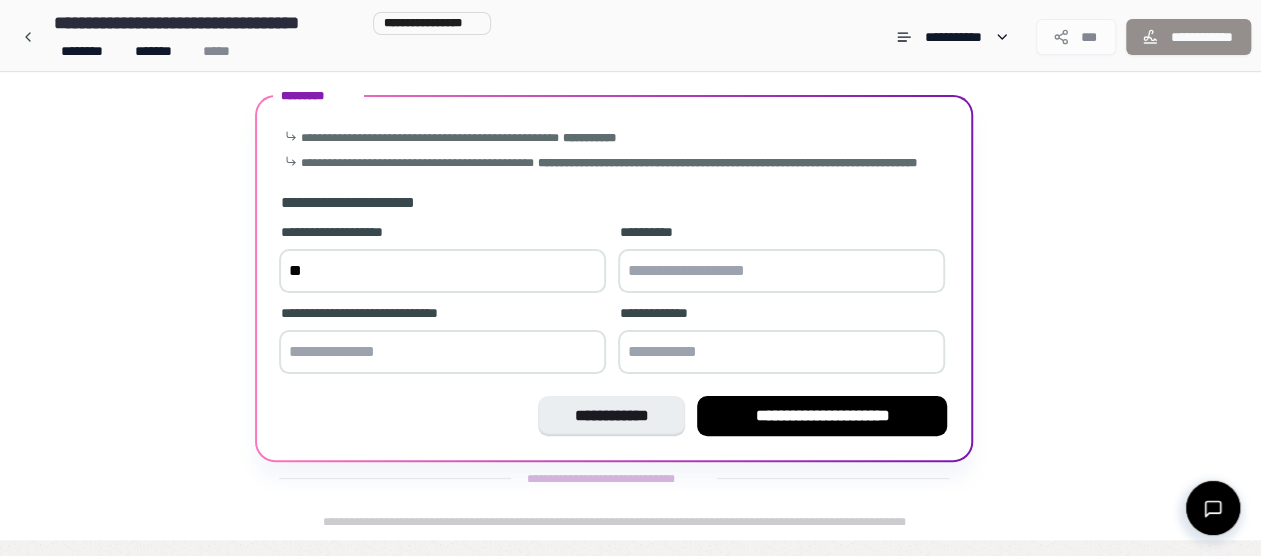 type on "*" 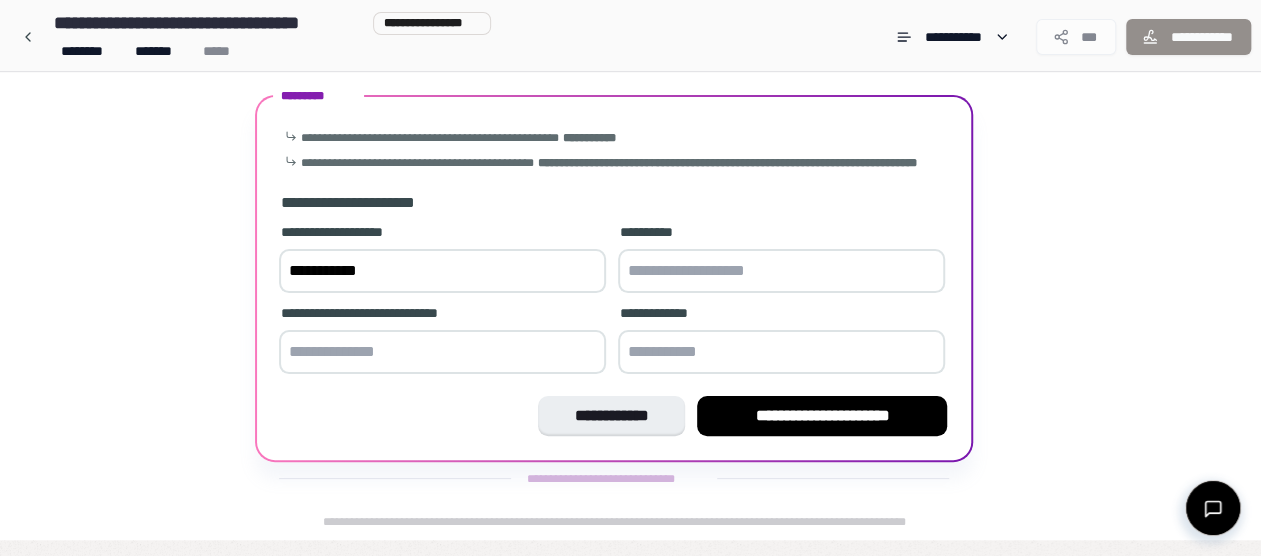 type on "**********" 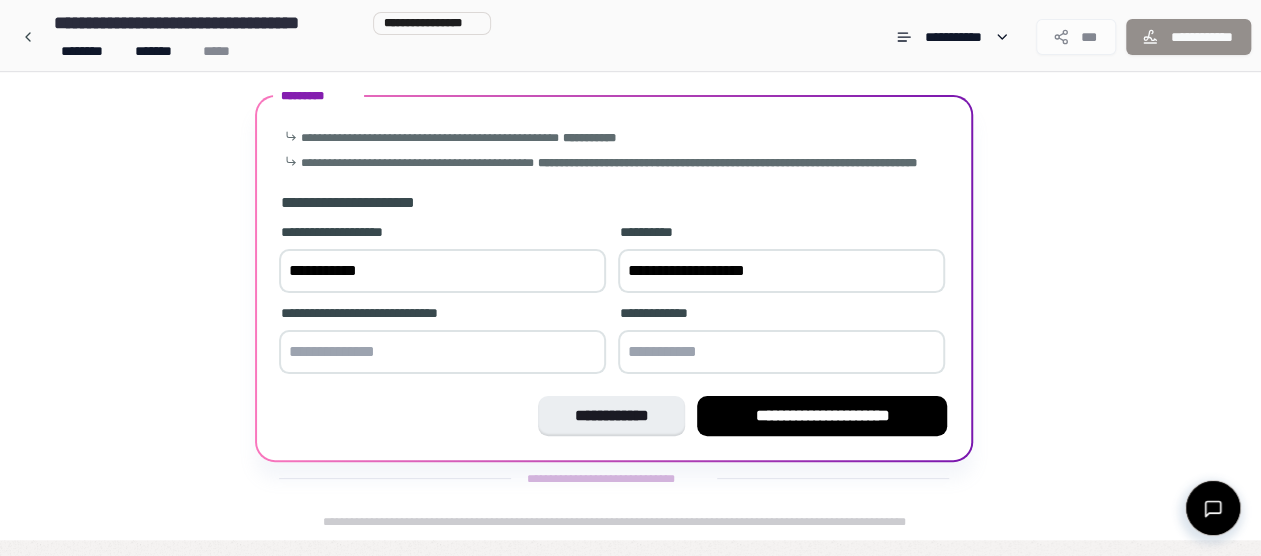 type on "**********" 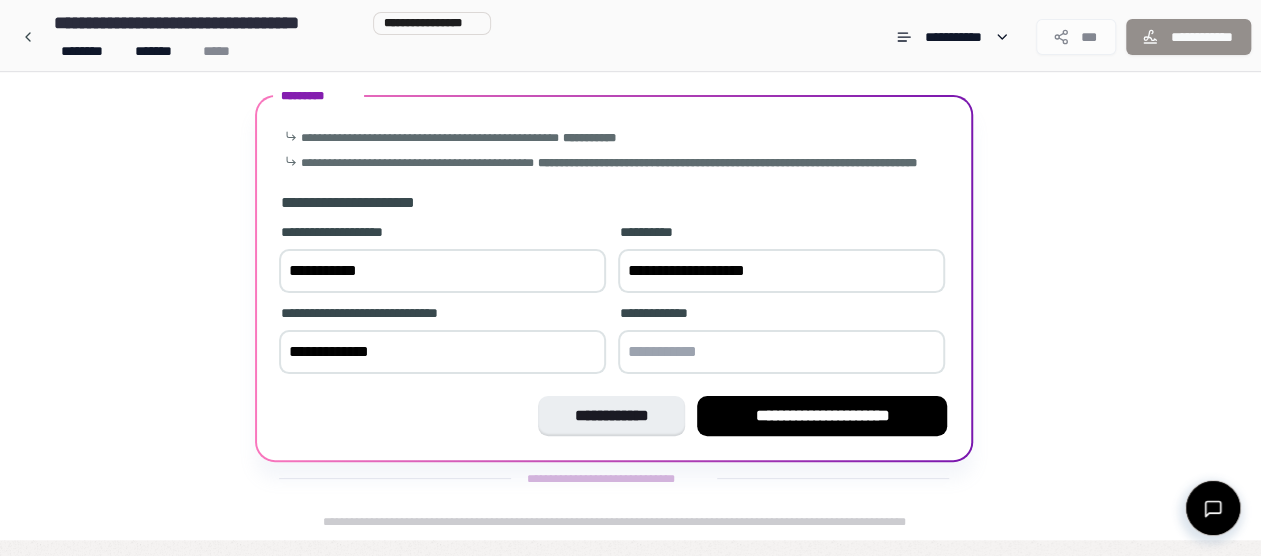 type on "**********" 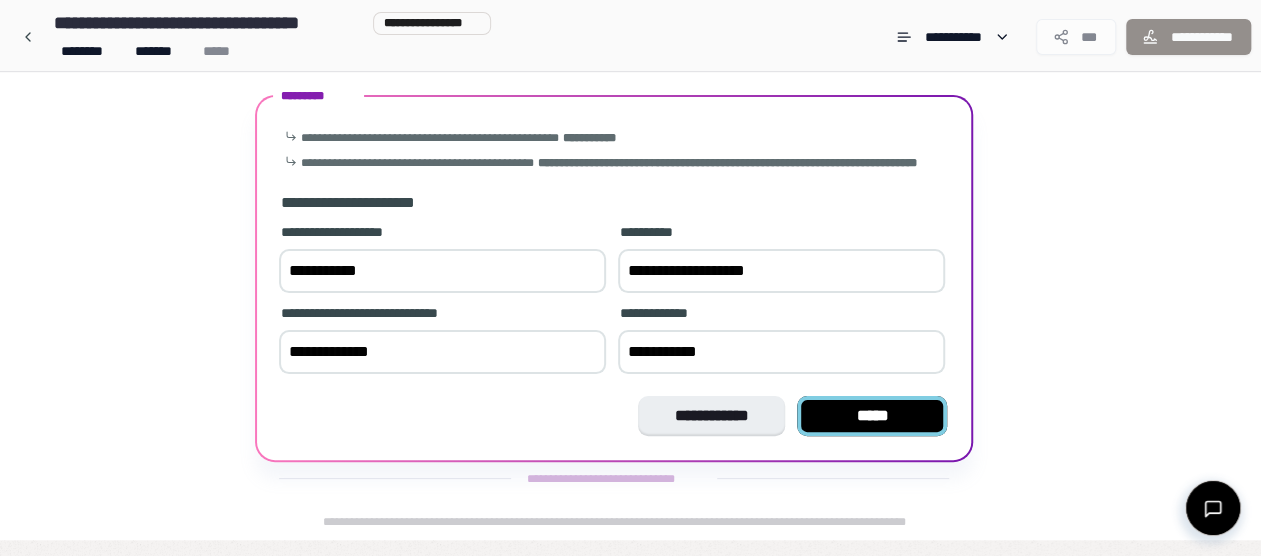 type on "**********" 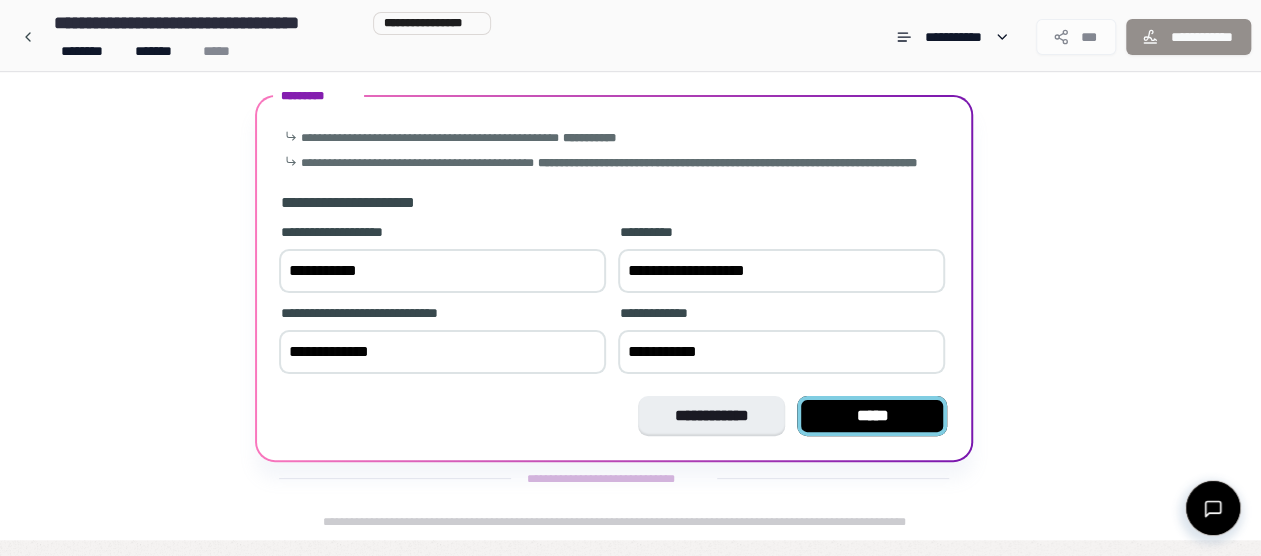 click on "*****" at bounding box center (872, 416) 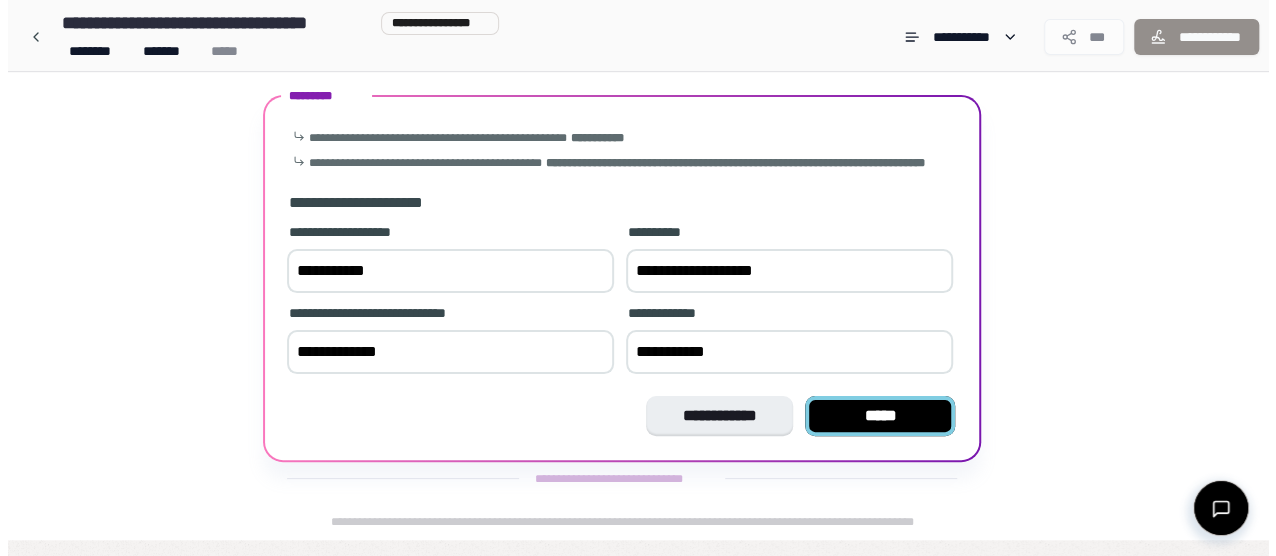 scroll, scrollTop: 0, scrollLeft: 0, axis: both 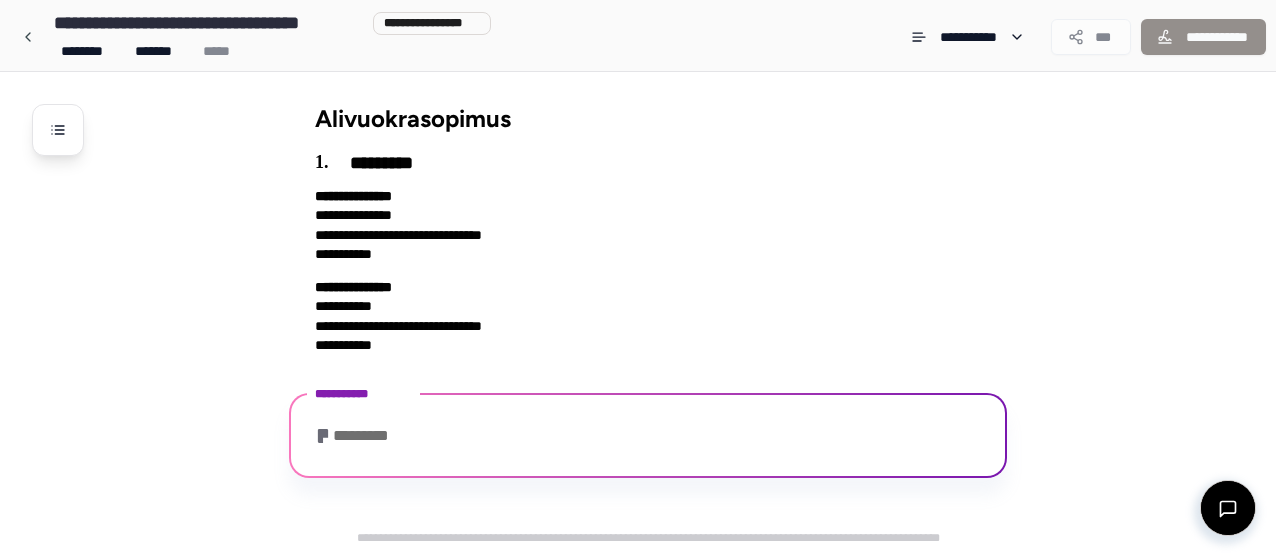 click on "*********" at bounding box center (356, 436) 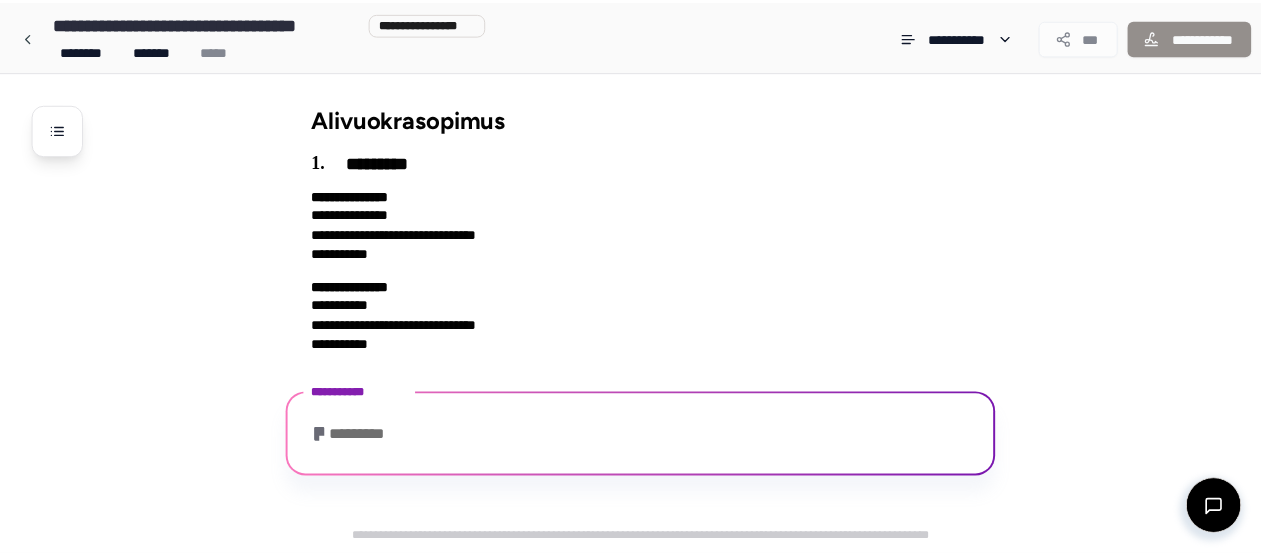 scroll, scrollTop: 304, scrollLeft: 0, axis: vertical 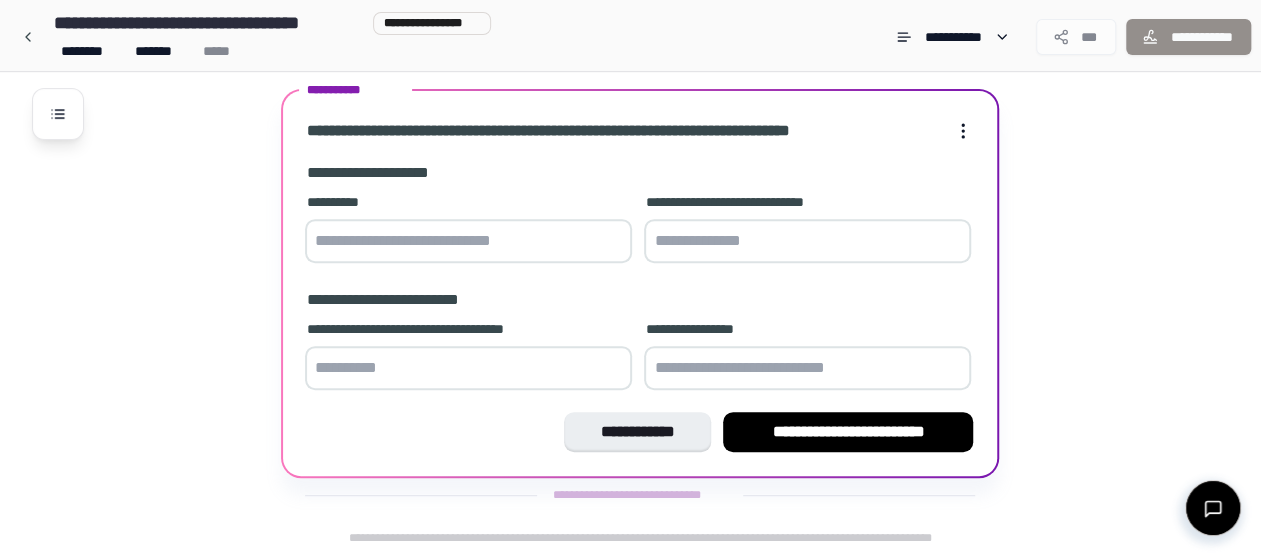 click at bounding box center (468, 241) 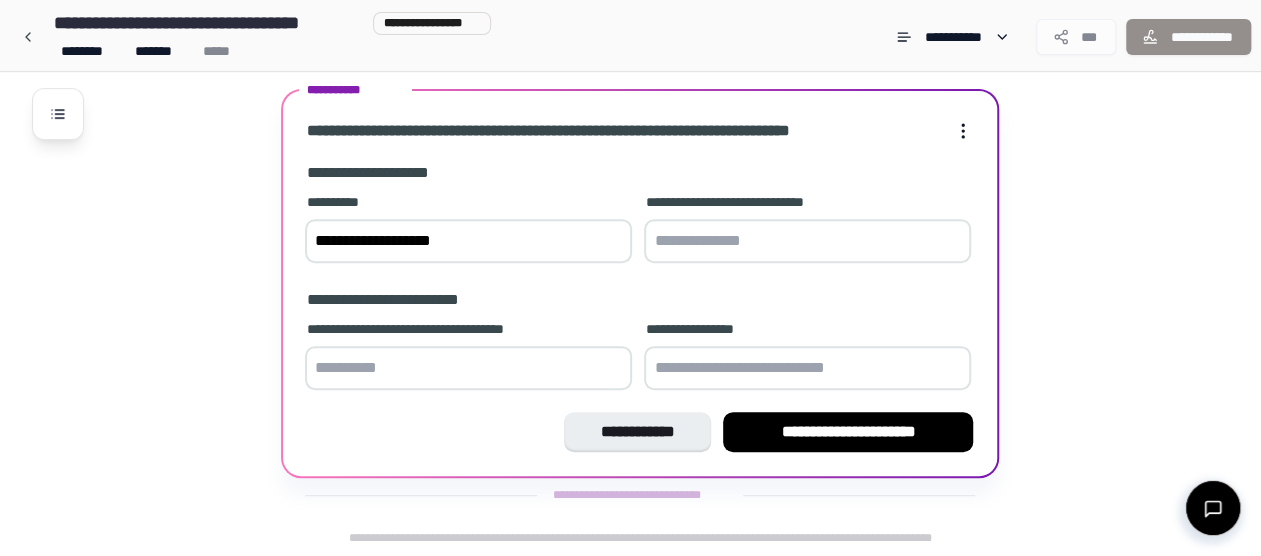type on "**********" 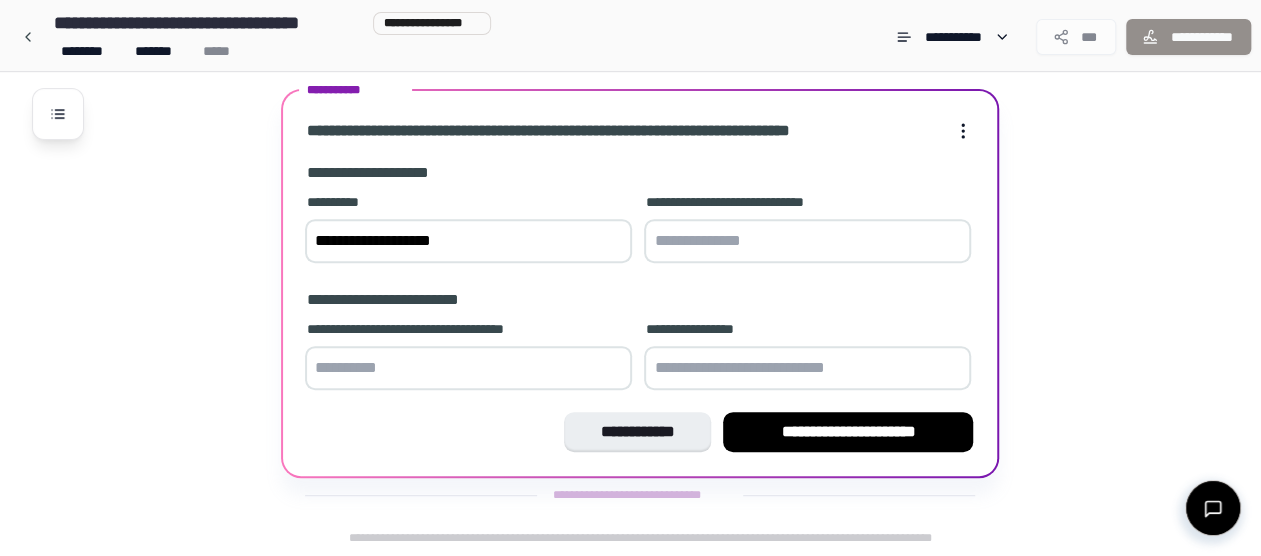 click at bounding box center [807, 241] 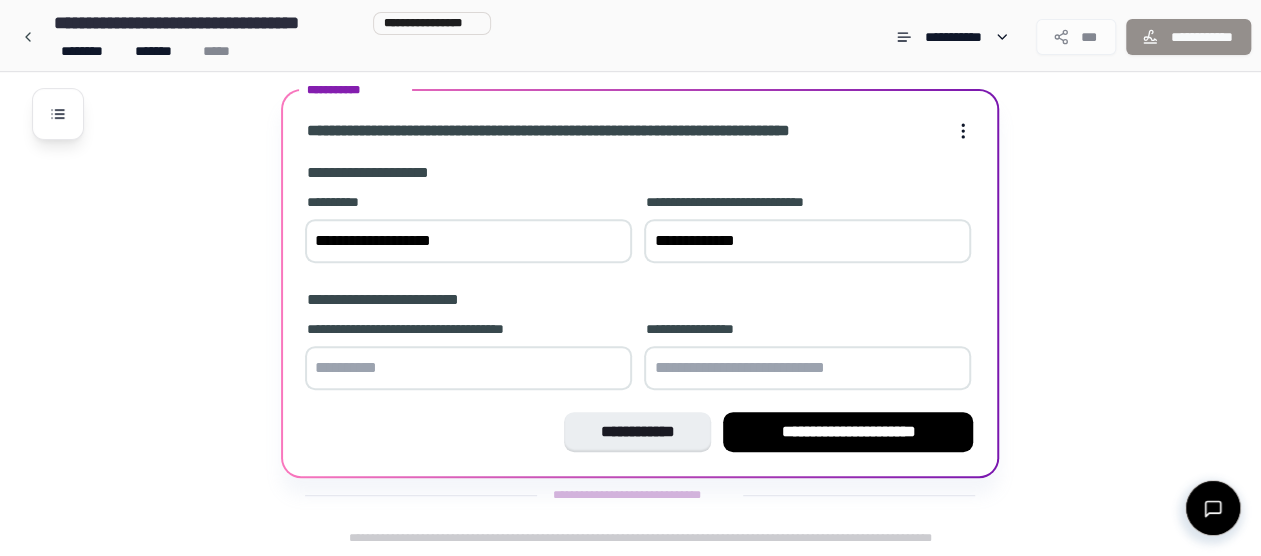 type on "**********" 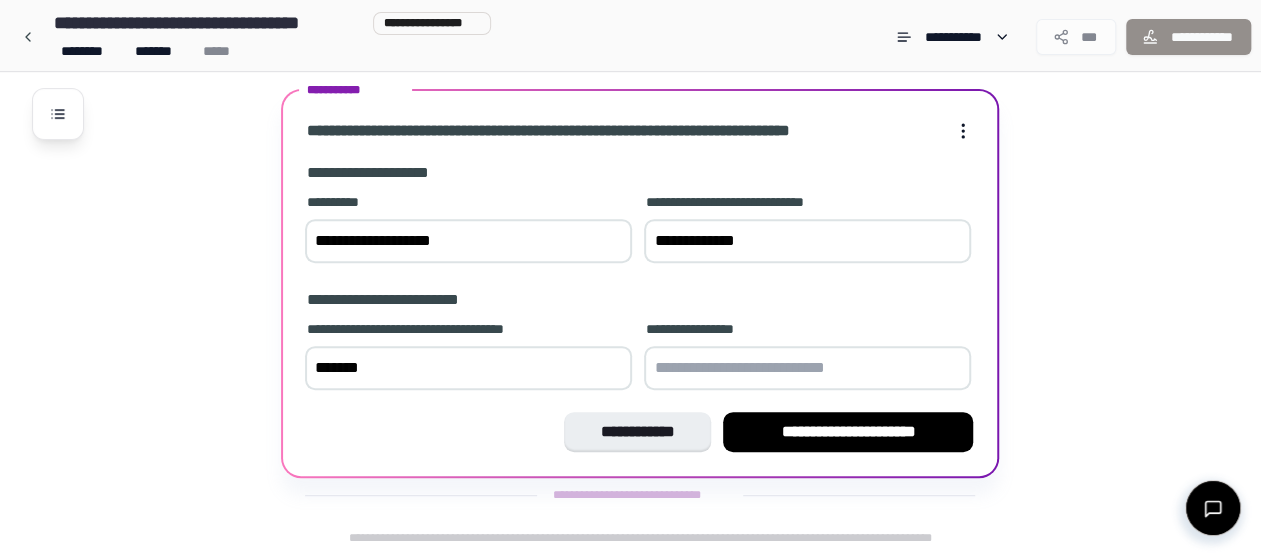 type on "*******" 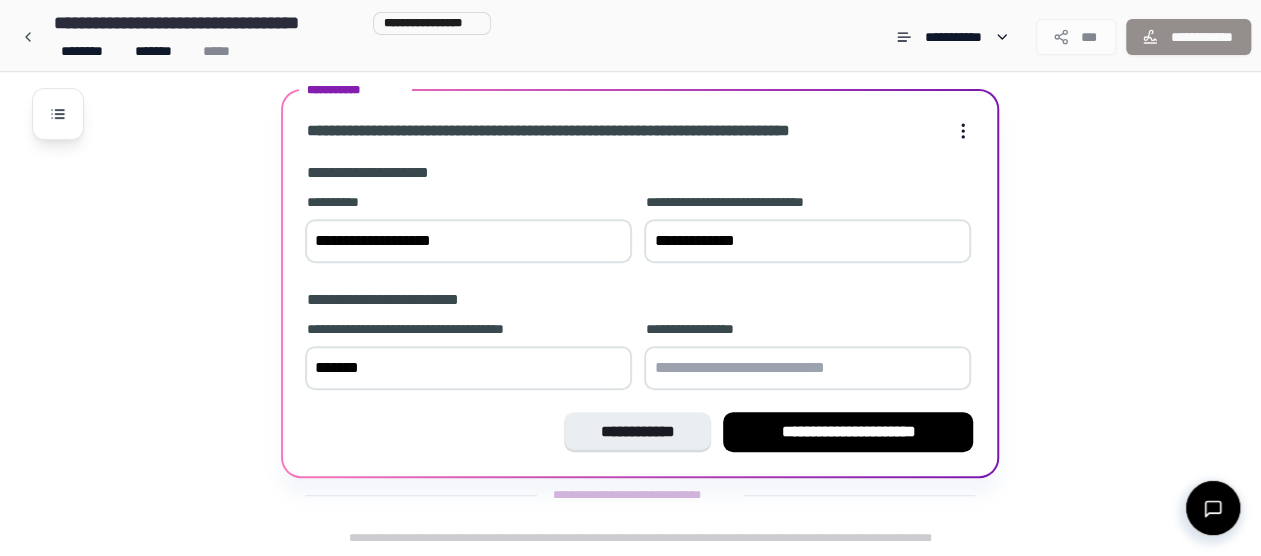 click at bounding box center (807, 368) 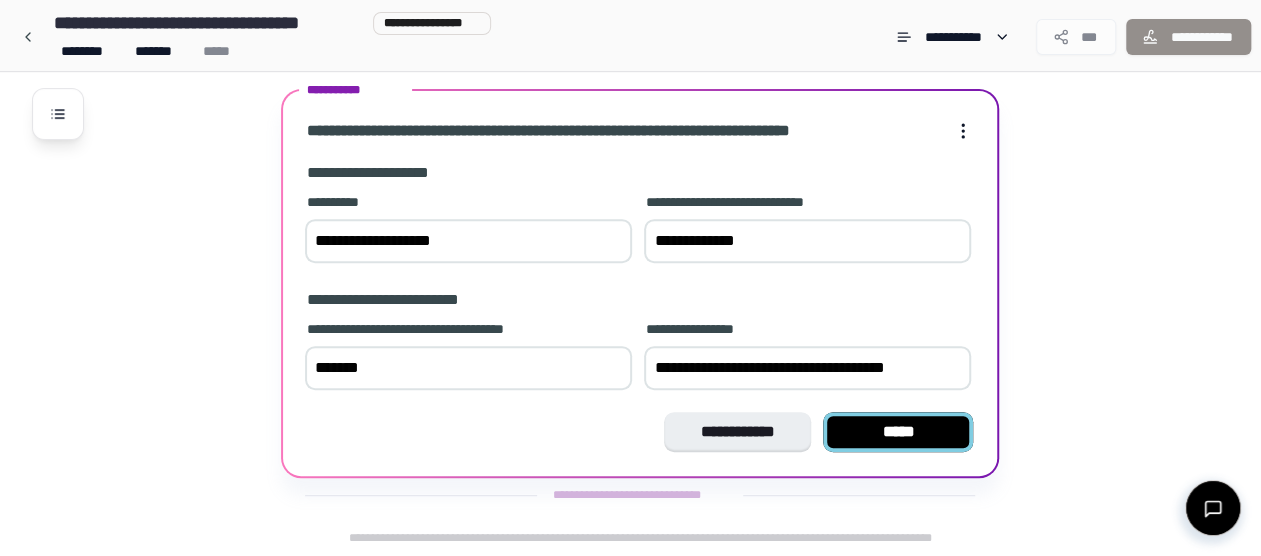 type on "**********" 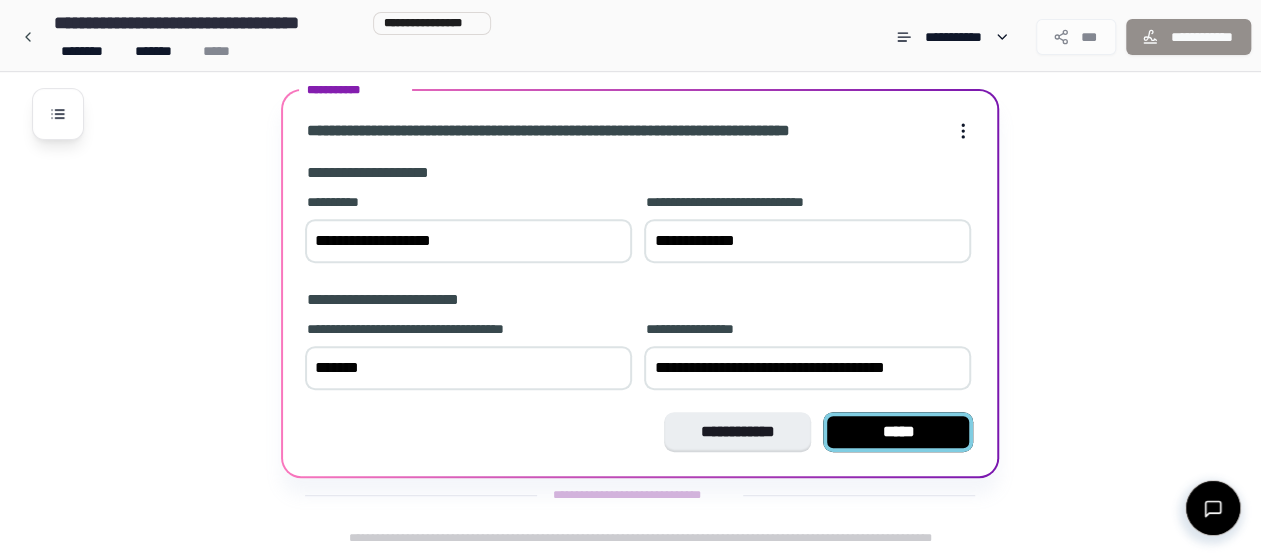 click on "*****" at bounding box center (898, 432) 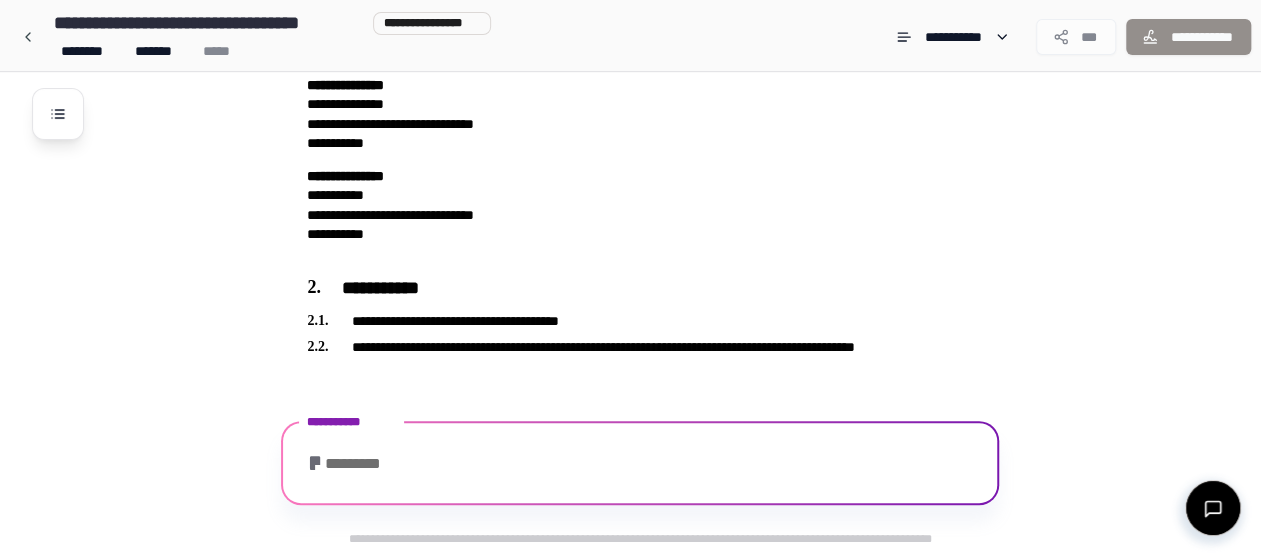 scroll, scrollTop: 180, scrollLeft: 0, axis: vertical 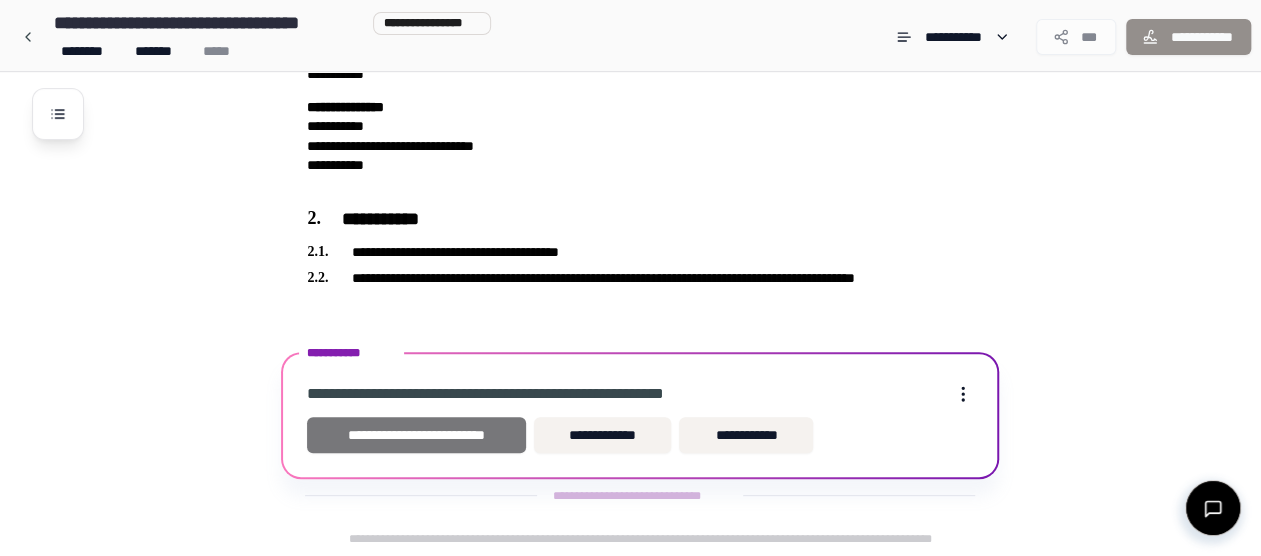 click on "**********" at bounding box center [416, 435] 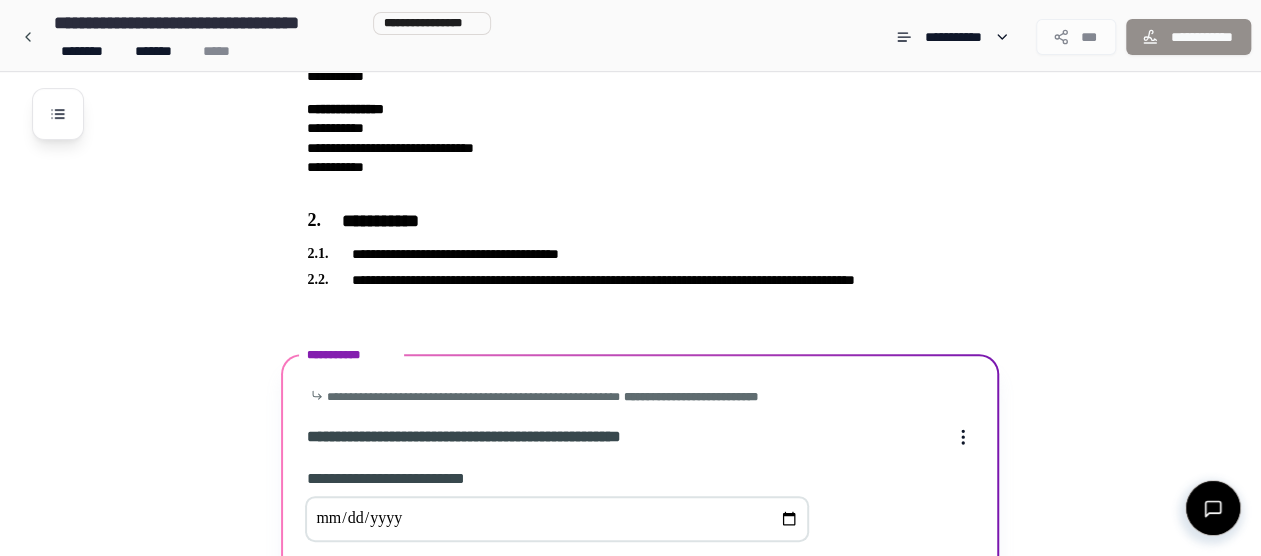 scroll, scrollTop: 456, scrollLeft: 0, axis: vertical 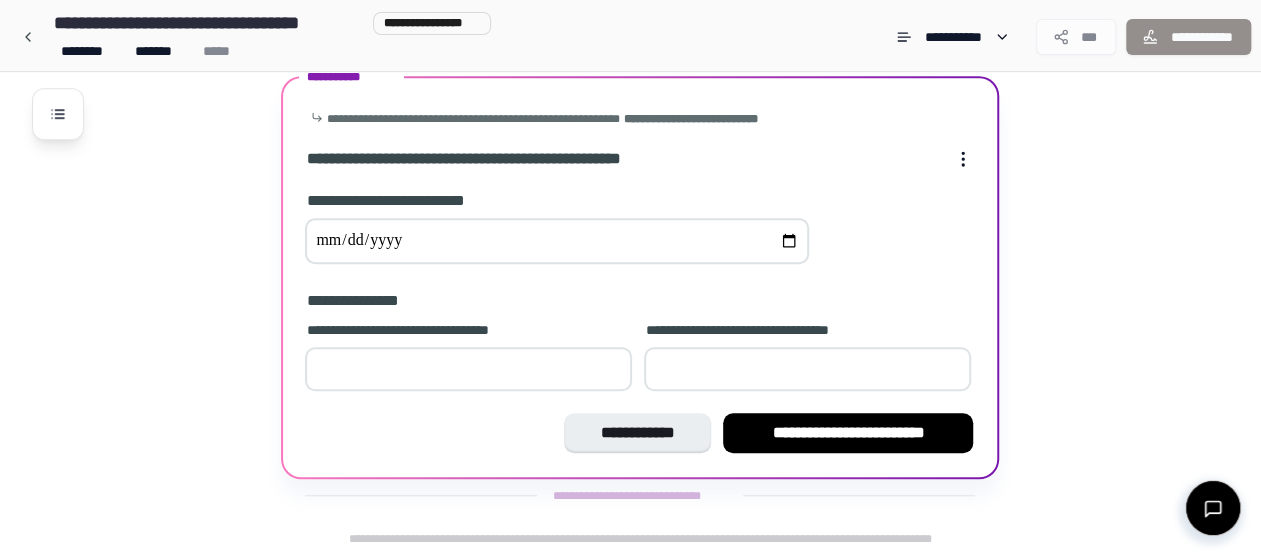 click at bounding box center [557, 241] 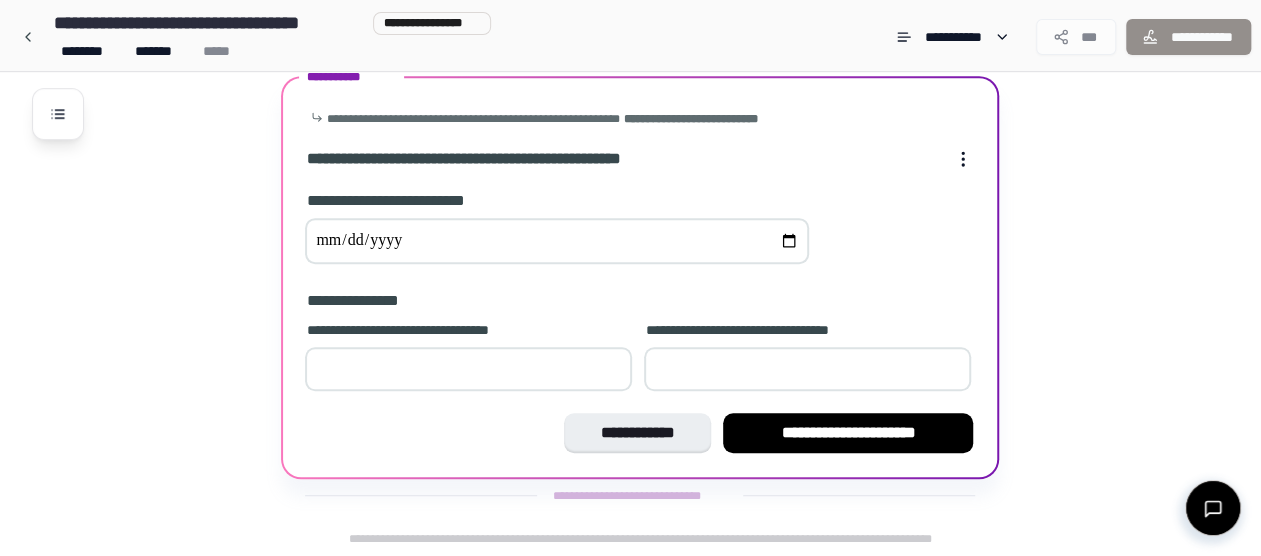 click at bounding box center (468, 369) 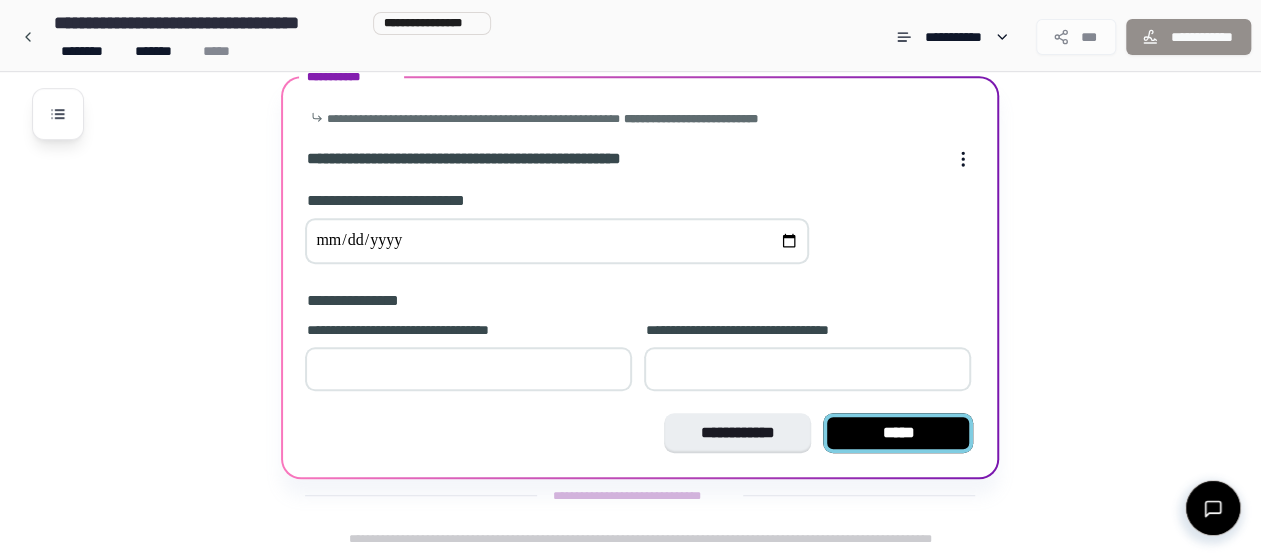 type on "*" 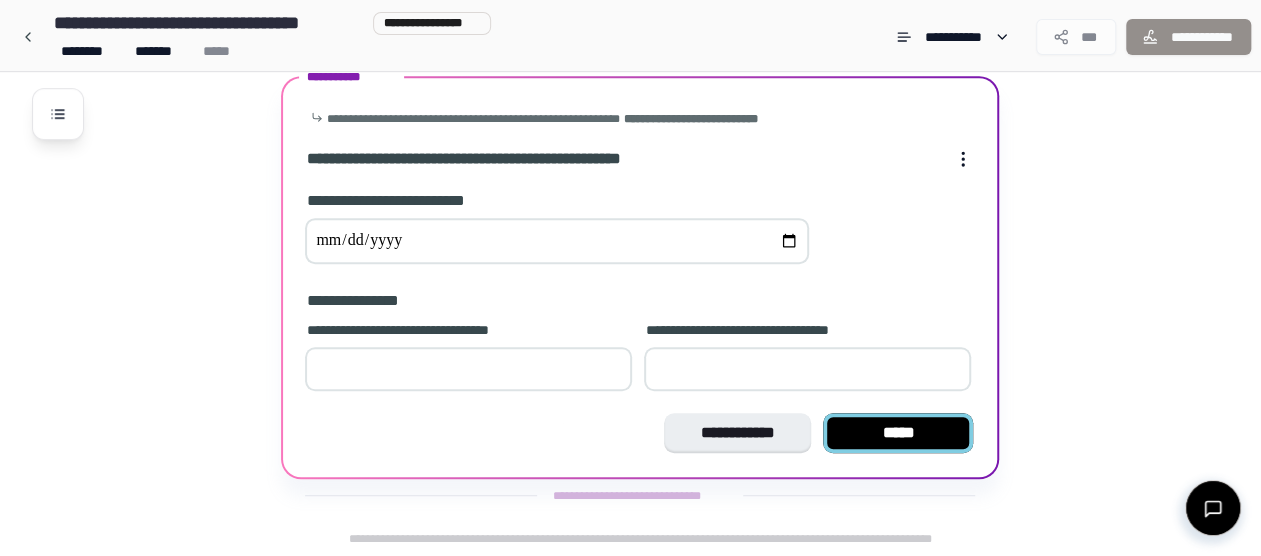 click on "*****" at bounding box center [898, 433] 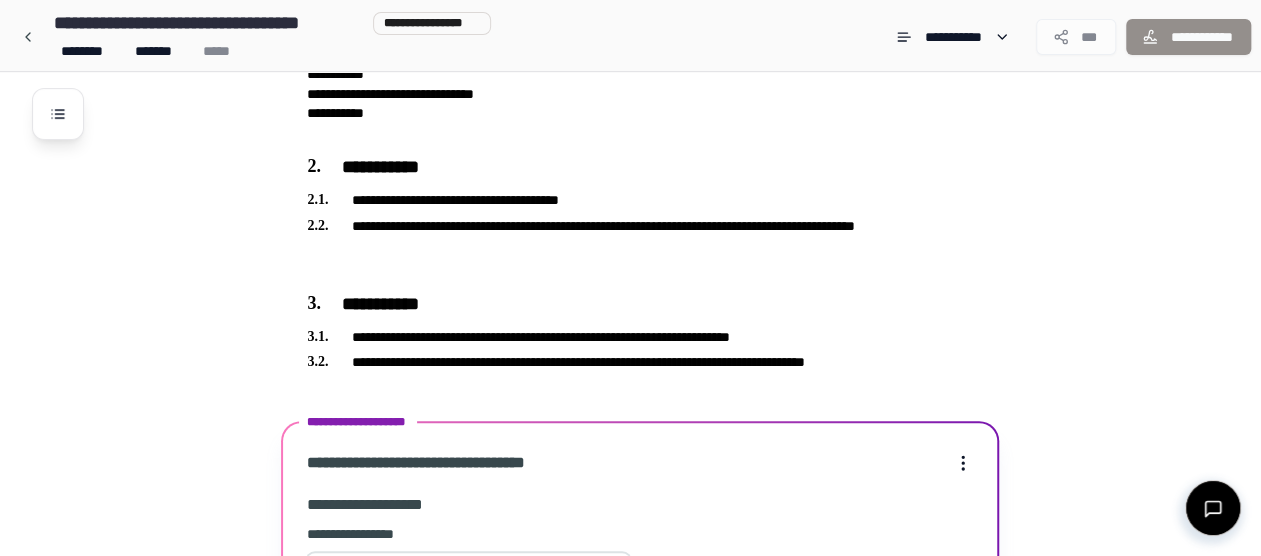 scroll, scrollTop: 811, scrollLeft: 0, axis: vertical 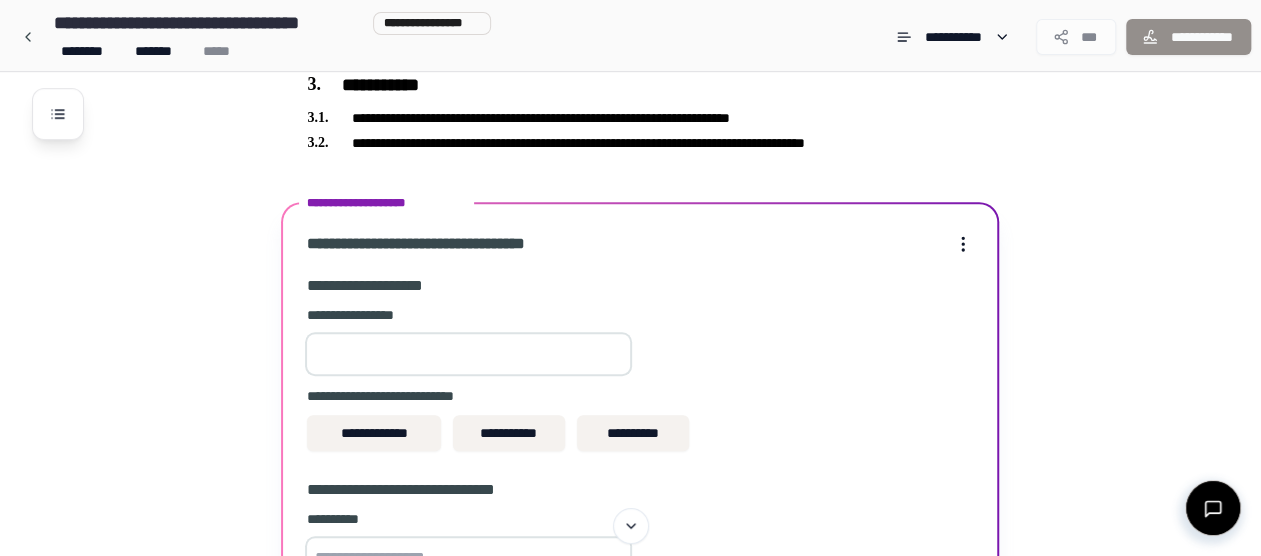 click at bounding box center (468, 354) 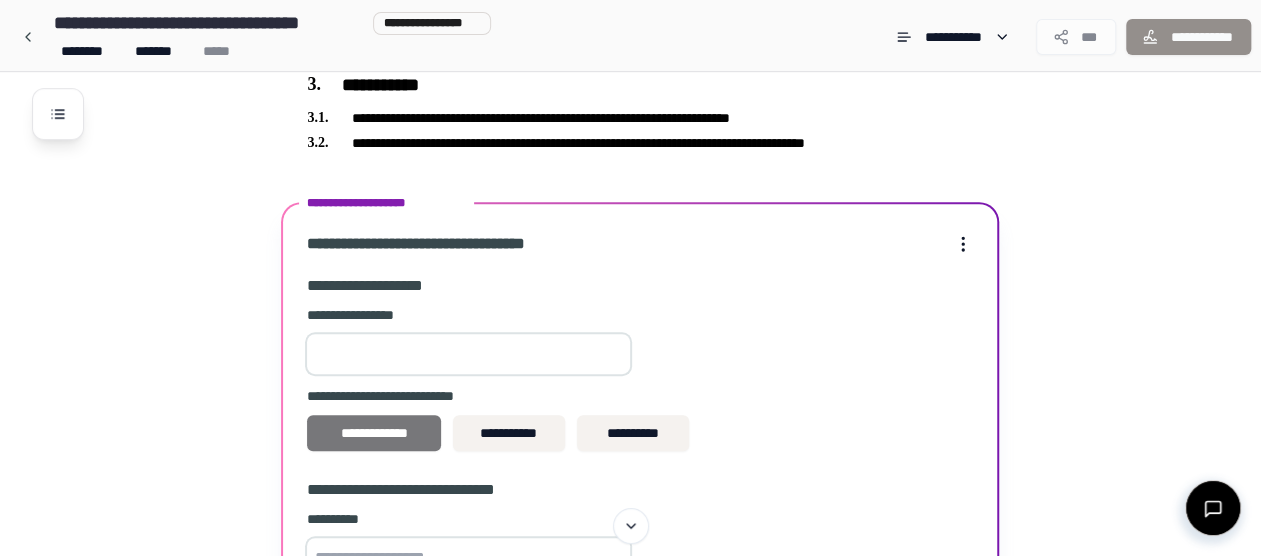 type on "***" 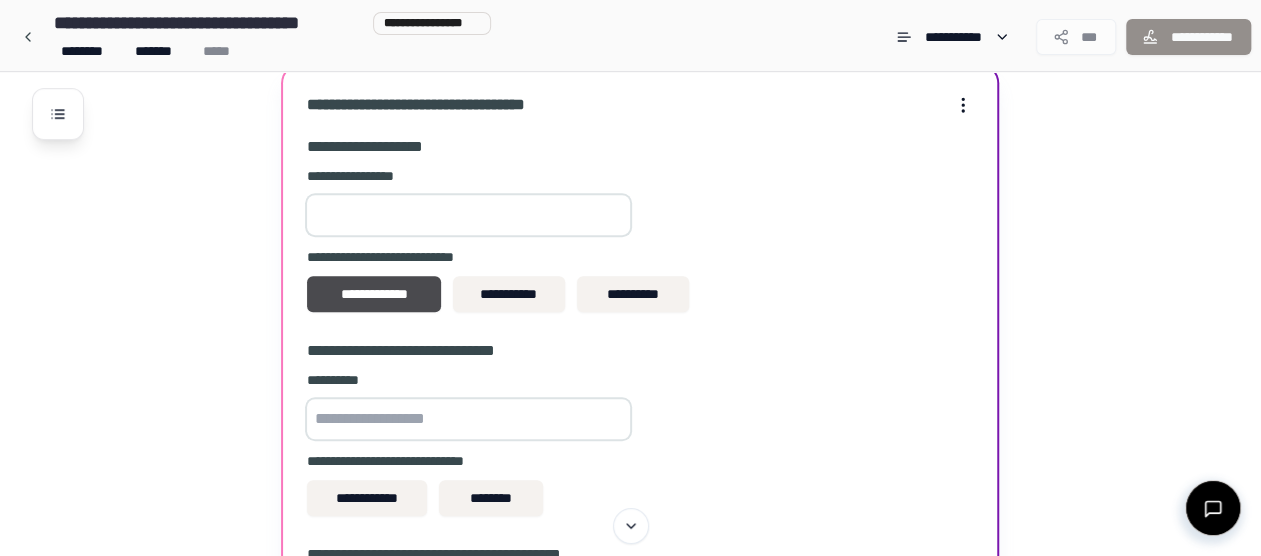 scroll, scrollTop: 597, scrollLeft: 0, axis: vertical 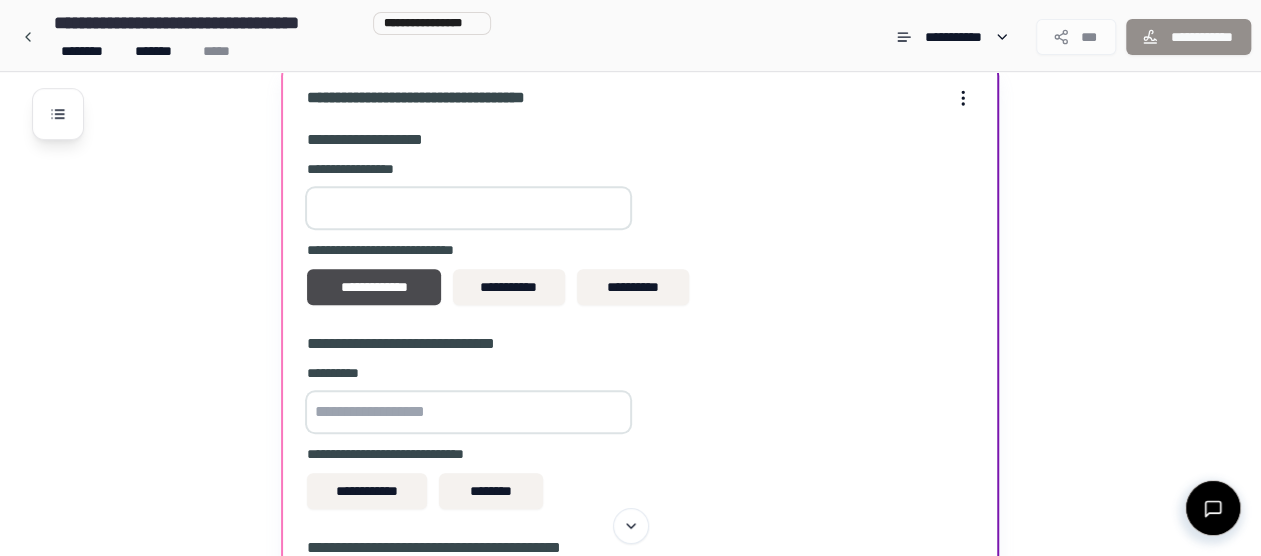 click at bounding box center (468, 412) 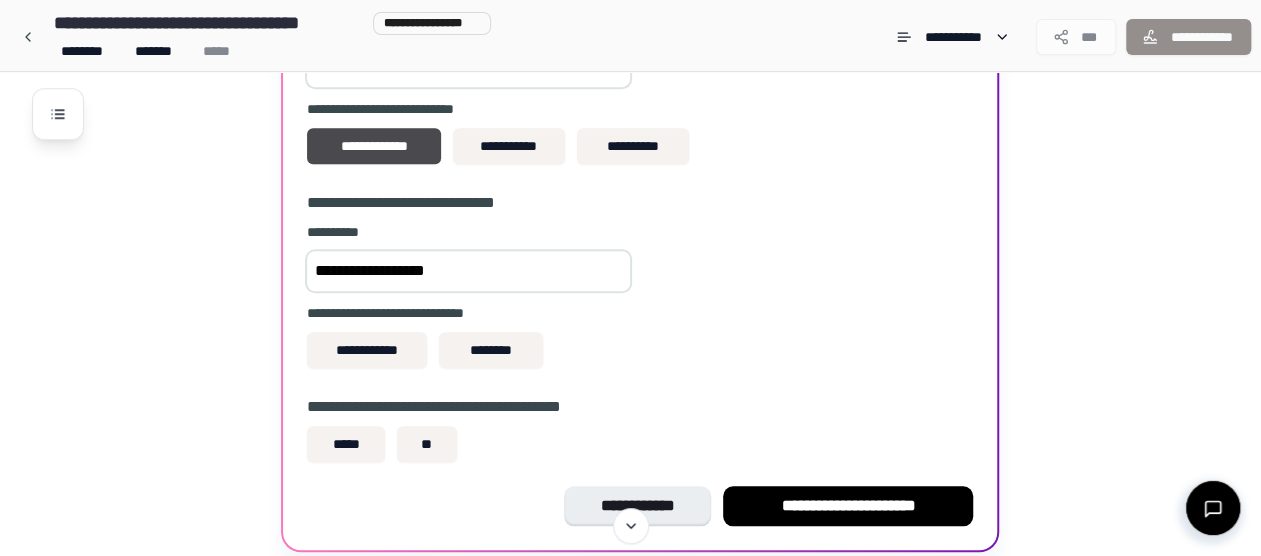 scroll, scrollTop: 766, scrollLeft: 0, axis: vertical 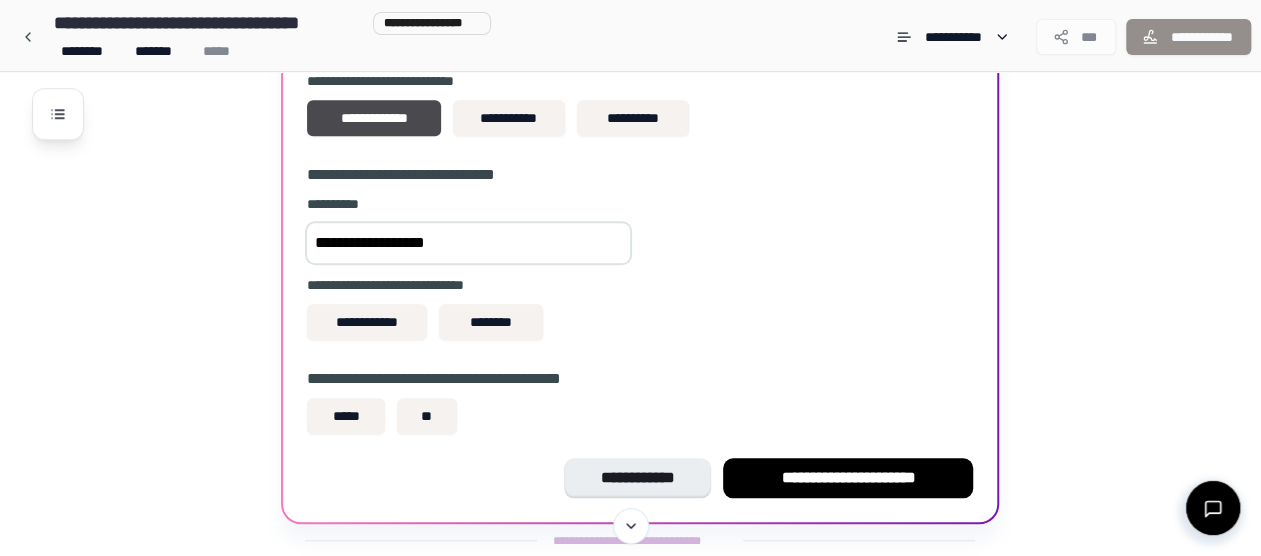 type on "**********" 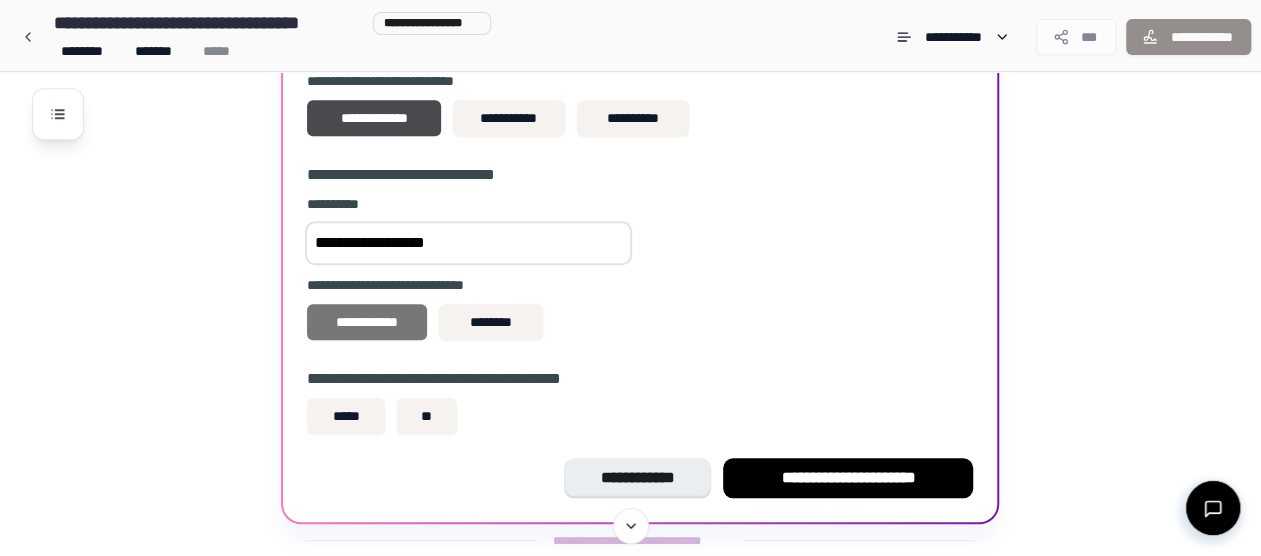 click on "**********" at bounding box center (367, 322) 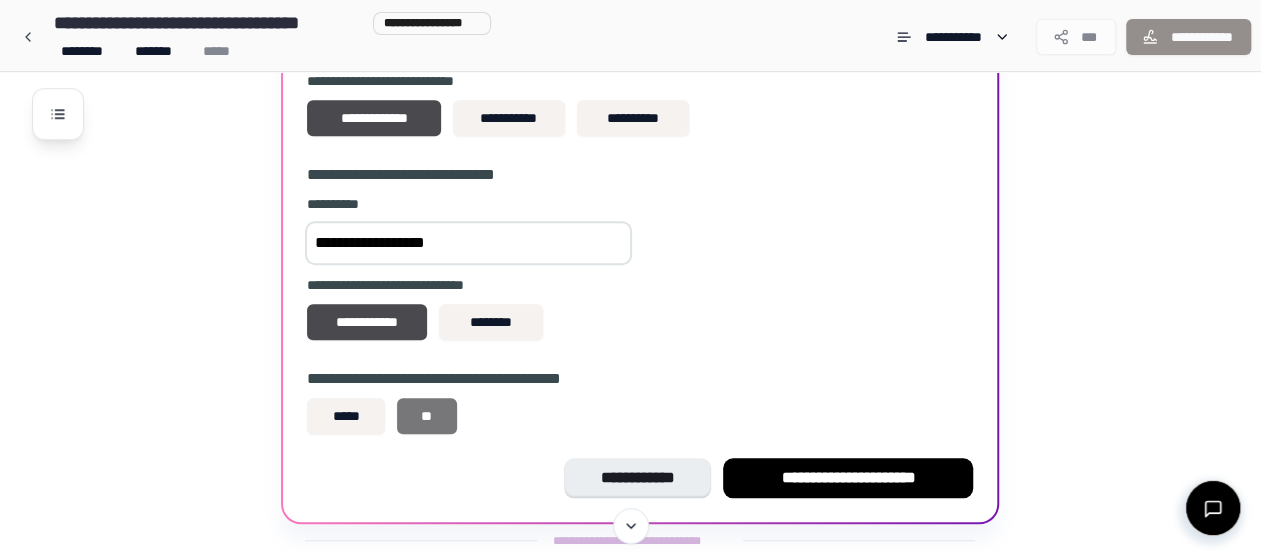 click on "**" at bounding box center (427, 416) 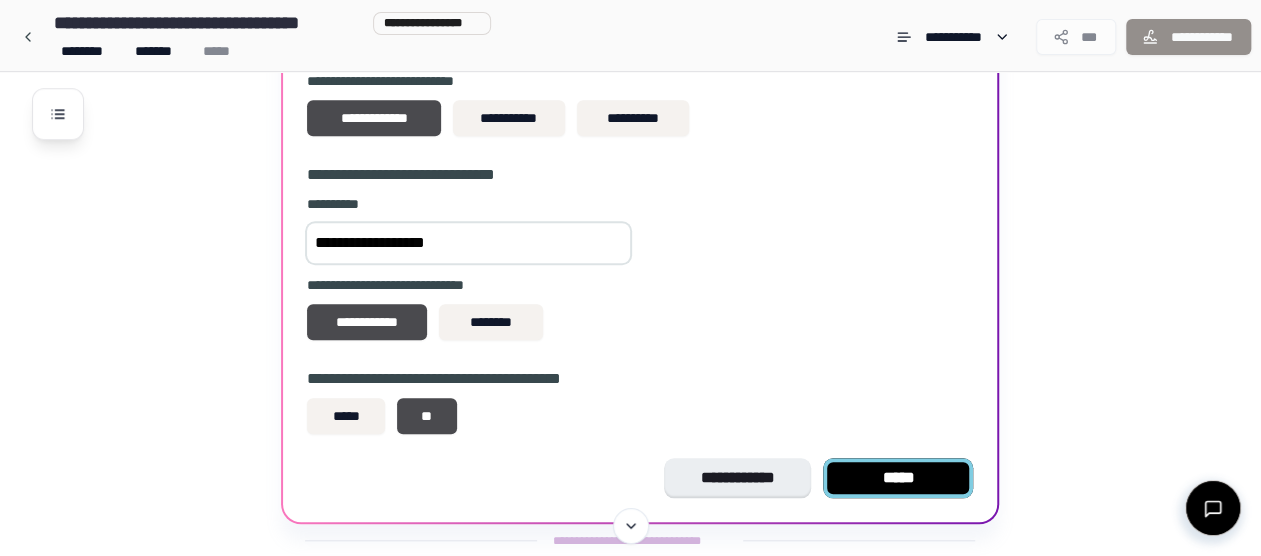 click on "*****" at bounding box center (898, 478) 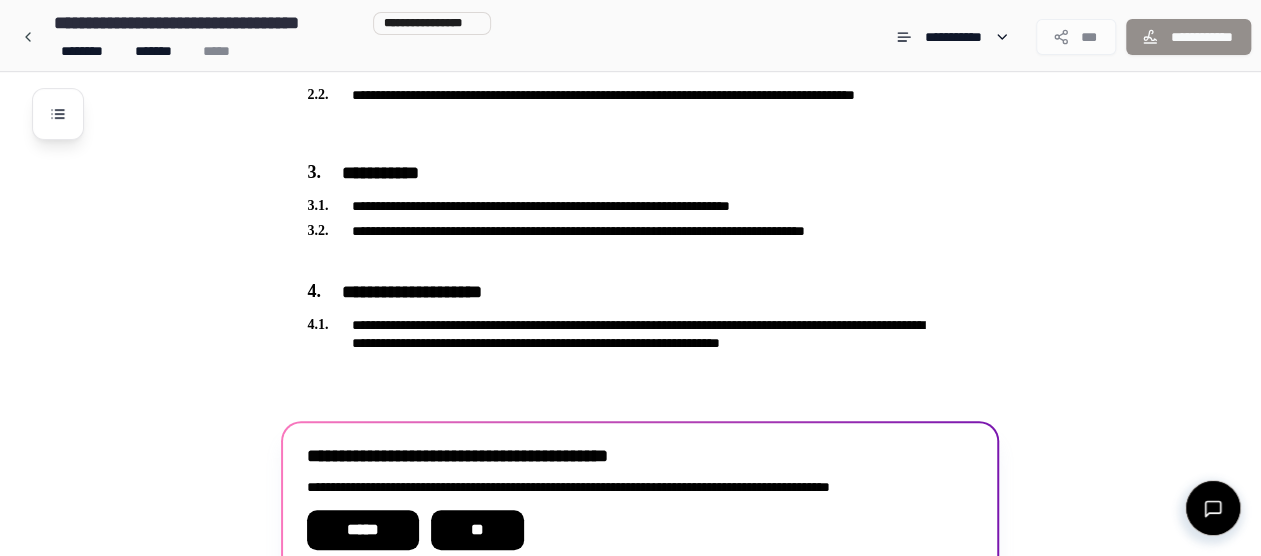 scroll, scrollTop: 482, scrollLeft: 0, axis: vertical 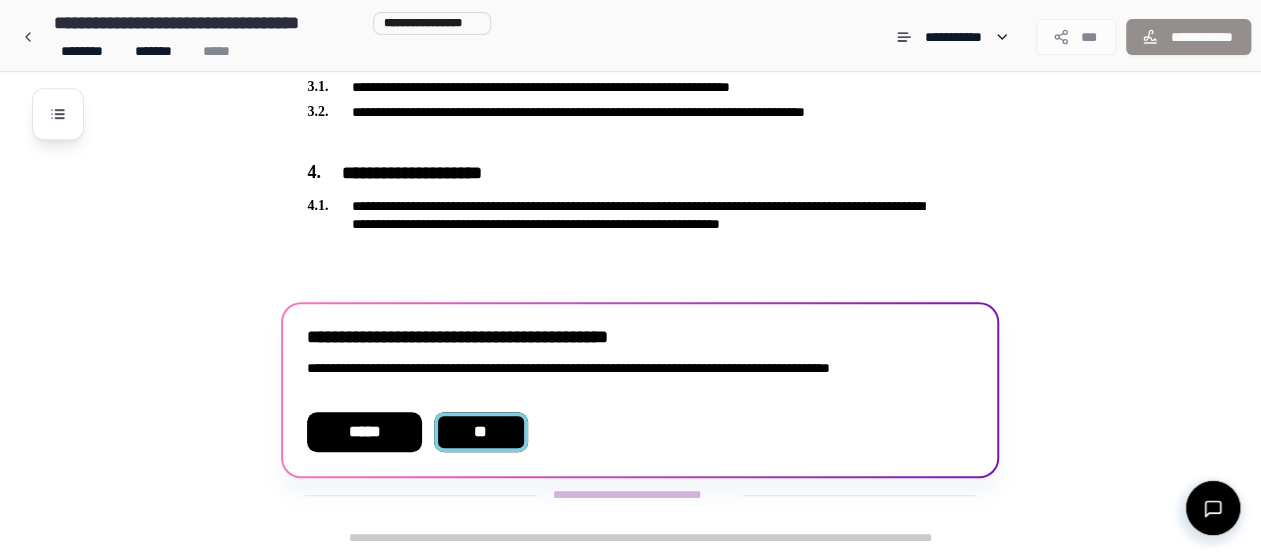 click on "**" at bounding box center [480, 432] 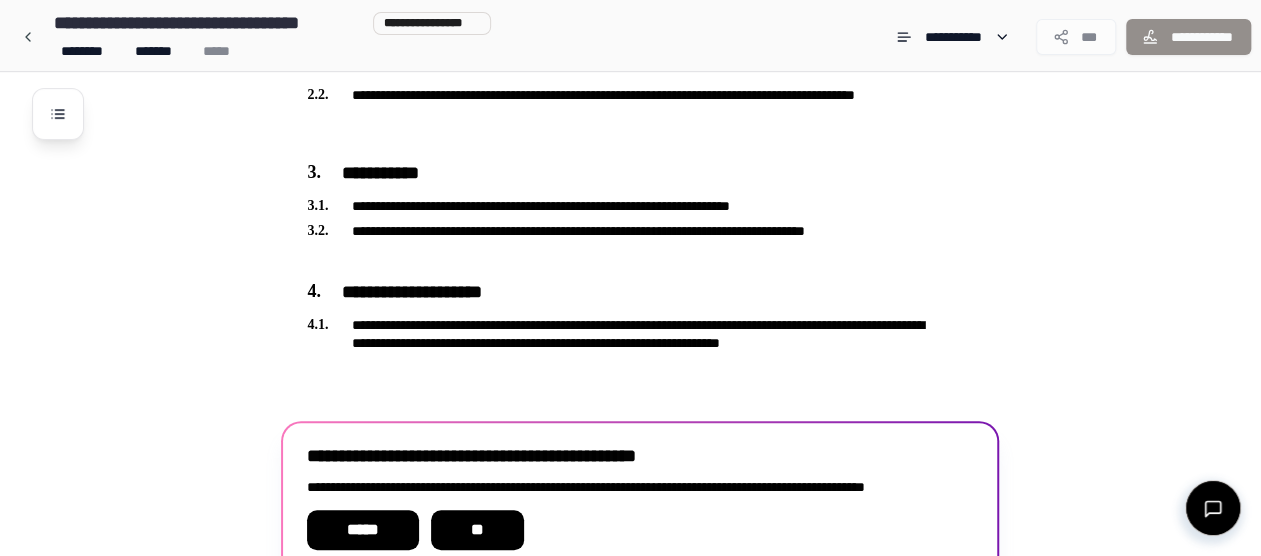 scroll, scrollTop: 482, scrollLeft: 0, axis: vertical 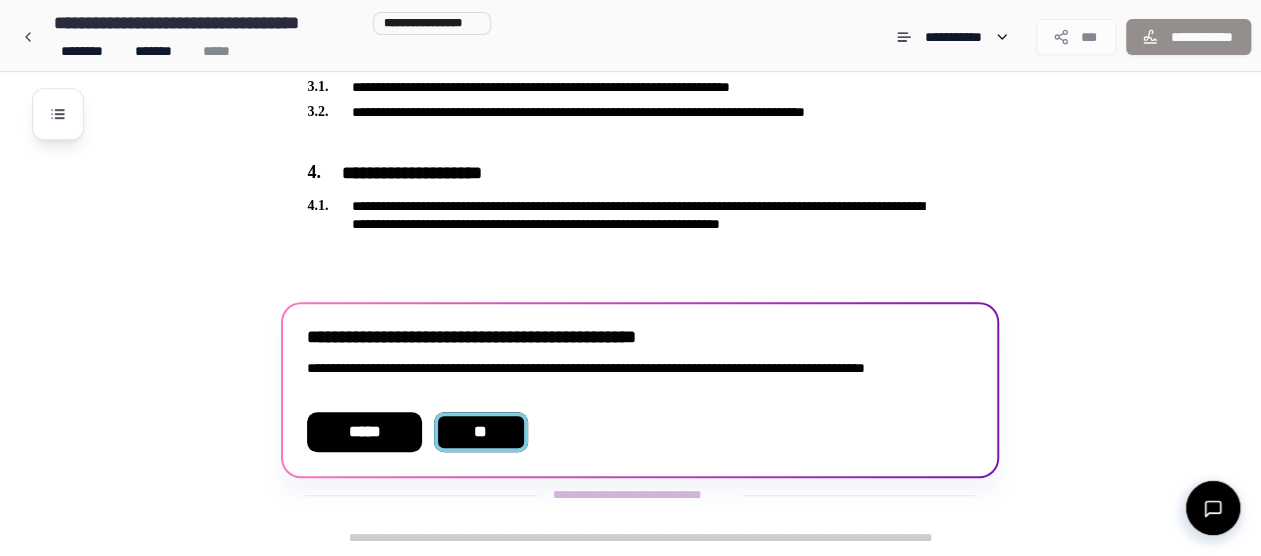click on "**" at bounding box center (480, 432) 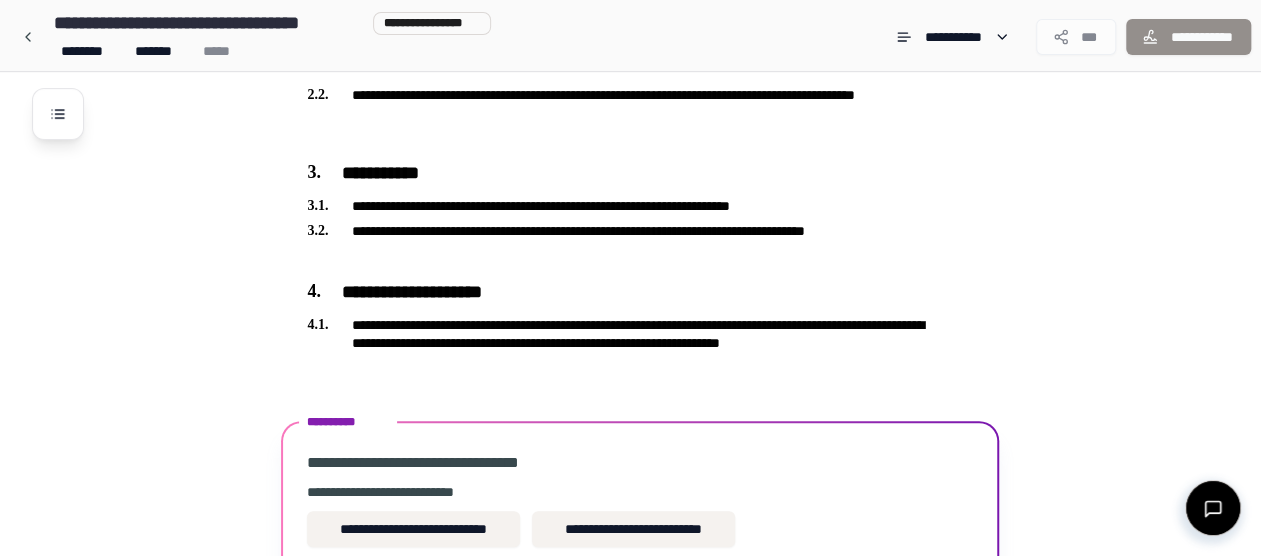 scroll, scrollTop: 599, scrollLeft: 0, axis: vertical 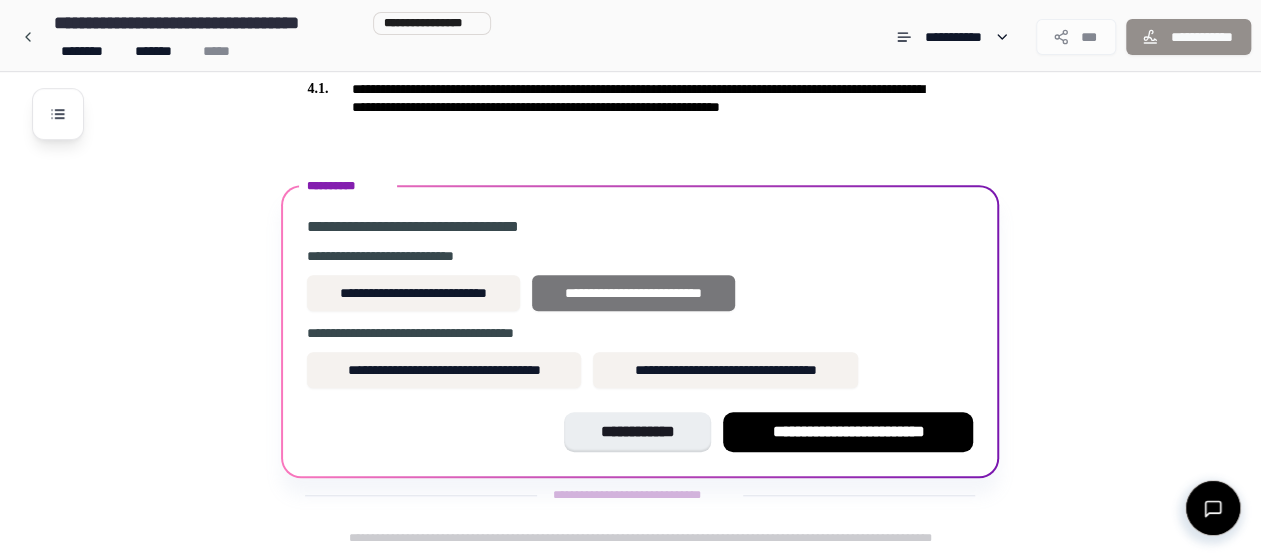 click on "**********" at bounding box center (633, 293) 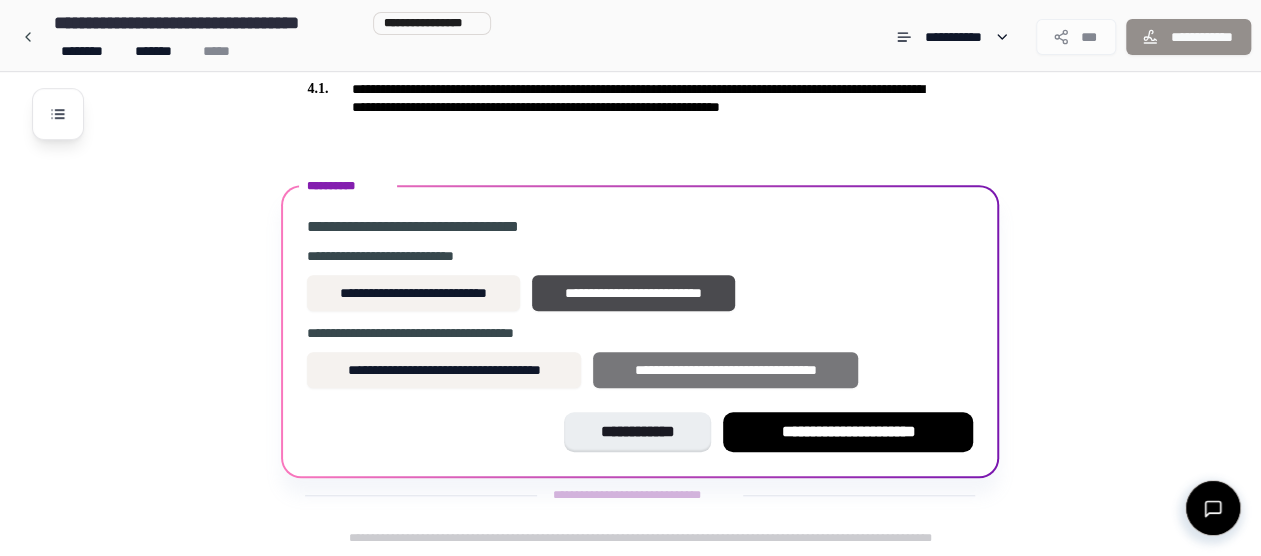 click on "**********" at bounding box center (725, 370) 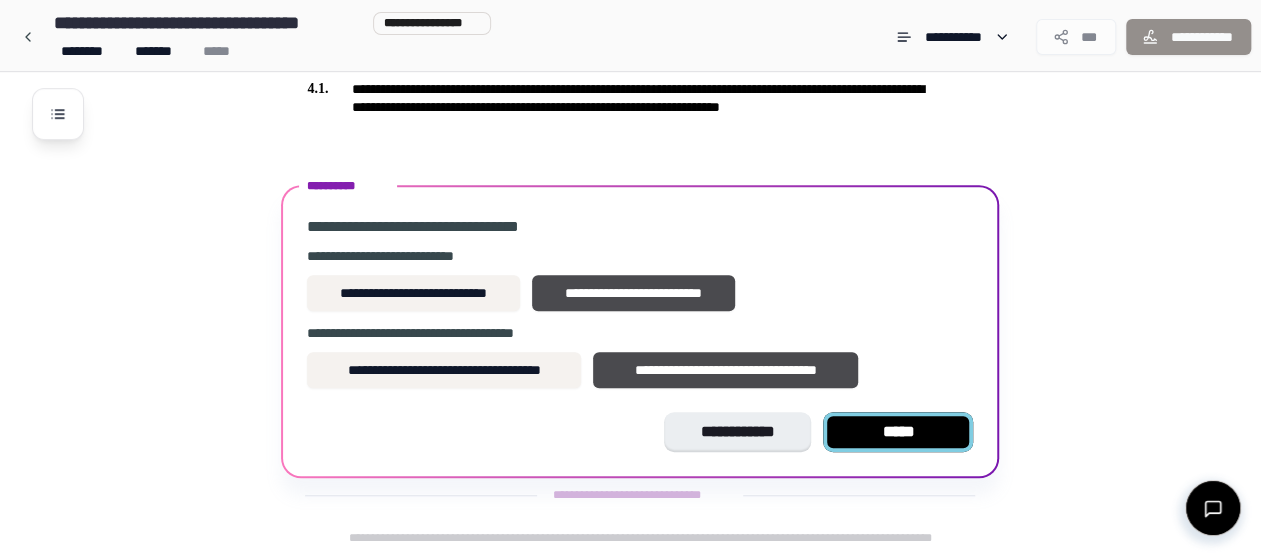 click on "*****" at bounding box center (898, 432) 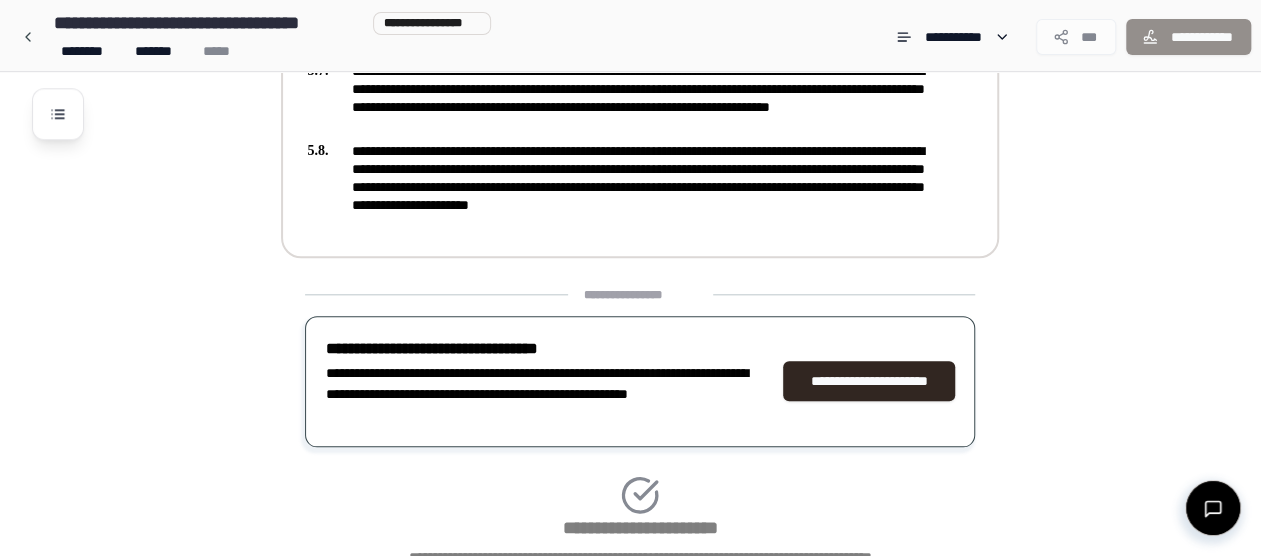 scroll, scrollTop: 1088, scrollLeft: 0, axis: vertical 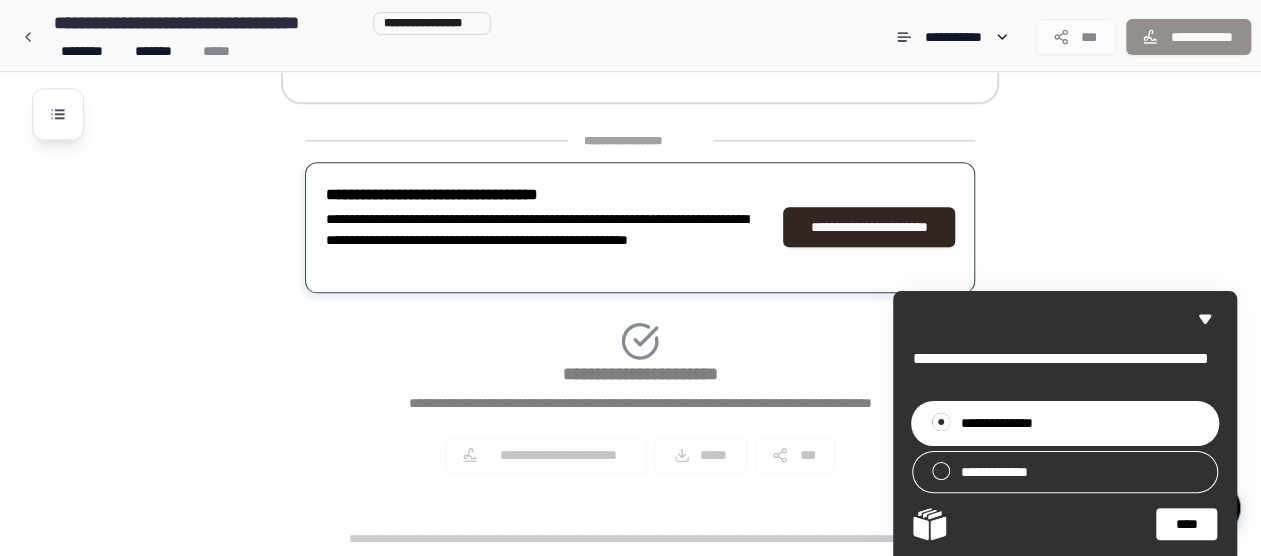 click on "****" at bounding box center (1186, 524) 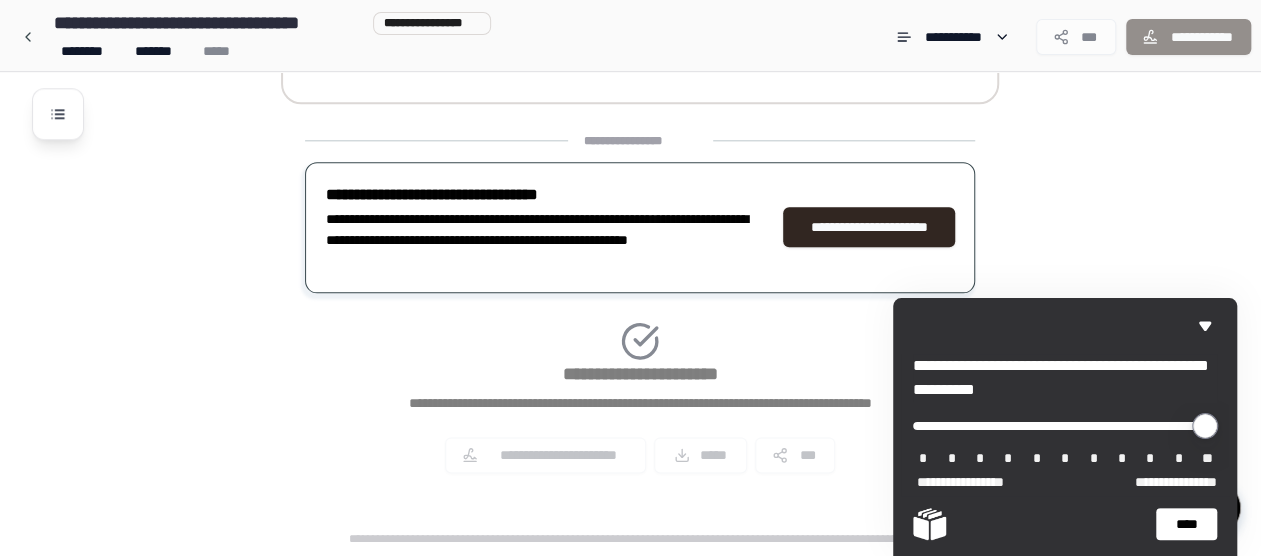 click at bounding box center (1065, 426) 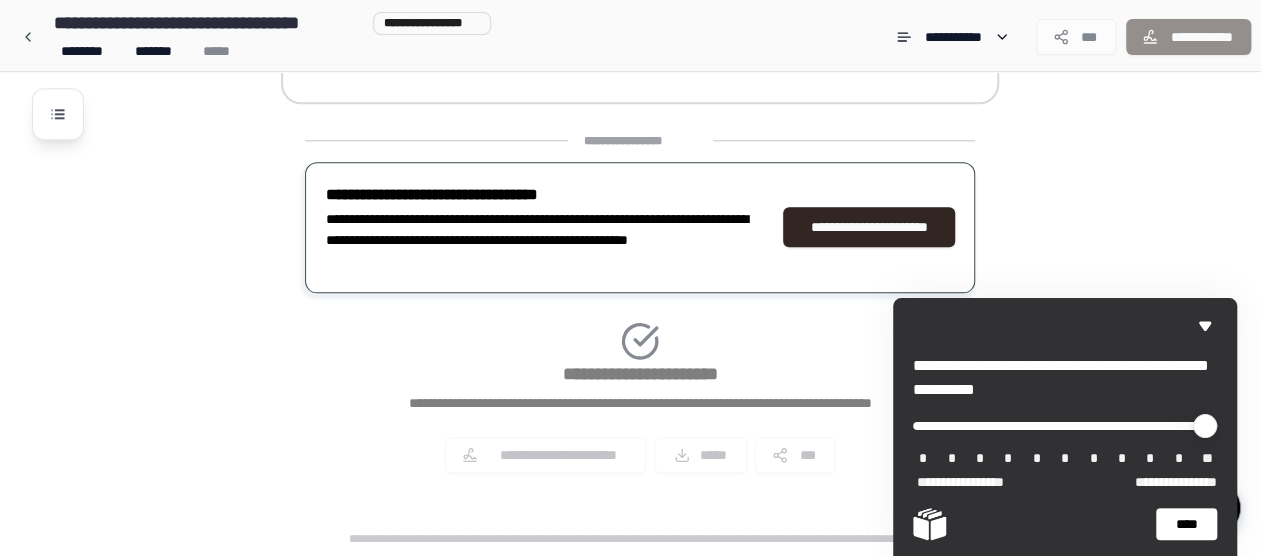 drag, startPoint x: 1176, startPoint y: 424, endPoint x: 1226, endPoint y: 433, distance: 50.803543 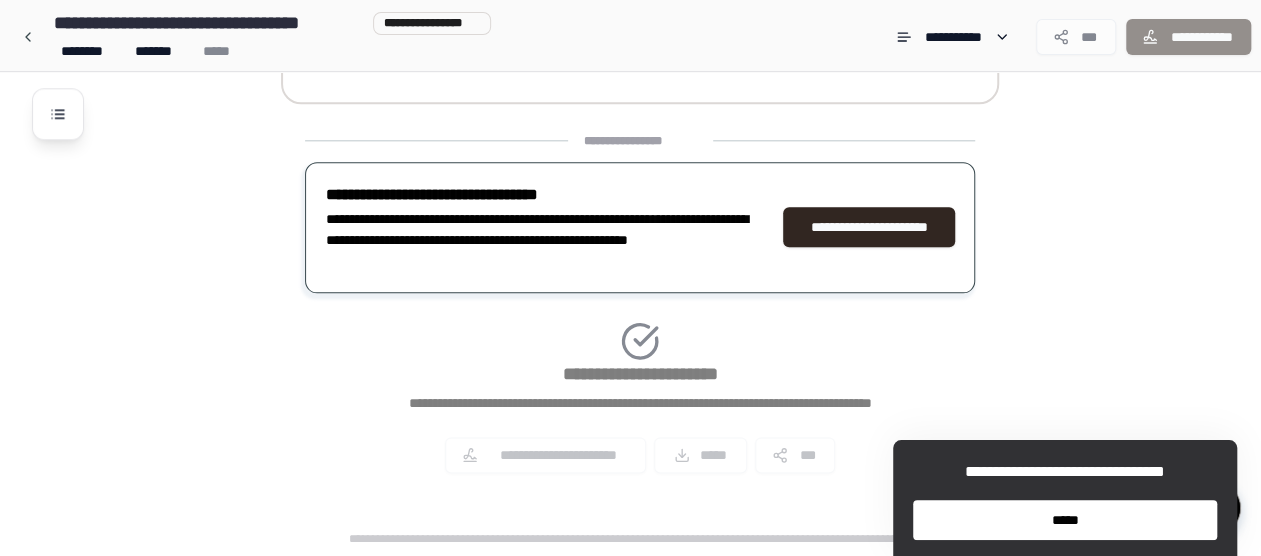 click on "*****" at bounding box center (1065, 520) 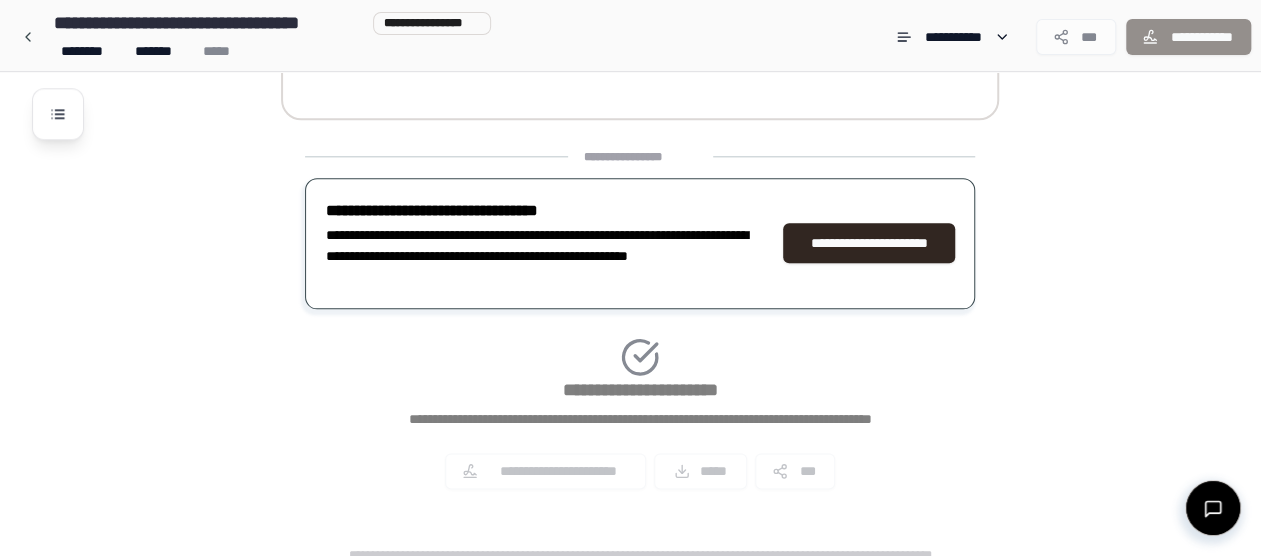 scroll, scrollTop: 1088, scrollLeft: 0, axis: vertical 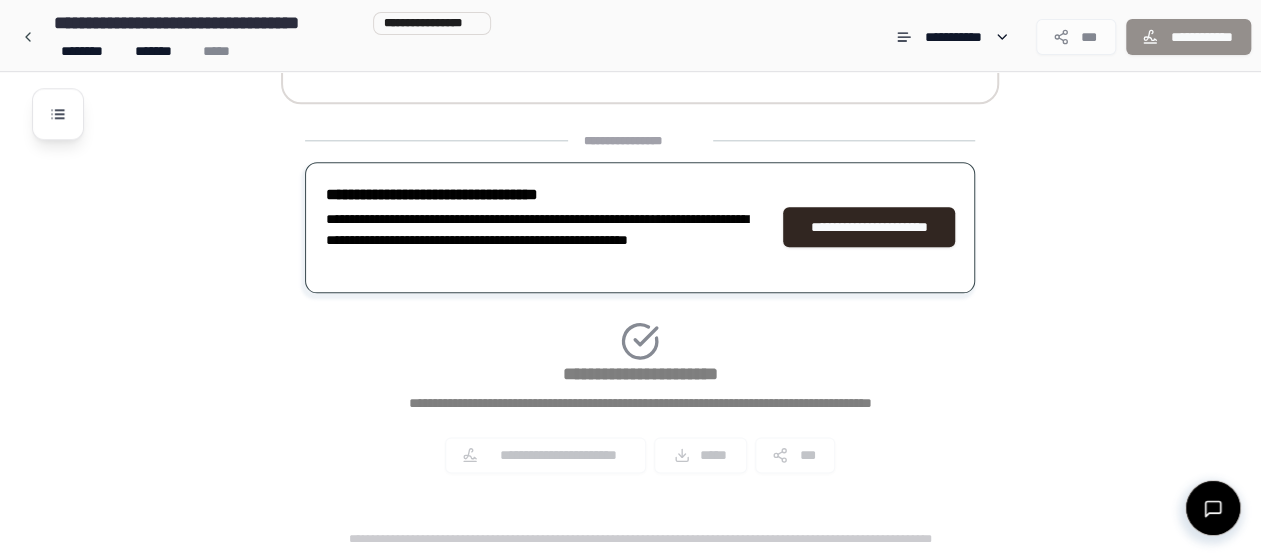 click on "**********" at bounding box center [1188, 37] 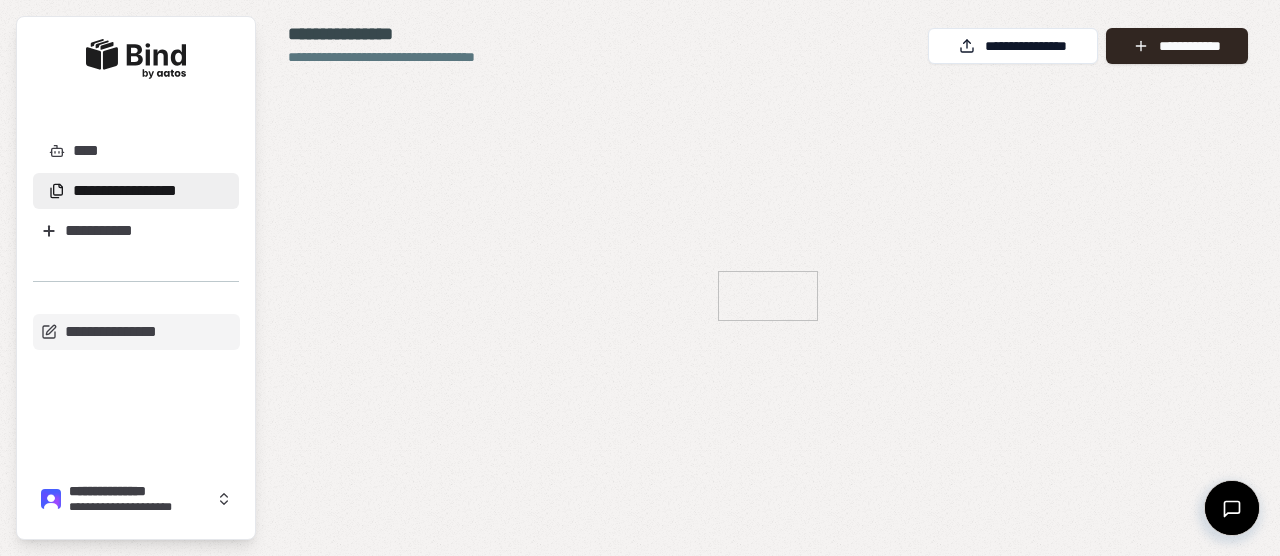 scroll, scrollTop: 0, scrollLeft: 0, axis: both 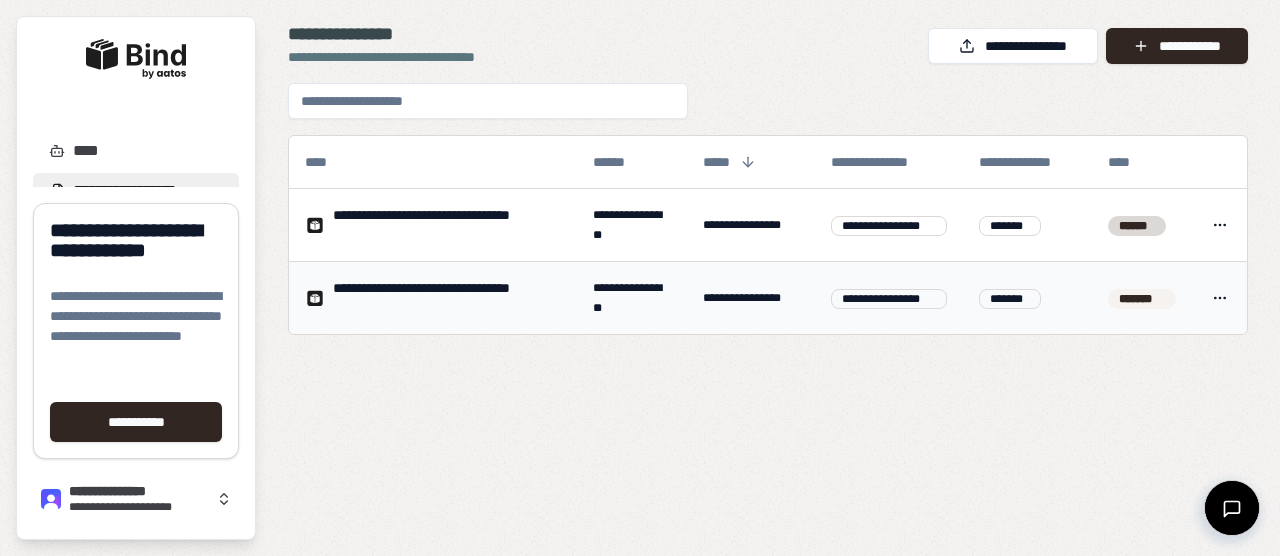 click on "**********" at bounding box center [447, 298] 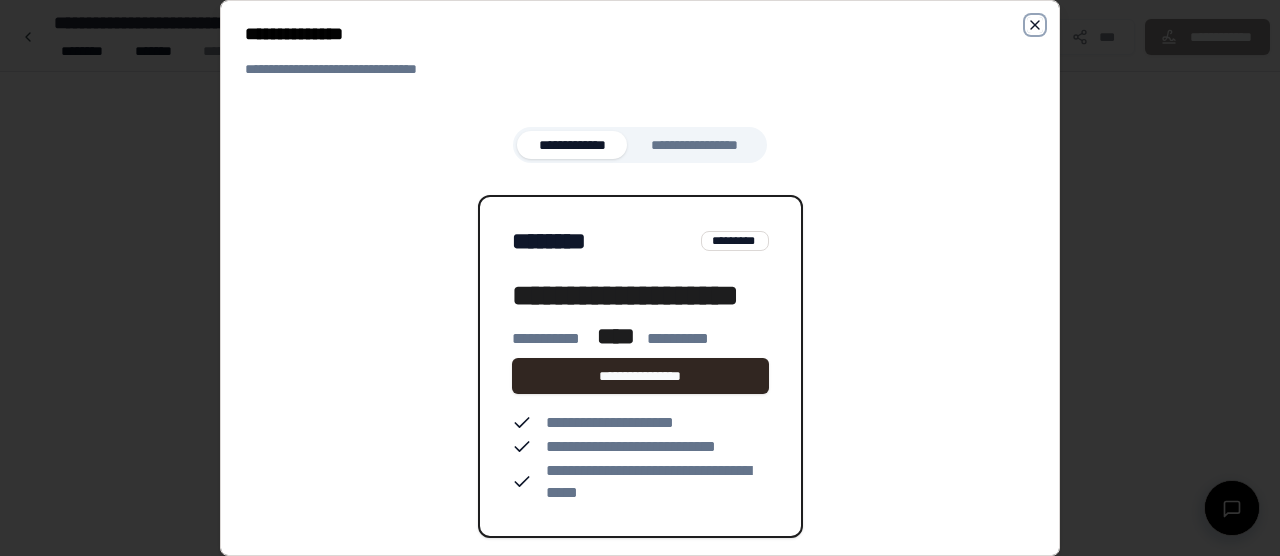 click 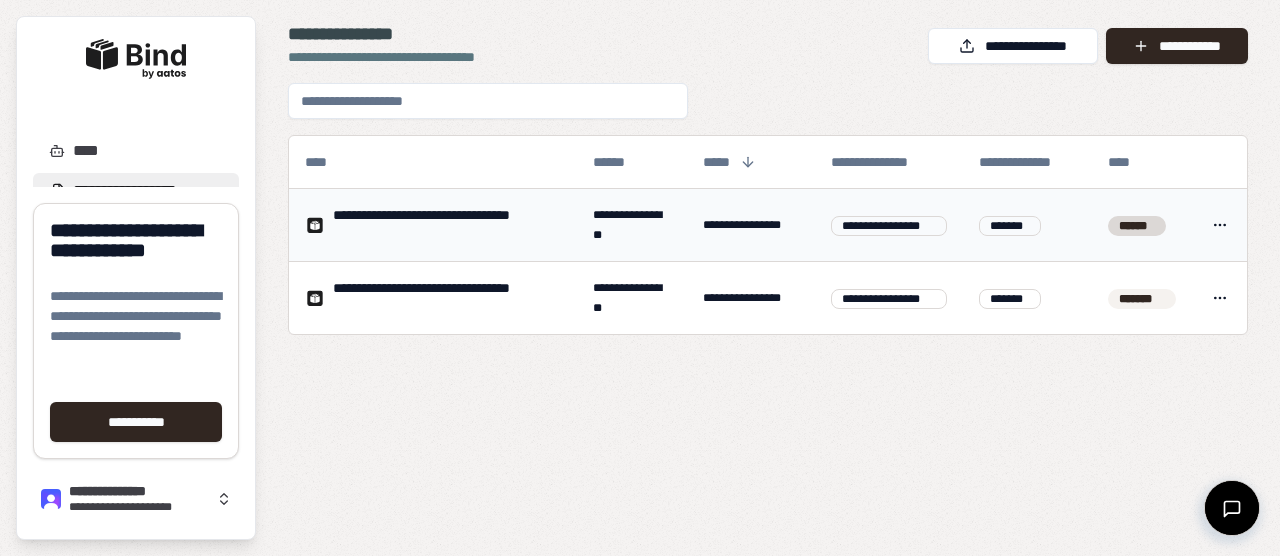 click on "******" at bounding box center (1142, 225) 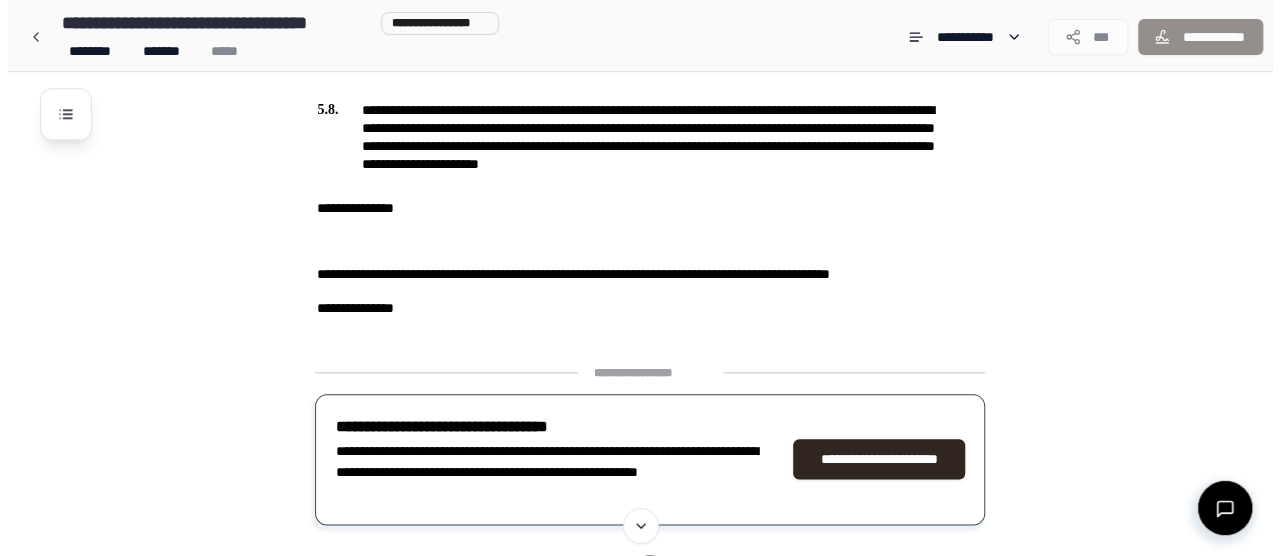 scroll, scrollTop: 966, scrollLeft: 0, axis: vertical 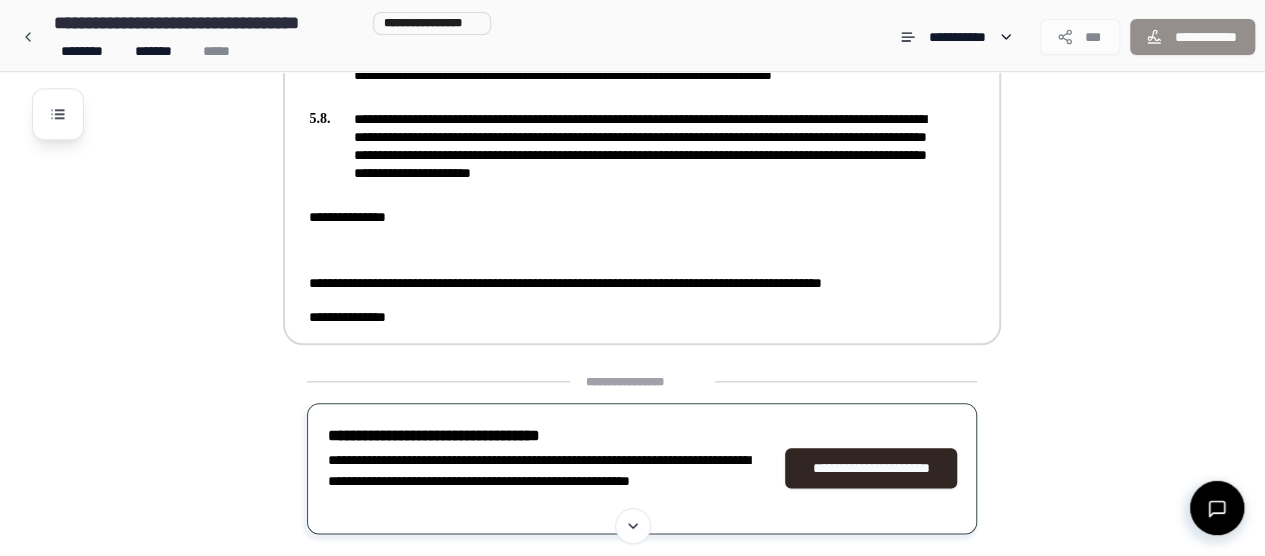 click on "**********" at bounding box center (628, 317) 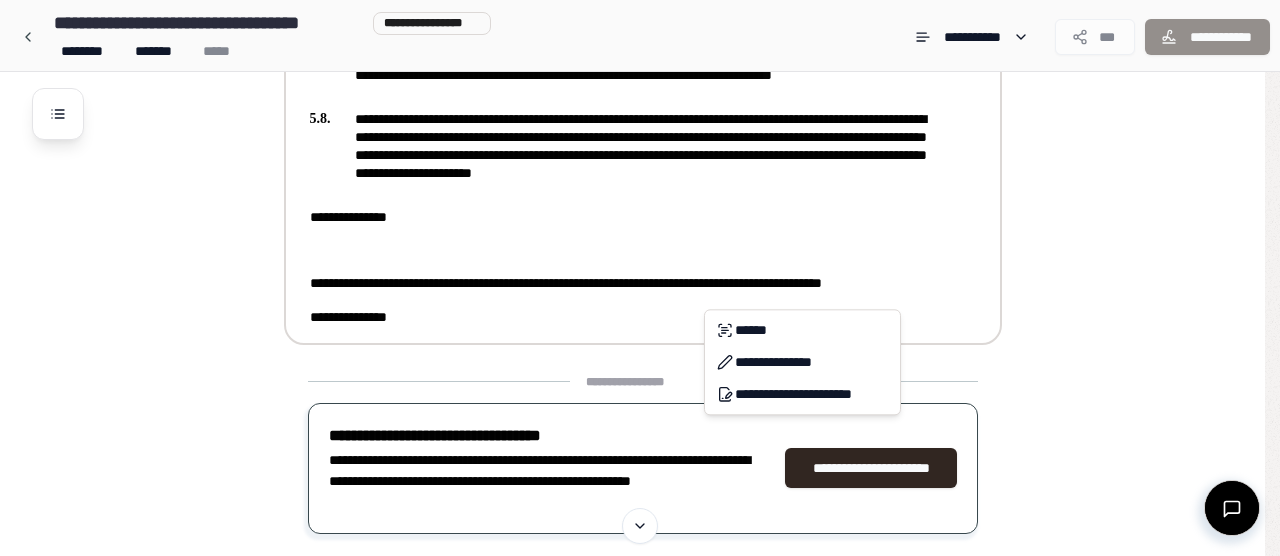 click on "**********" at bounding box center [640, -85] 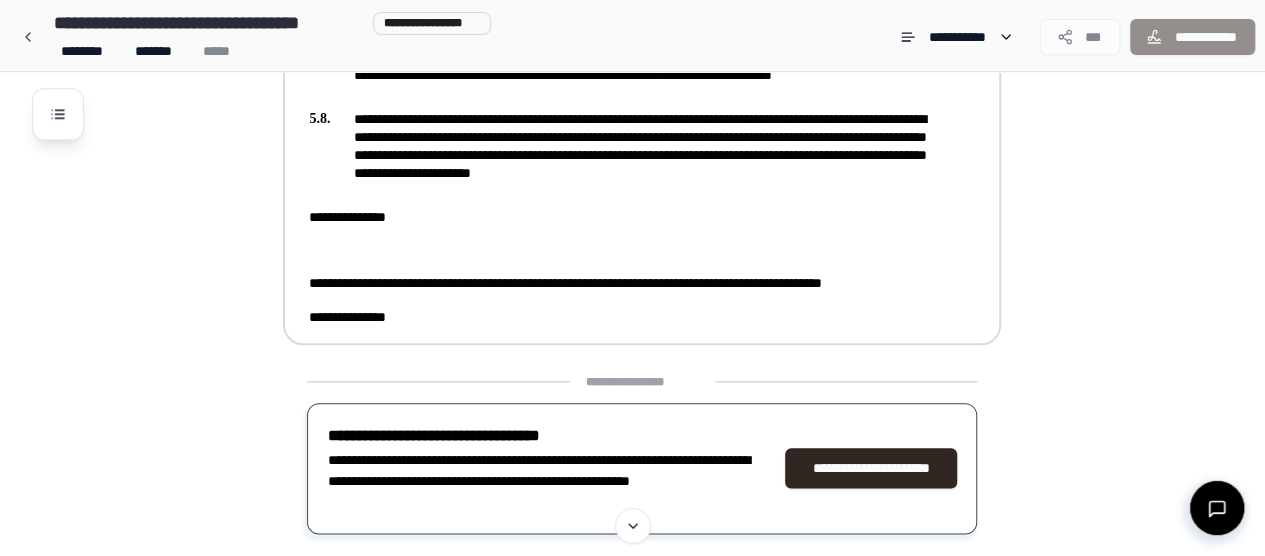 click on "**********" at bounding box center (628, 217) 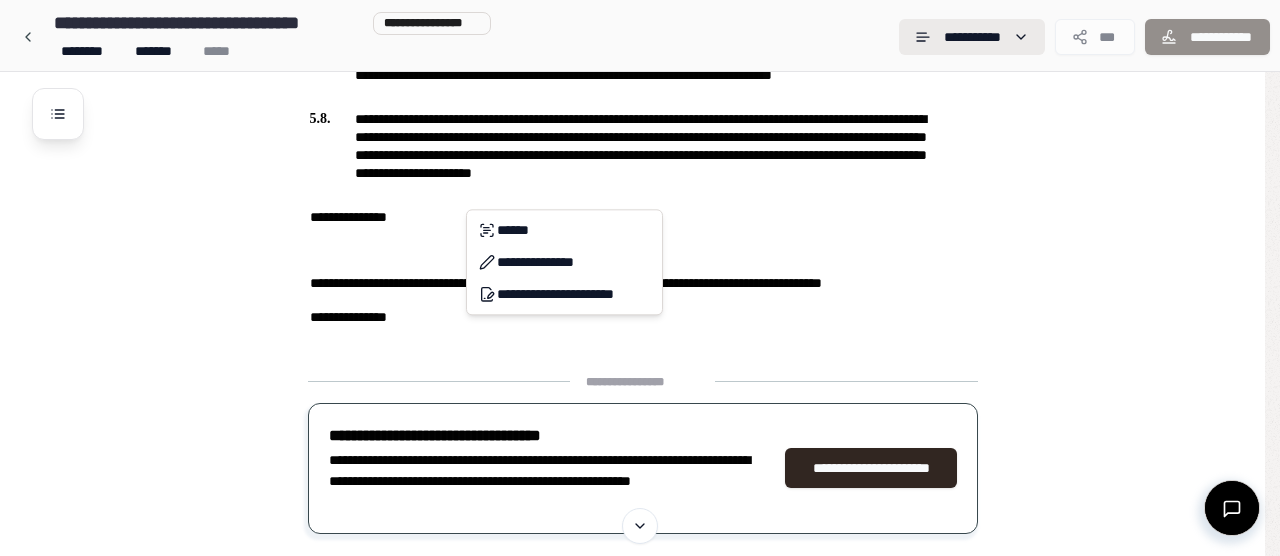 click on "**********" at bounding box center [640, -85] 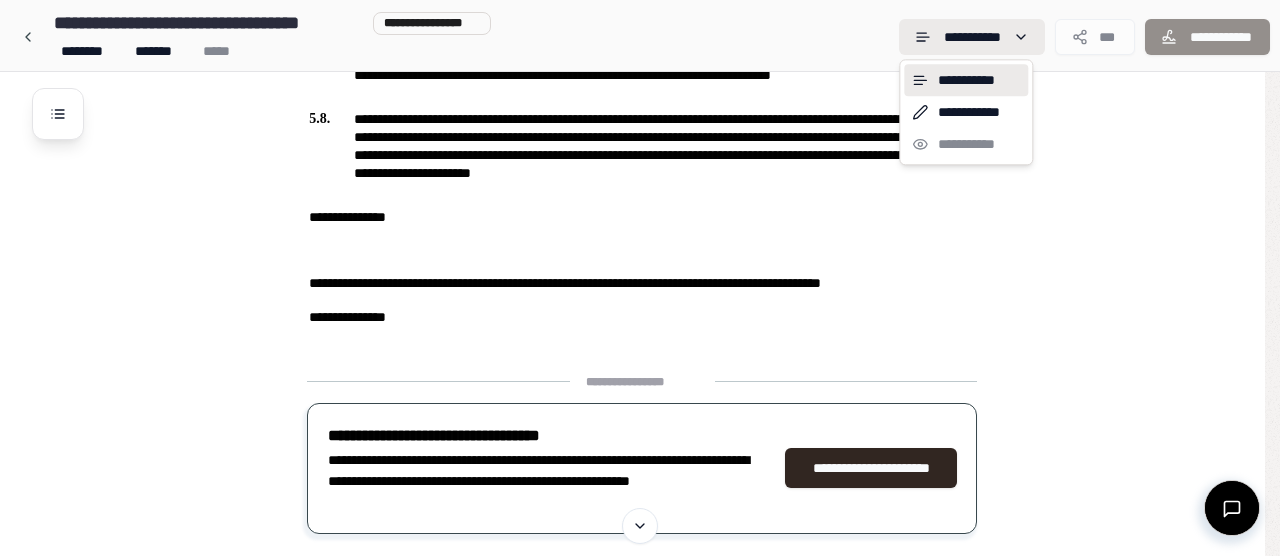 click on "**********" at bounding box center (632, -85) 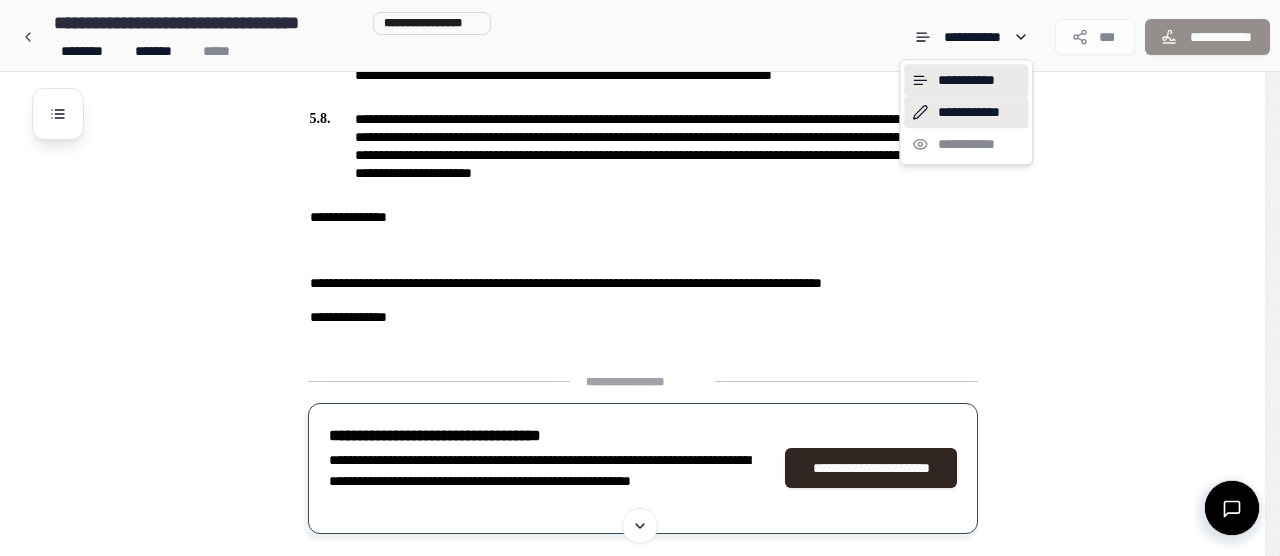 click on "**********" at bounding box center [966, 112] 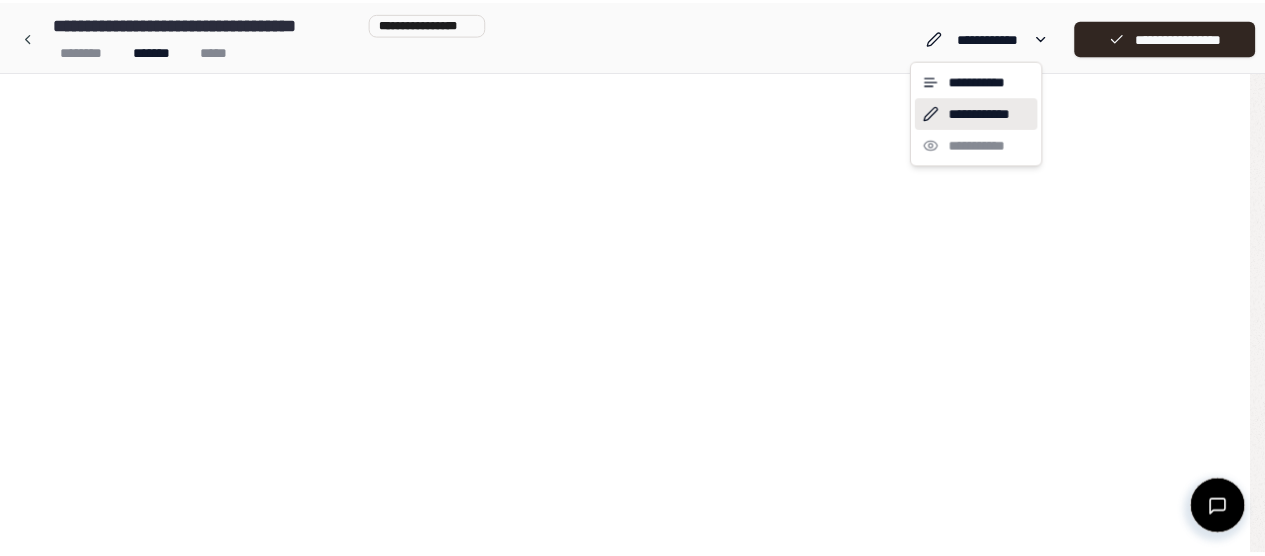 scroll, scrollTop: 0, scrollLeft: 0, axis: both 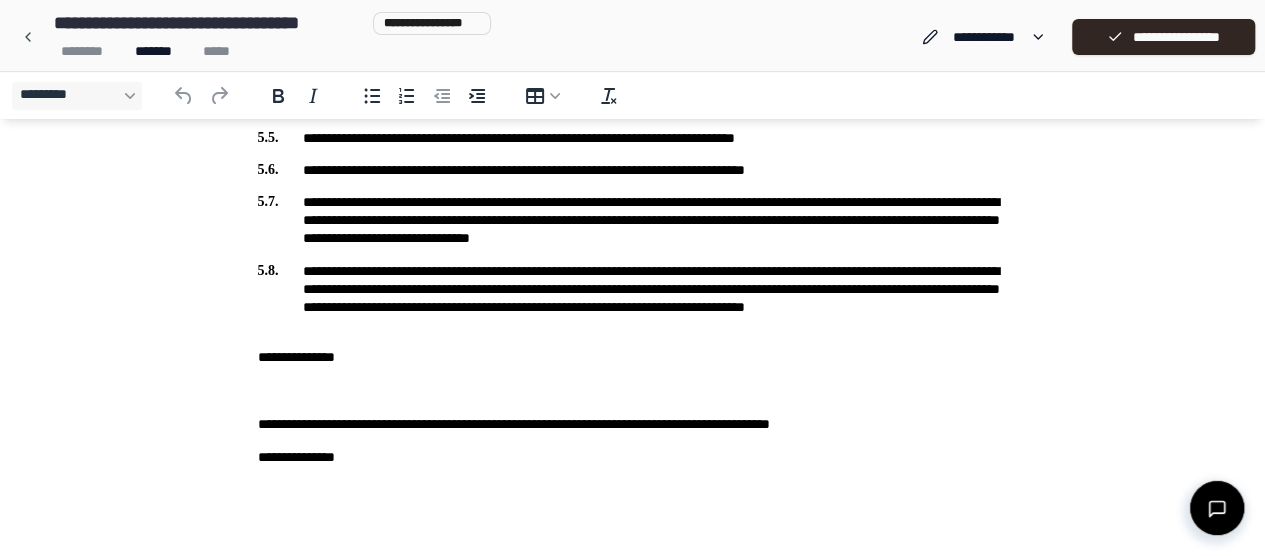 drag, startPoint x: 1276, startPoint y: 177, endPoint x: 1118, endPoint y: 1158, distance: 993.6423 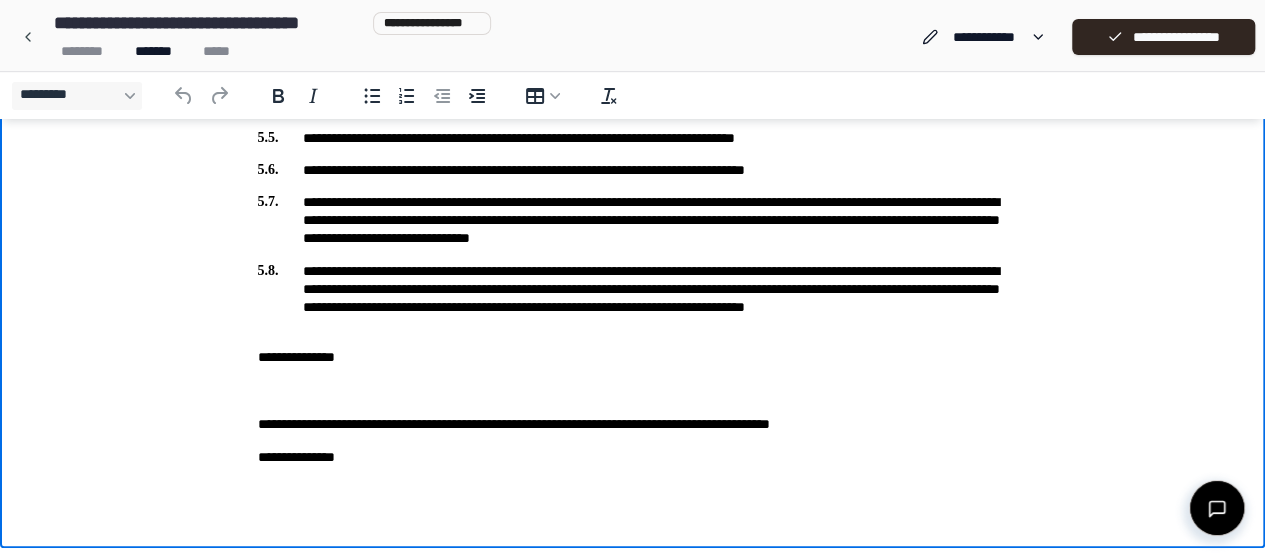 click on "**********" at bounding box center [633, 457] 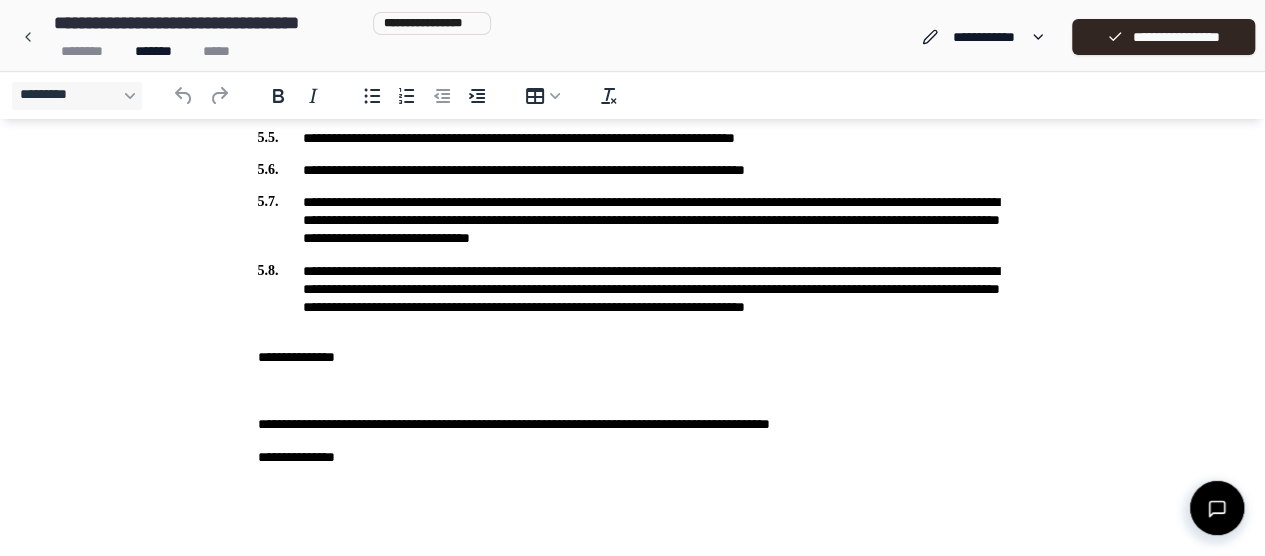type 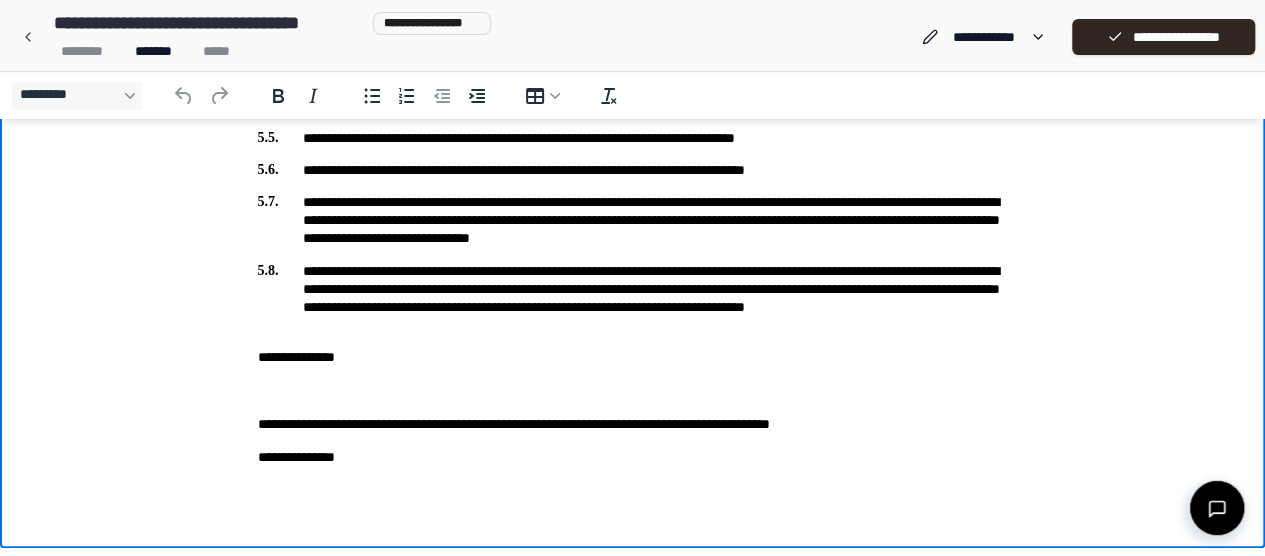 click on "**********" at bounding box center [633, 457] 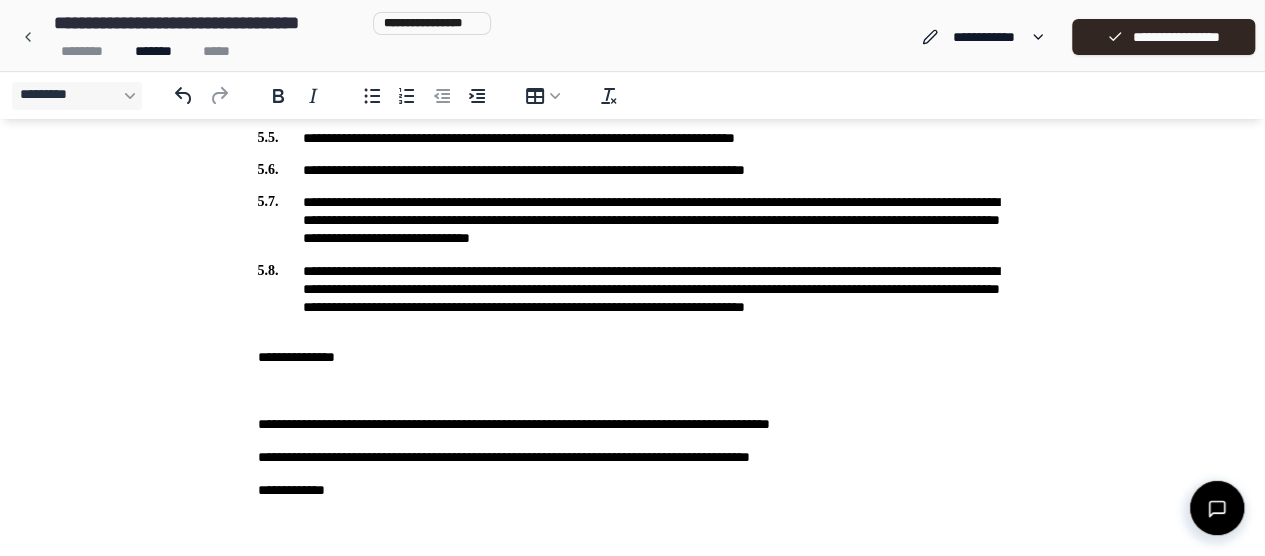click at bounding box center [28, 37] 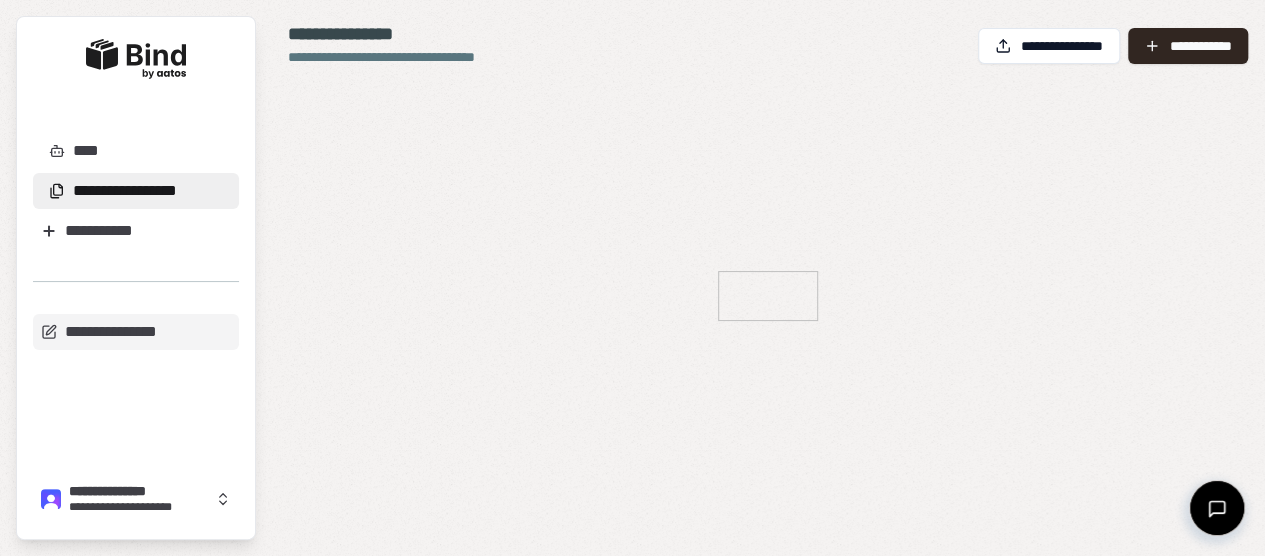 scroll, scrollTop: 0, scrollLeft: 0, axis: both 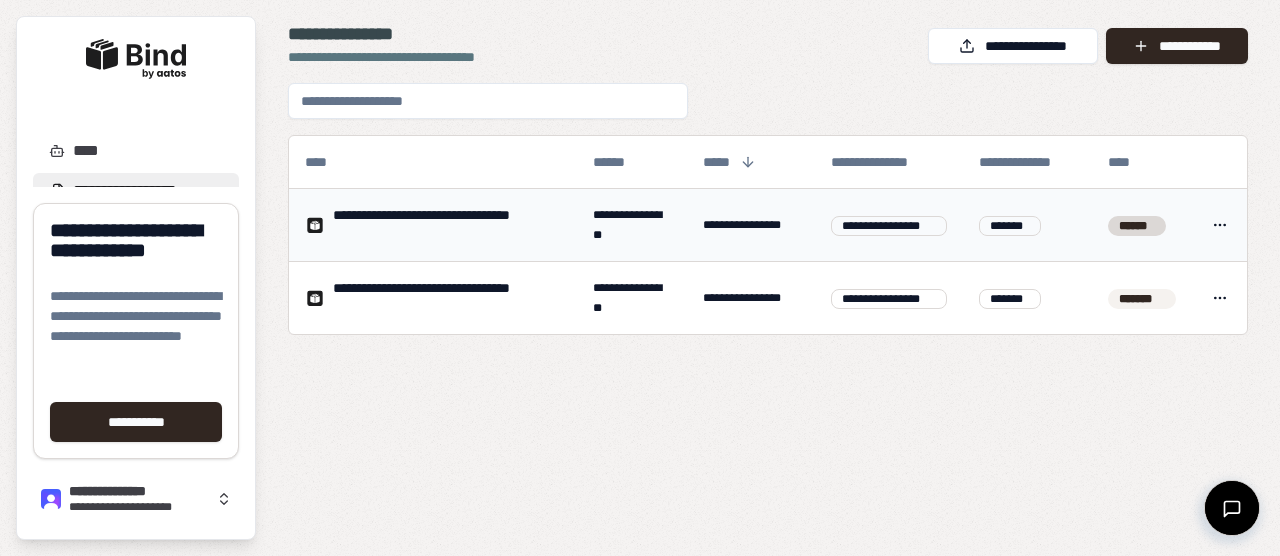 click on "******" at bounding box center (1136, 225) 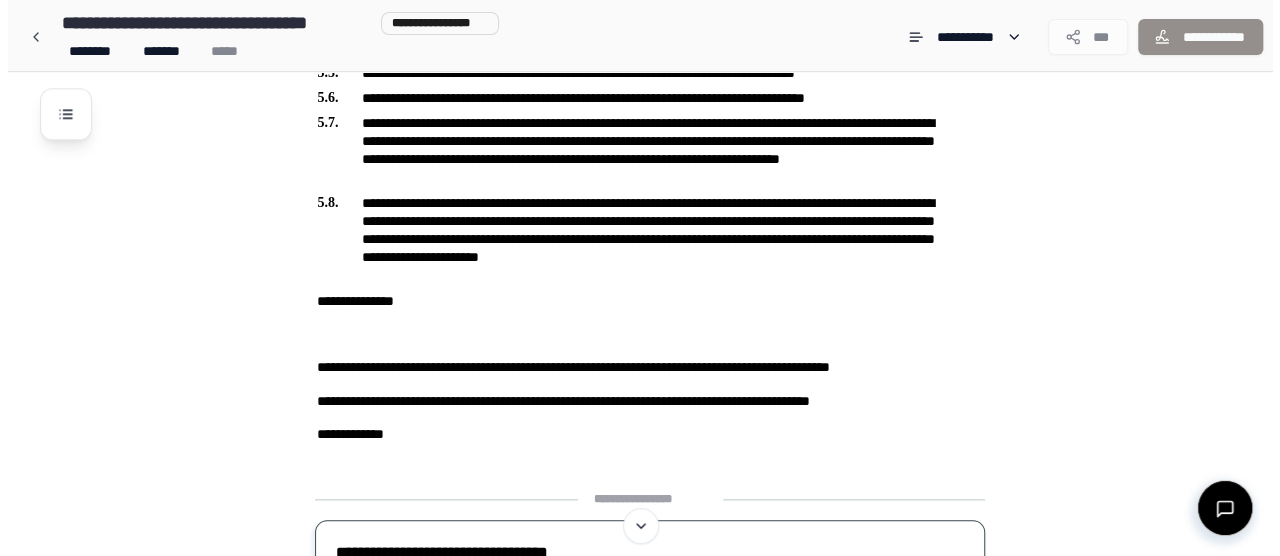scroll, scrollTop: 1011, scrollLeft: 0, axis: vertical 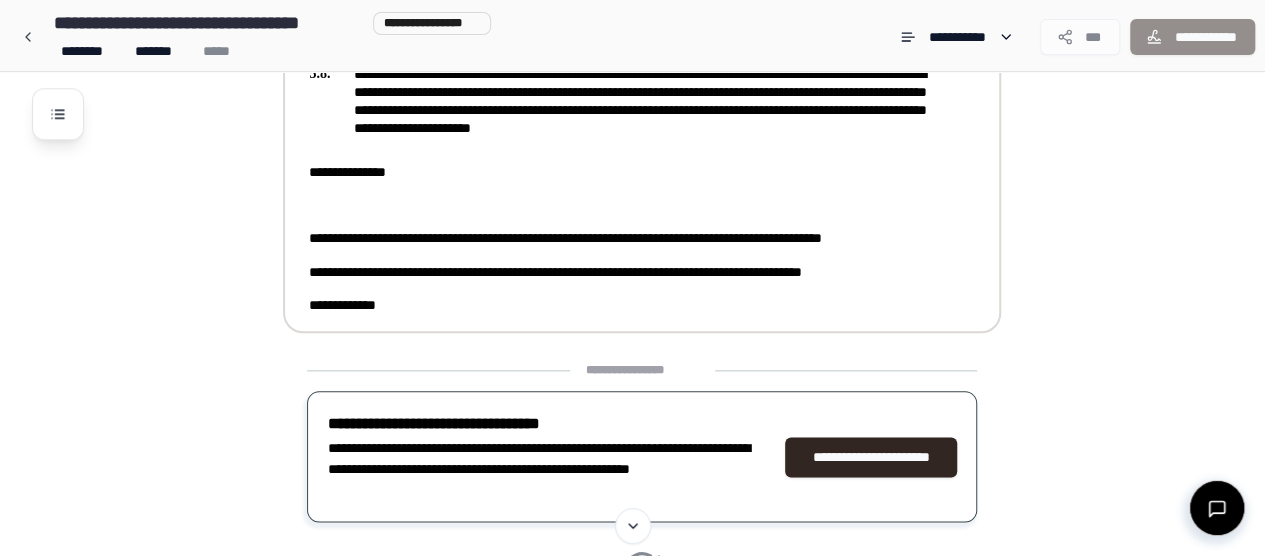 click on "**********" at bounding box center [628, 272] 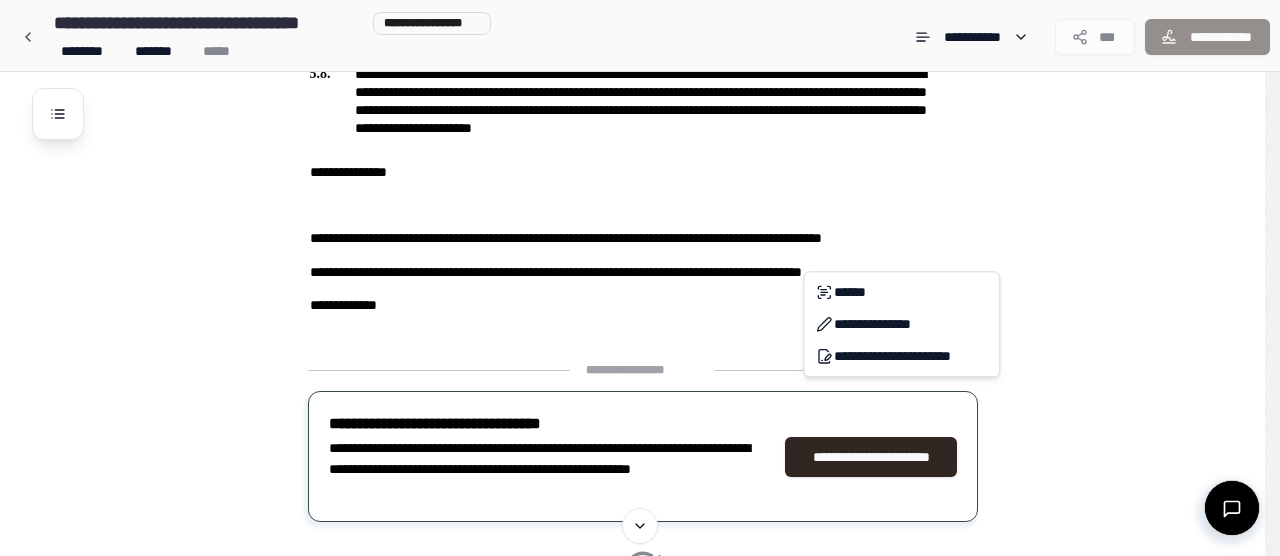 click on "**********" at bounding box center (640, -113) 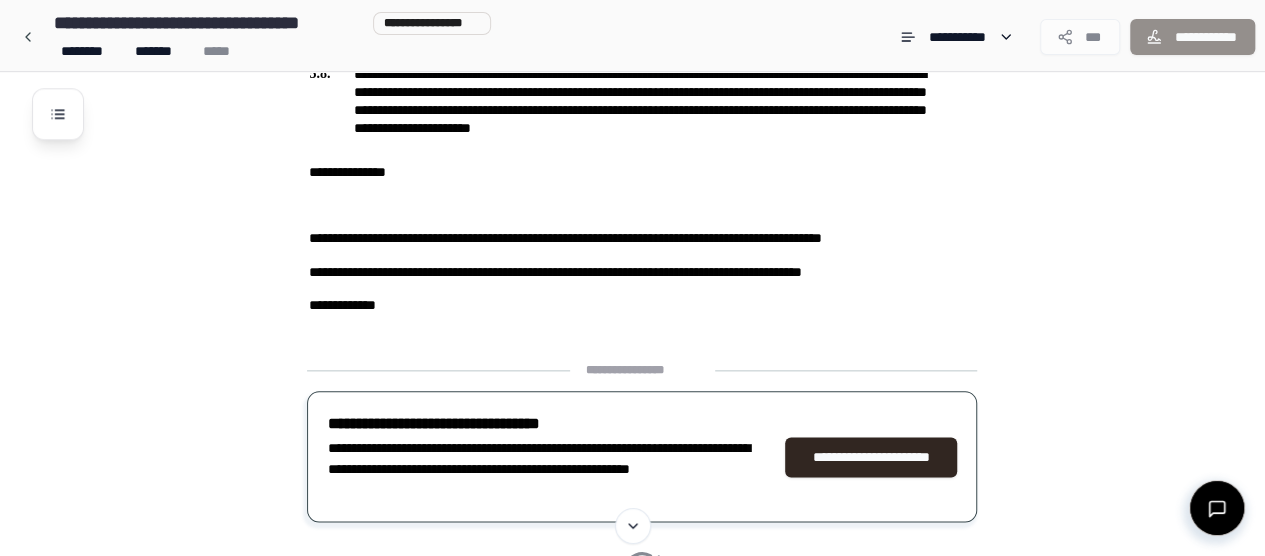 click on "**********" at bounding box center (642, 370) 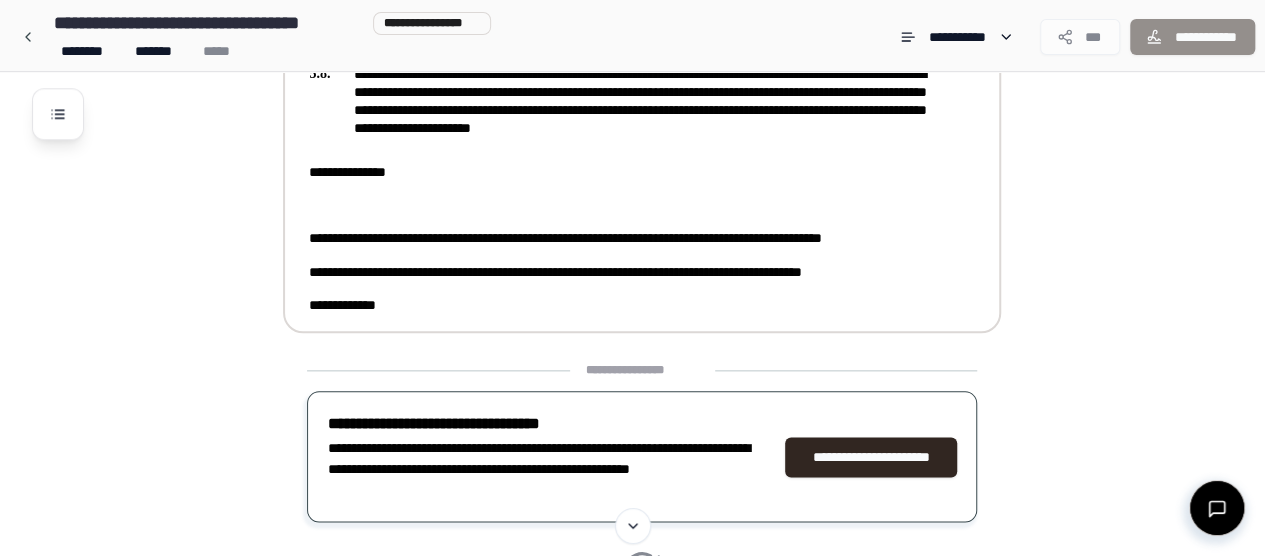 click on "**********" at bounding box center [628, 305] 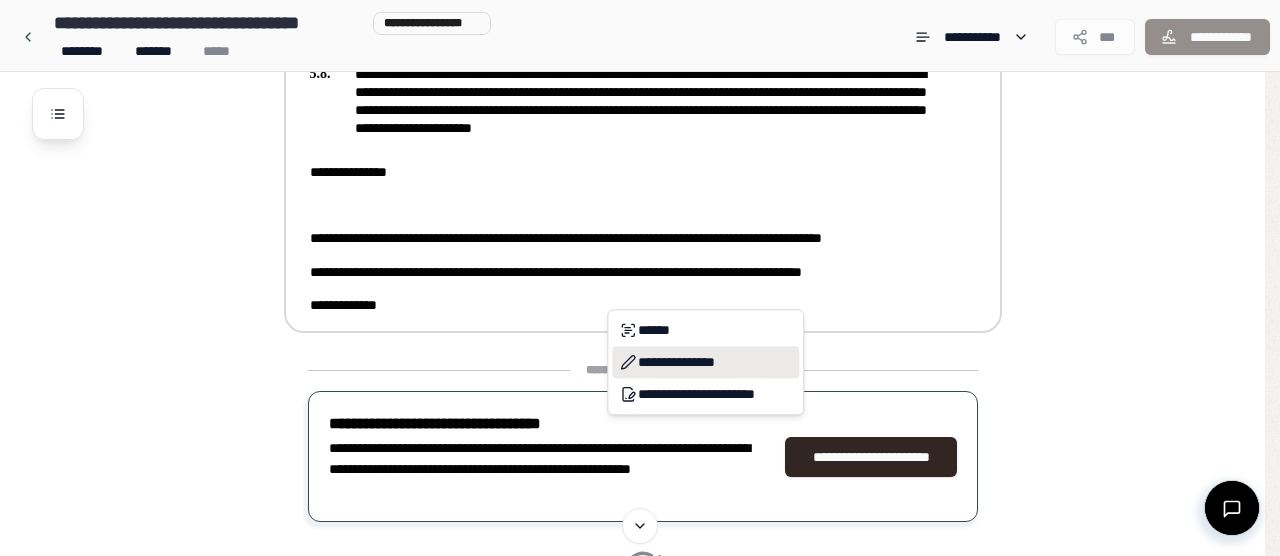 click on "**********" at bounding box center [705, 362] 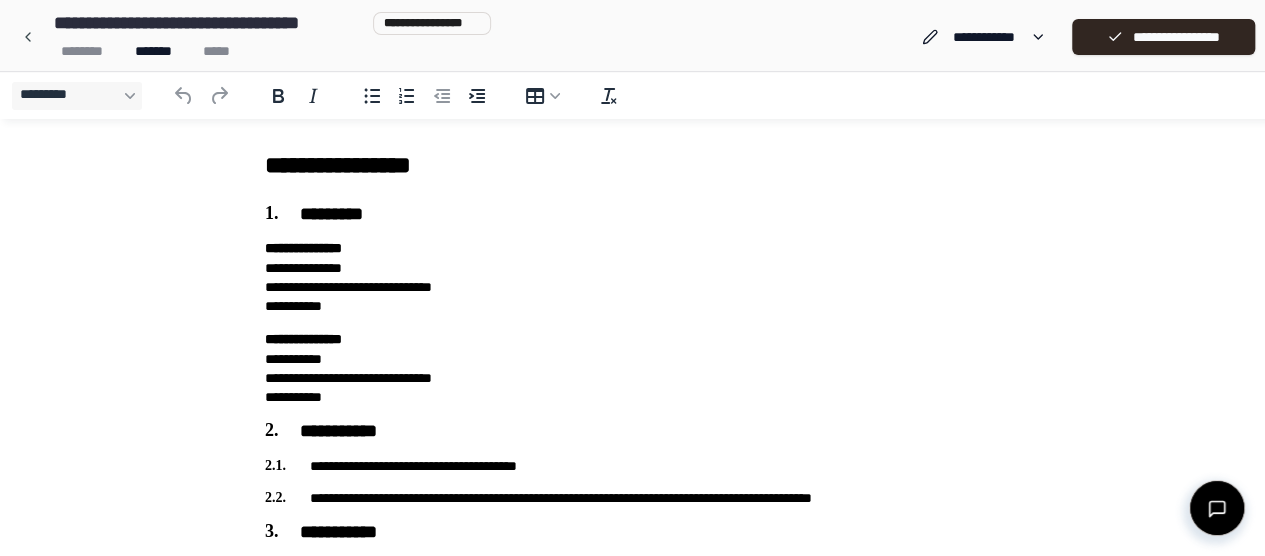 scroll, scrollTop: 0, scrollLeft: 0, axis: both 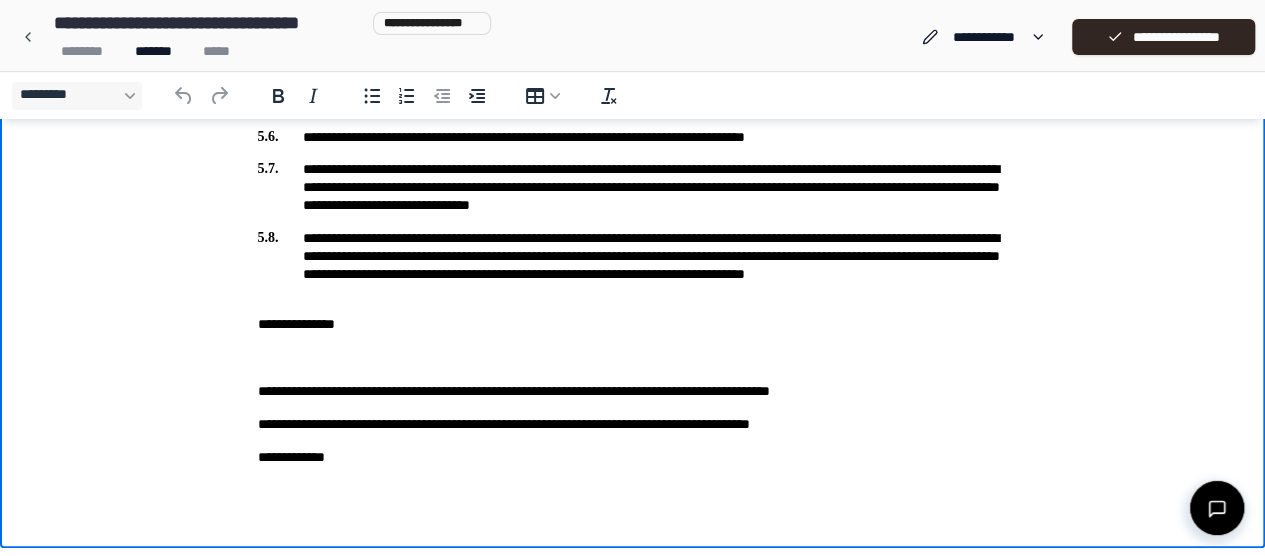 click on "**********" at bounding box center (633, 457) 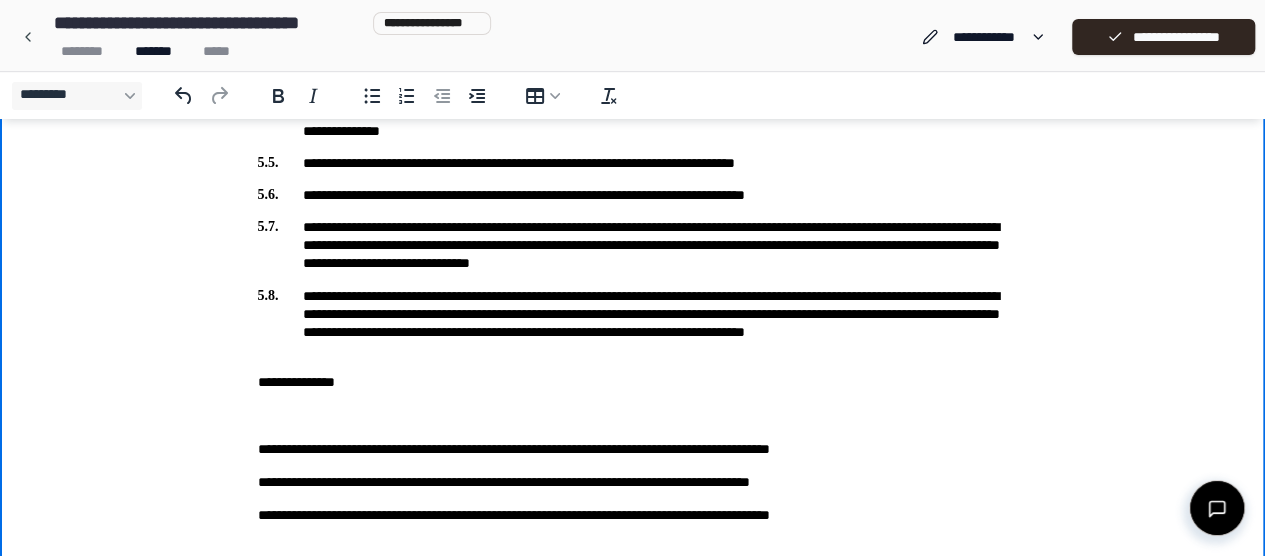 scroll, scrollTop: 744, scrollLeft: 0, axis: vertical 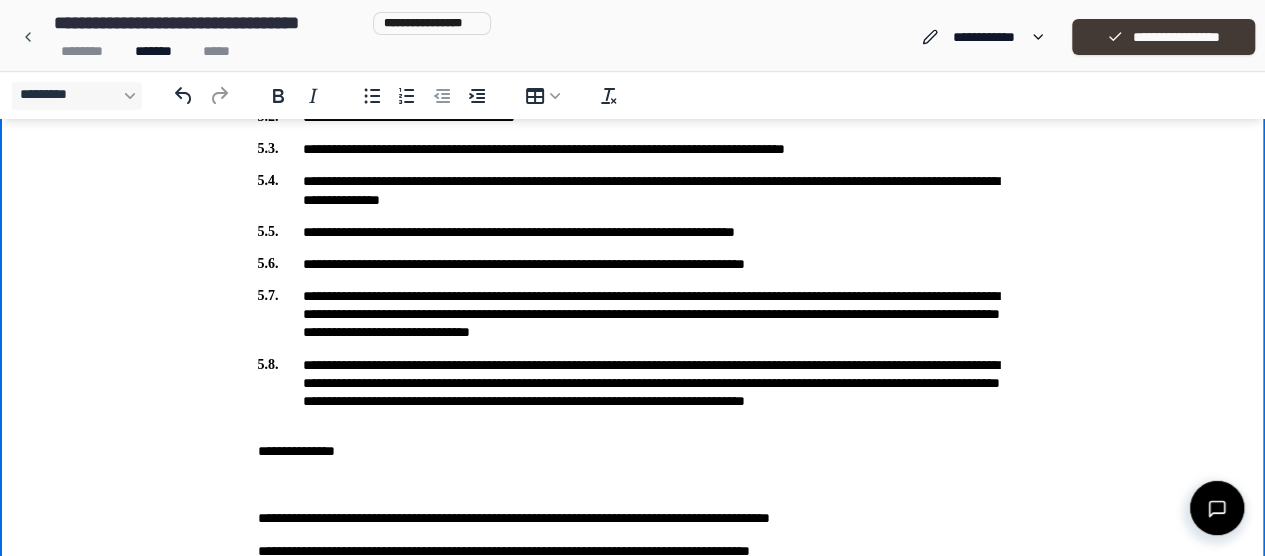 click on "**********" at bounding box center (1163, 37) 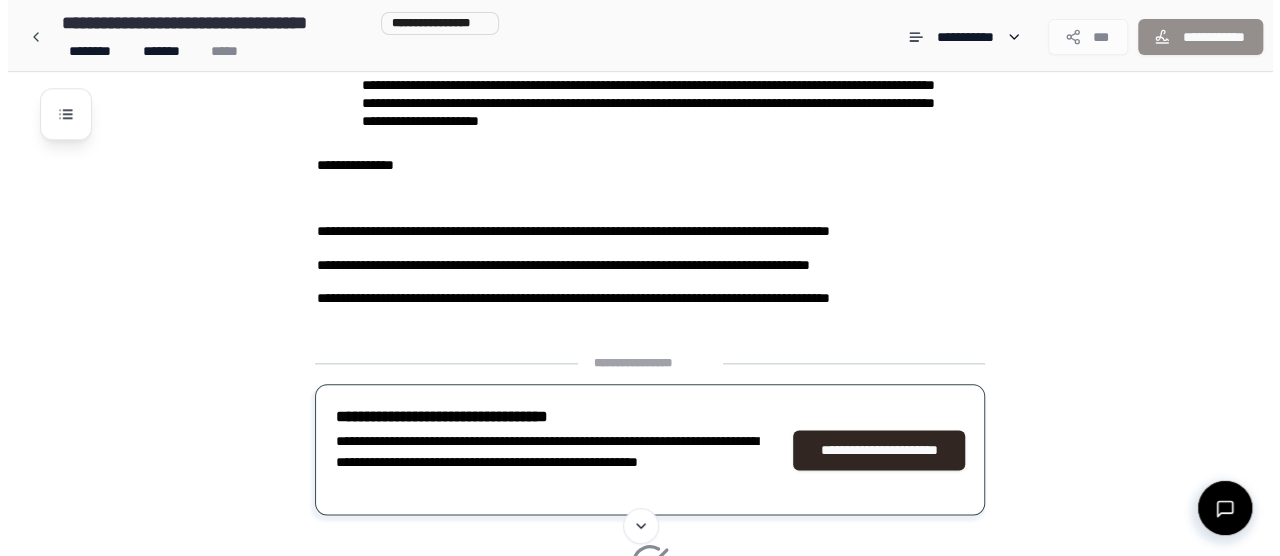 scroll, scrollTop: 1060, scrollLeft: 0, axis: vertical 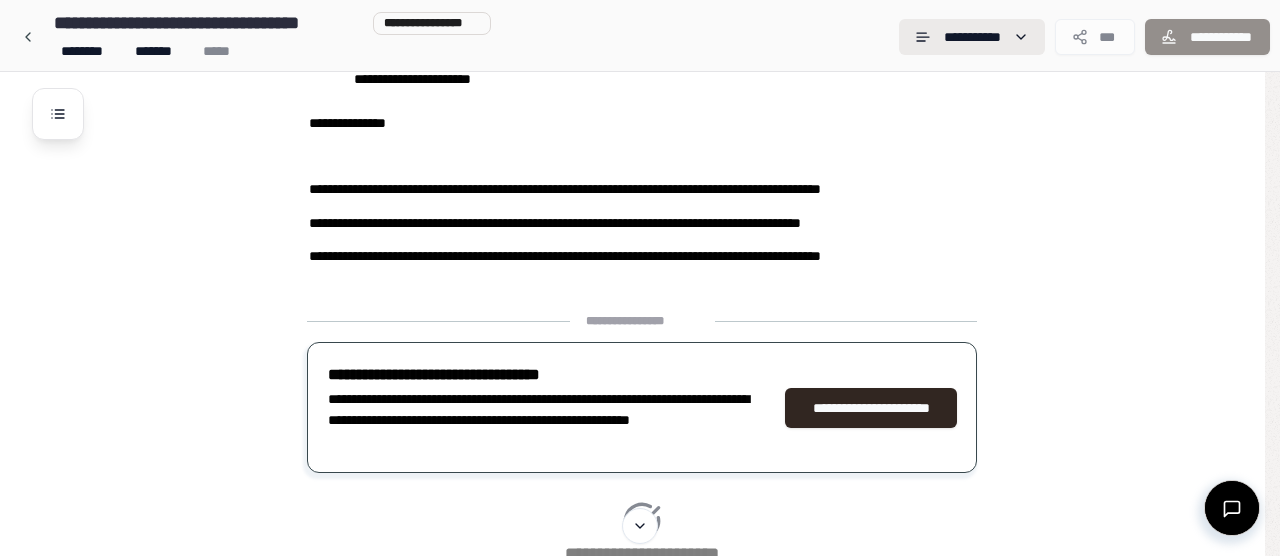 click on "**********" at bounding box center (632, -162) 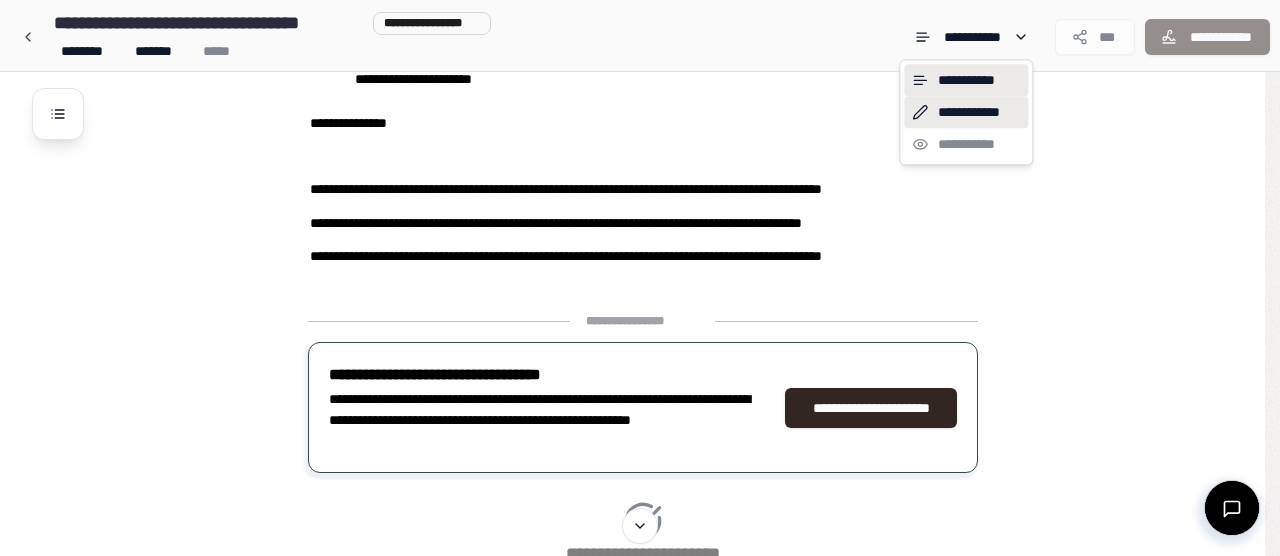 click on "**********" at bounding box center (966, 112) 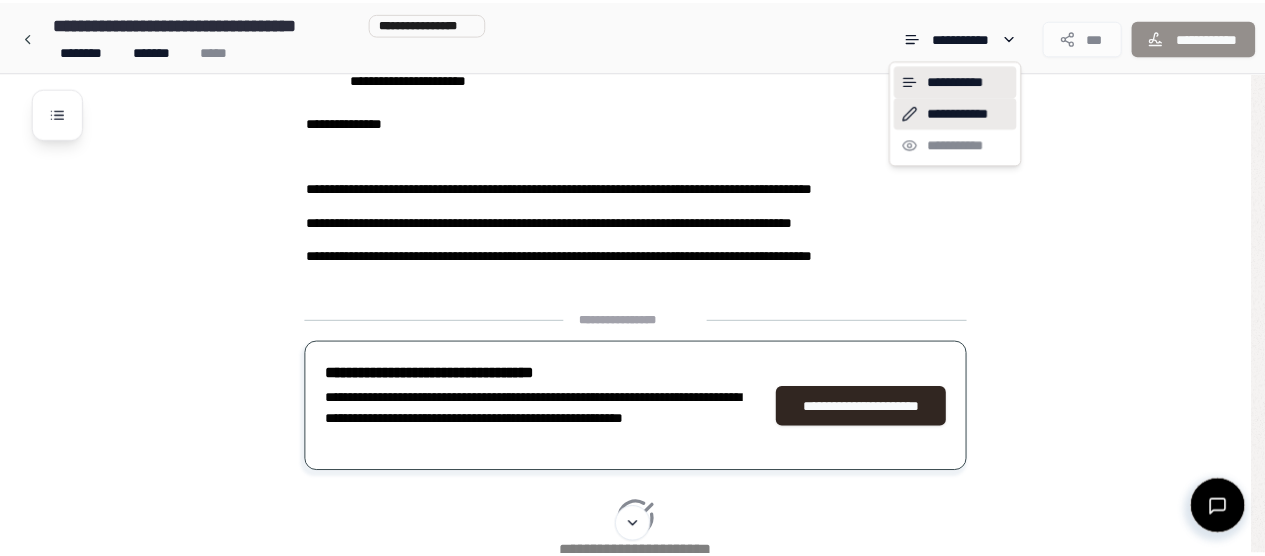scroll, scrollTop: 0, scrollLeft: 0, axis: both 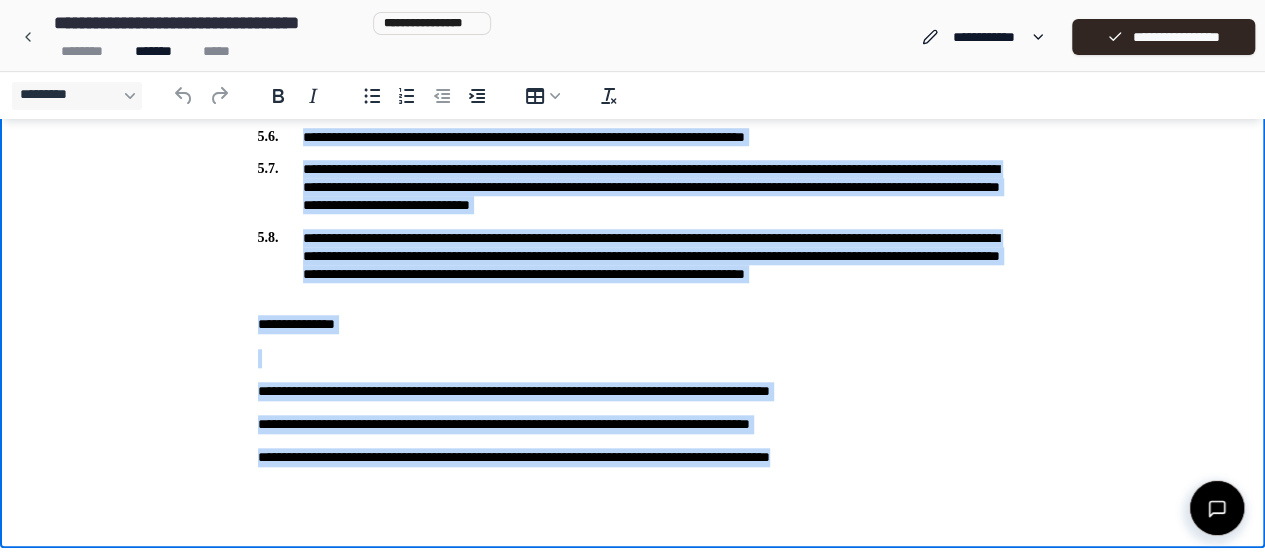 drag, startPoint x: 258, startPoint y: -641, endPoint x: 968, endPoint y: -128, distance: 875.9389 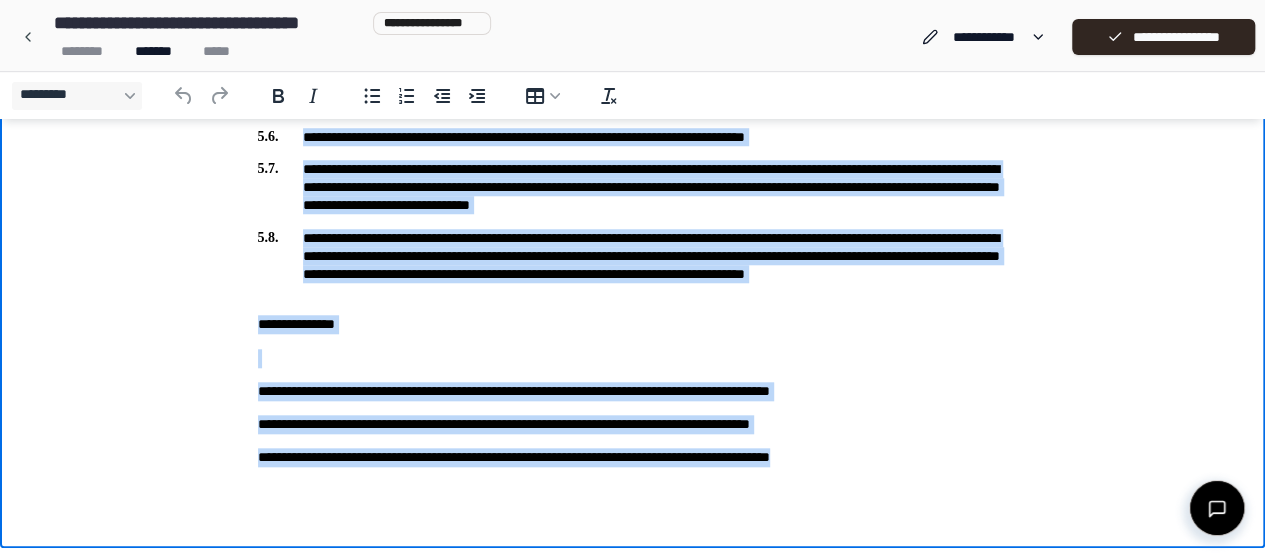 copy on "**********" 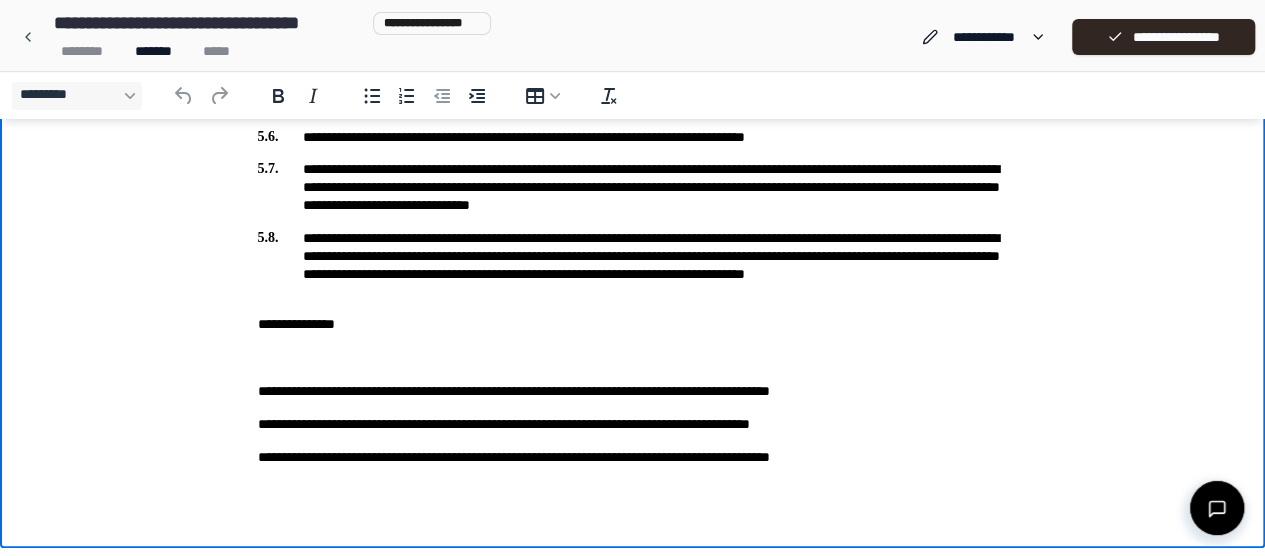 drag, startPoint x: 1259, startPoint y: 354, endPoint x: 1258, endPoint y: 237, distance: 117.00427 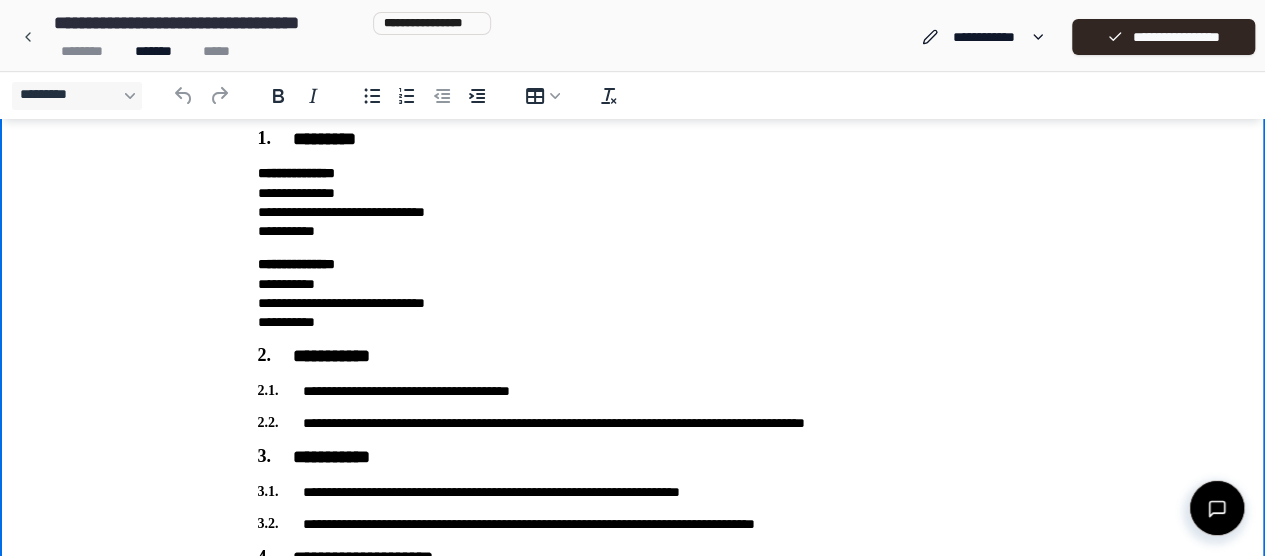 scroll, scrollTop: 0, scrollLeft: 0, axis: both 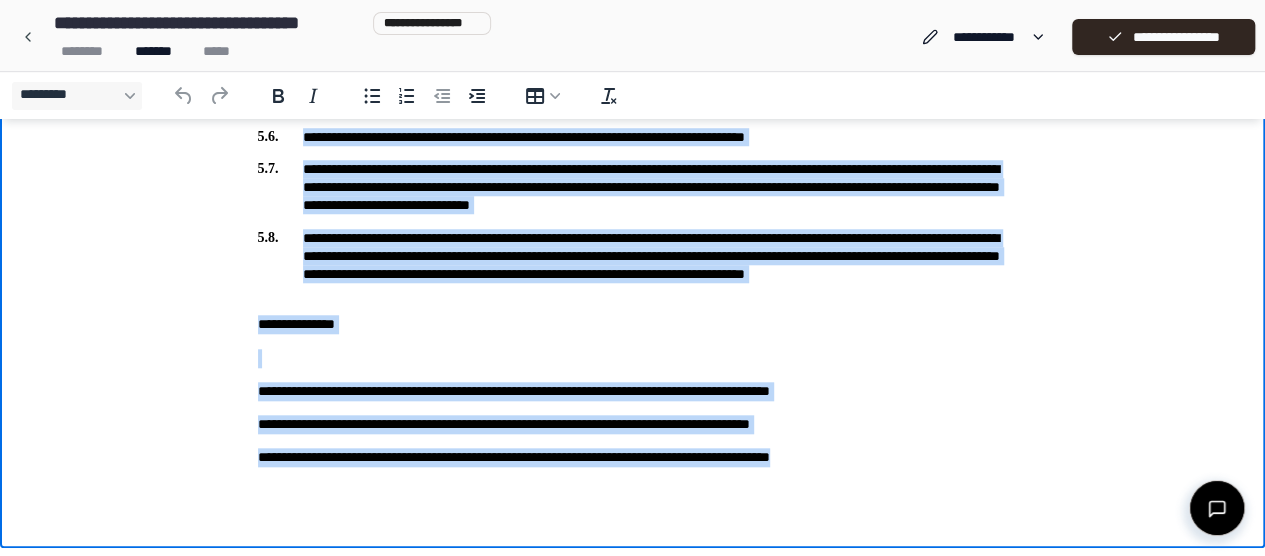 drag, startPoint x: 257, startPoint y: -634, endPoint x: 995, endPoint y: 546, distance: 1391.7772 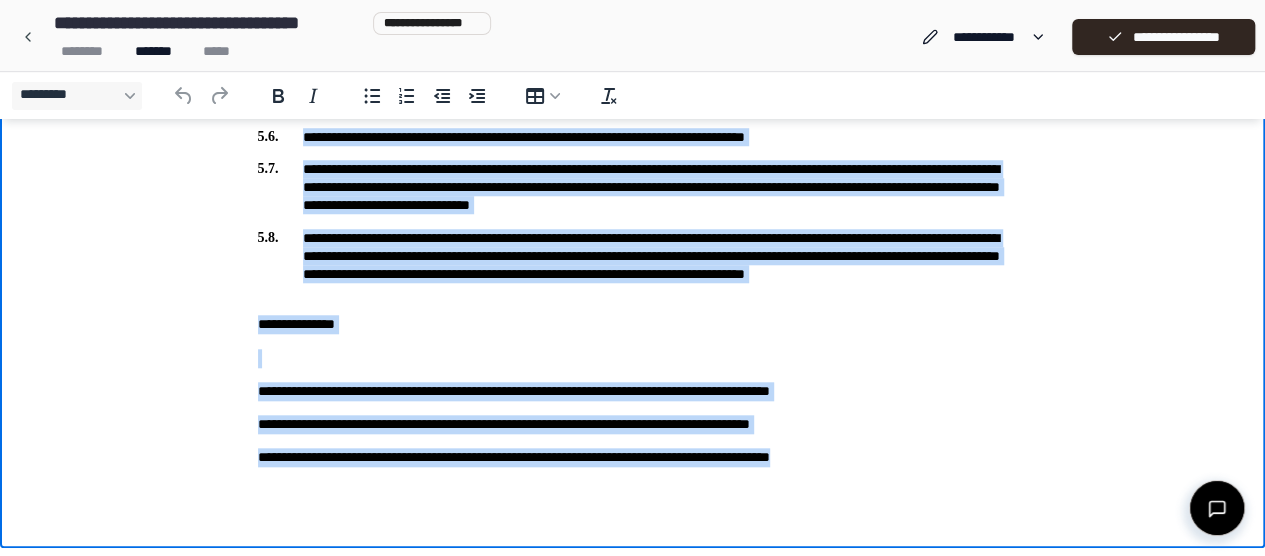 copy on "**********" 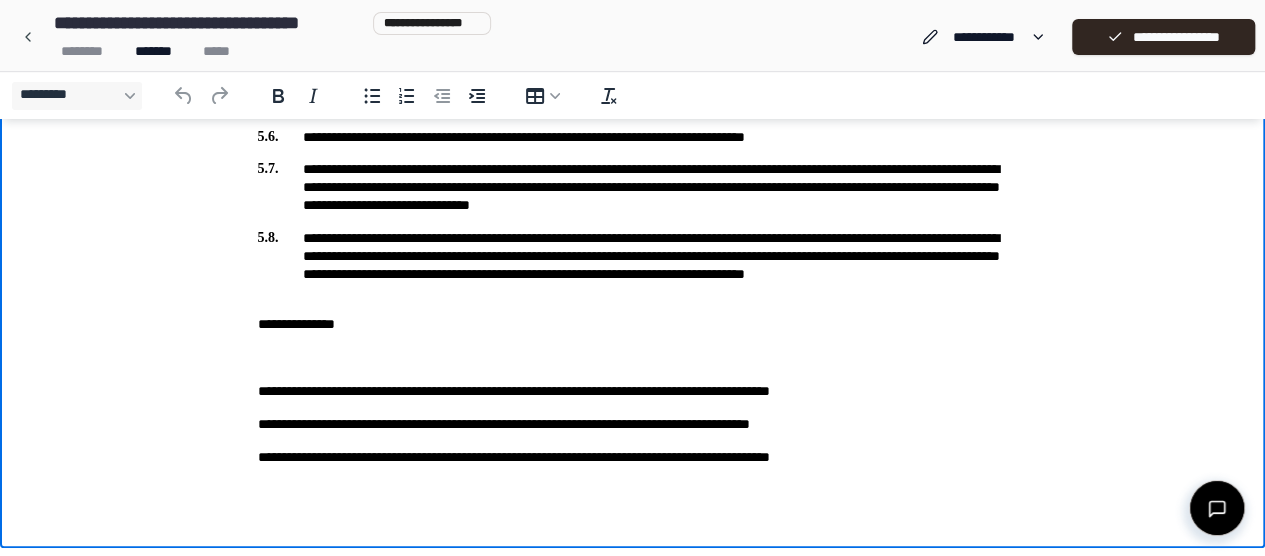 click on "**********" at bounding box center [632, -90] 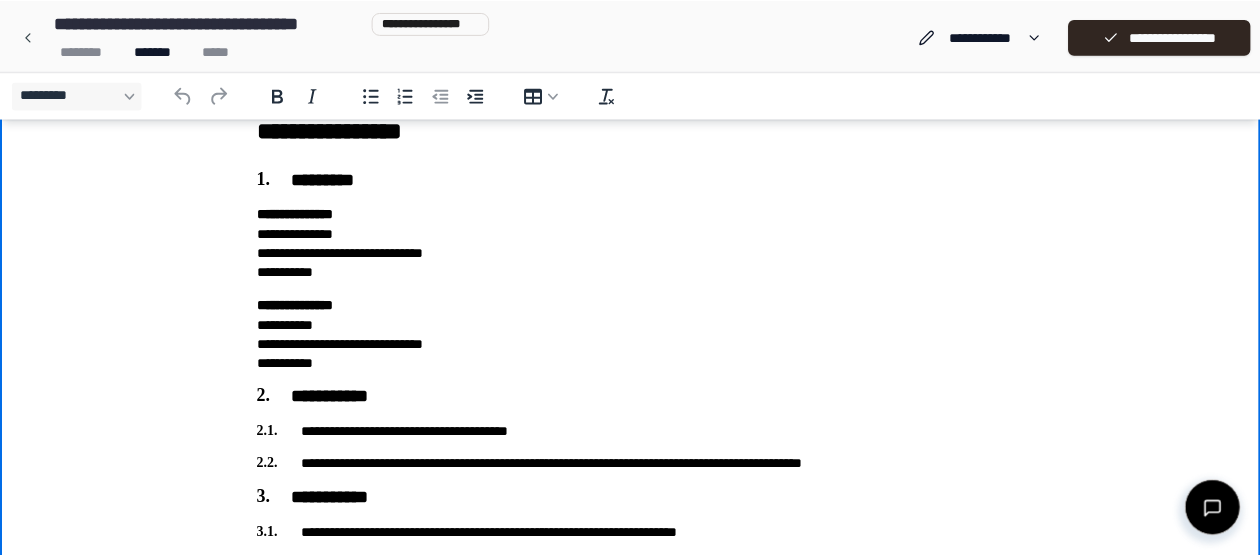scroll, scrollTop: 0, scrollLeft: 0, axis: both 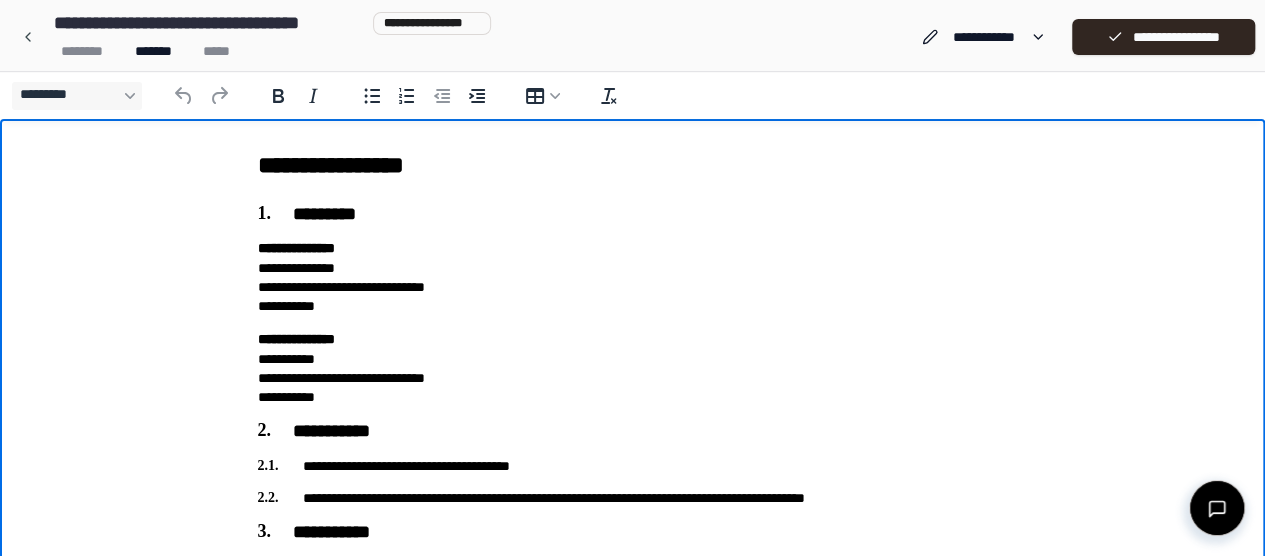 drag, startPoint x: 659, startPoint y: 215, endPoint x: 1098, endPoint y: 373, distance: 466.56726 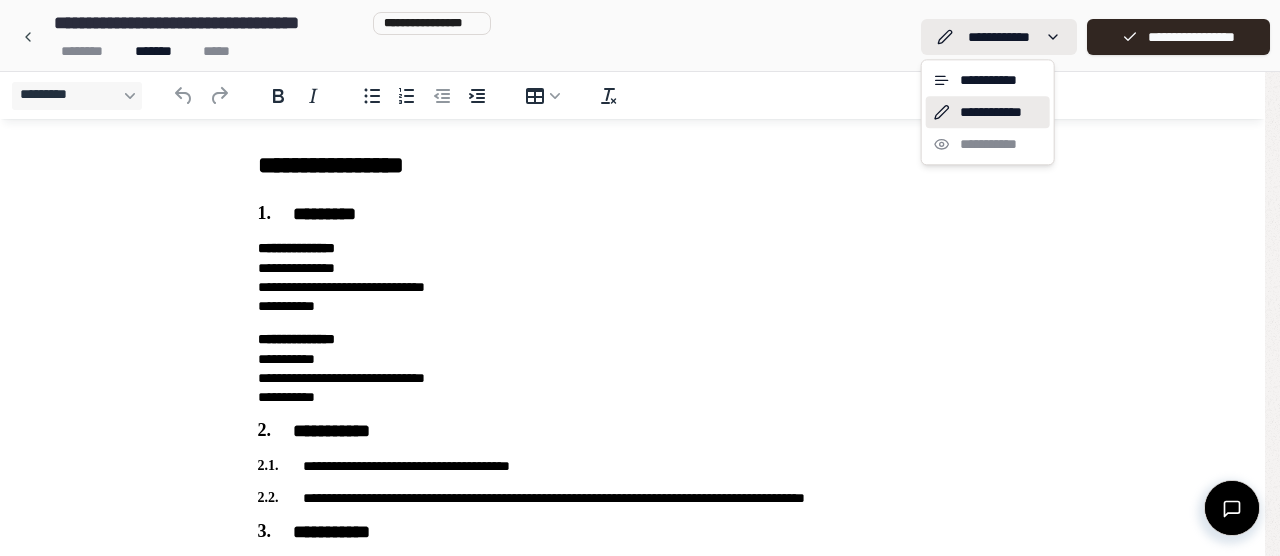 click on "**********" at bounding box center (640, 676) 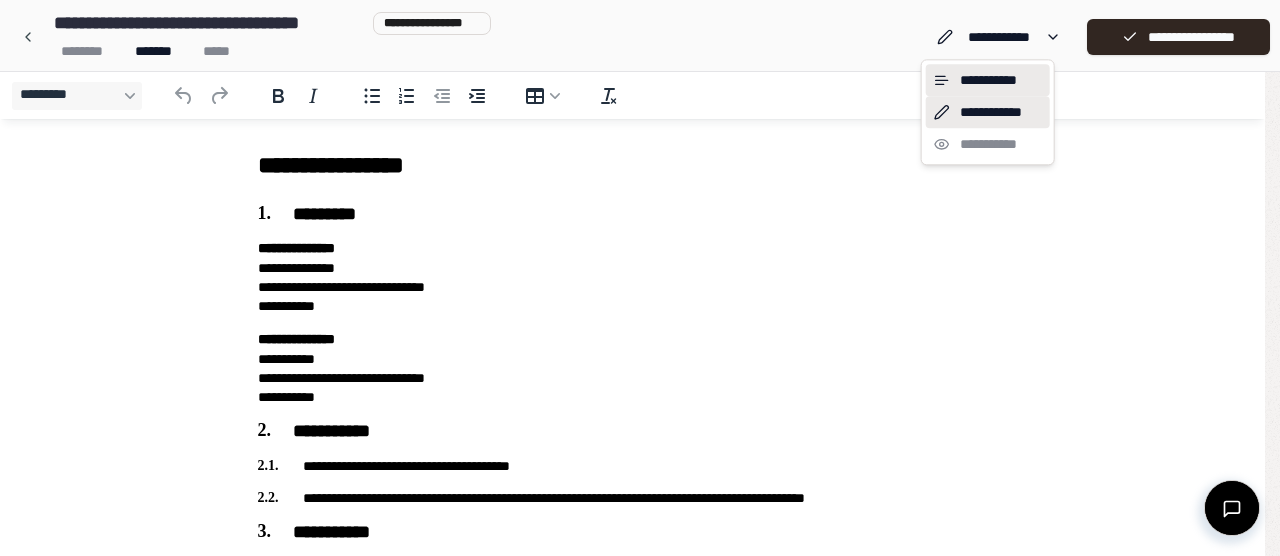 click on "**********" at bounding box center [988, 80] 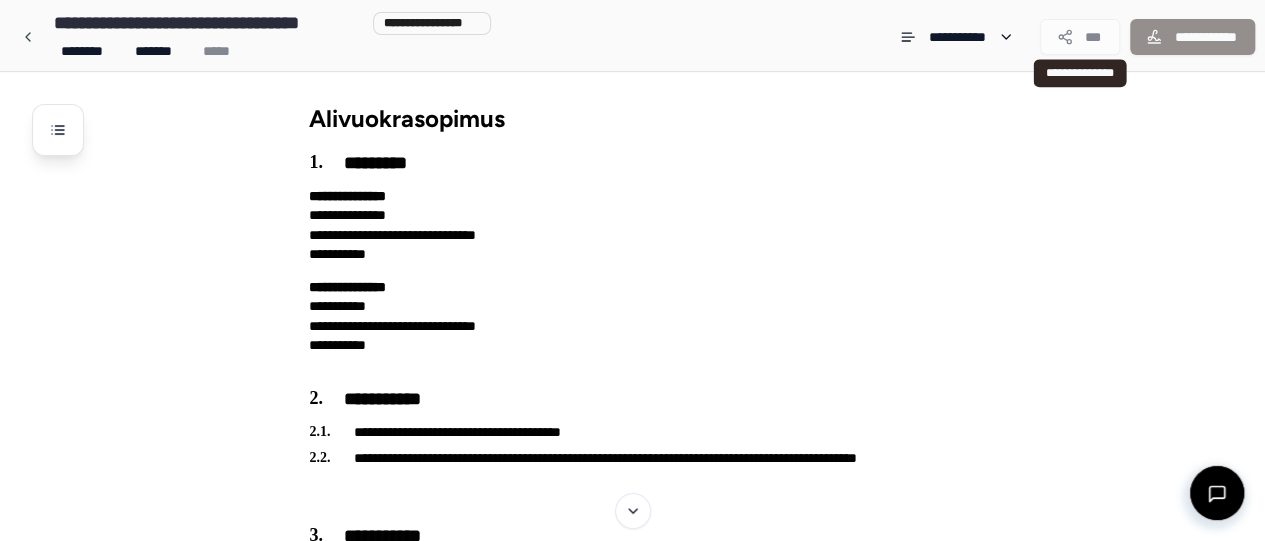 click on "***" at bounding box center [1080, 37] 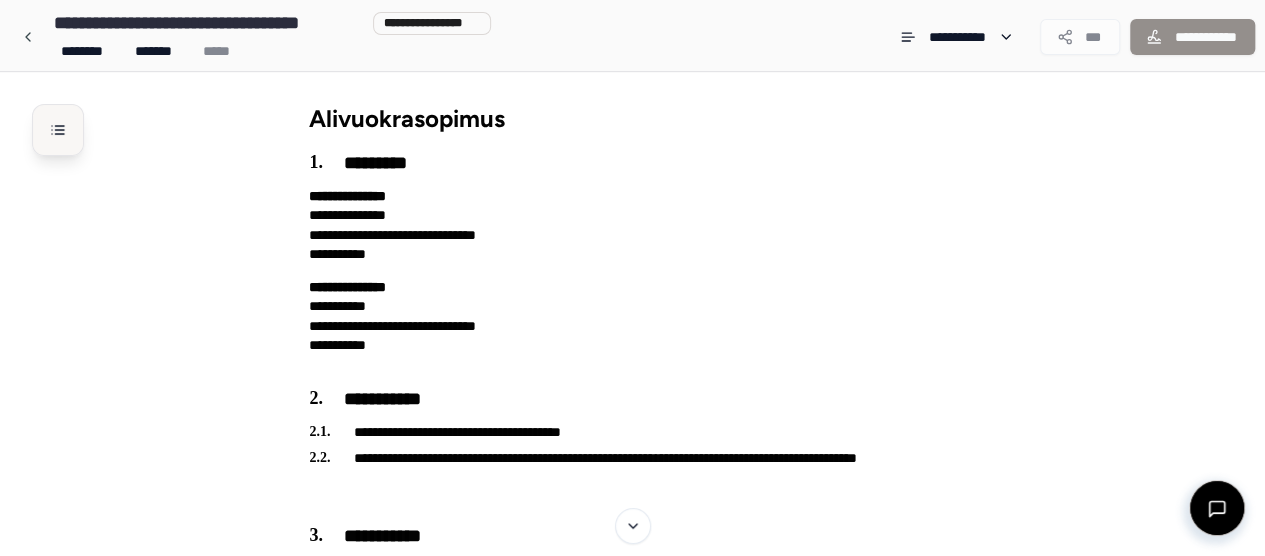 click at bounding box center (58, 130) 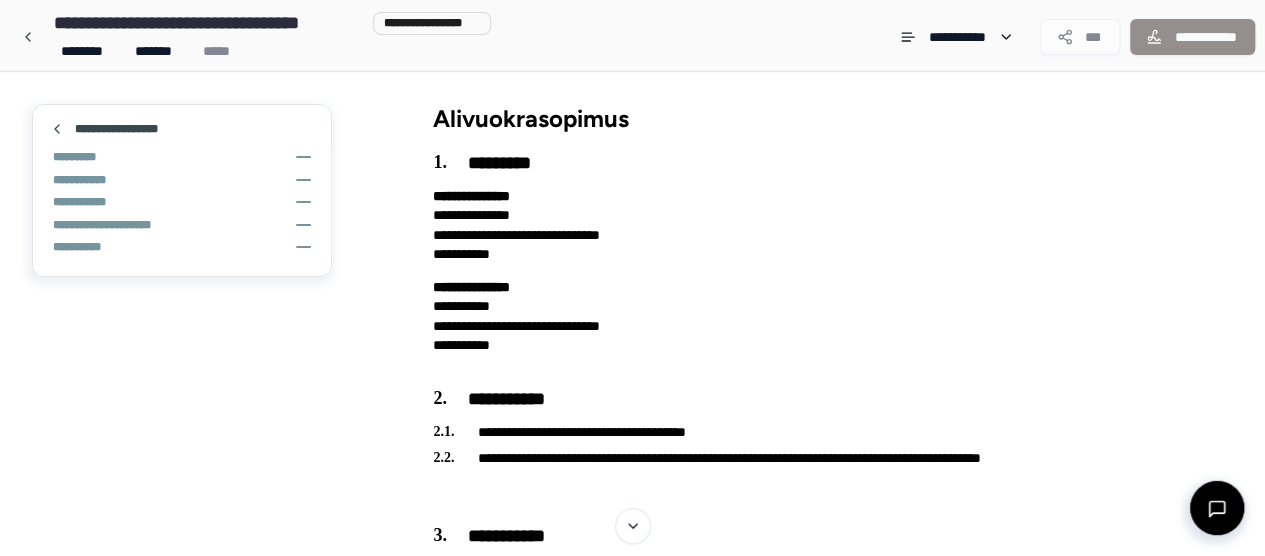 click on "**********" at bounding box center [782, 934] 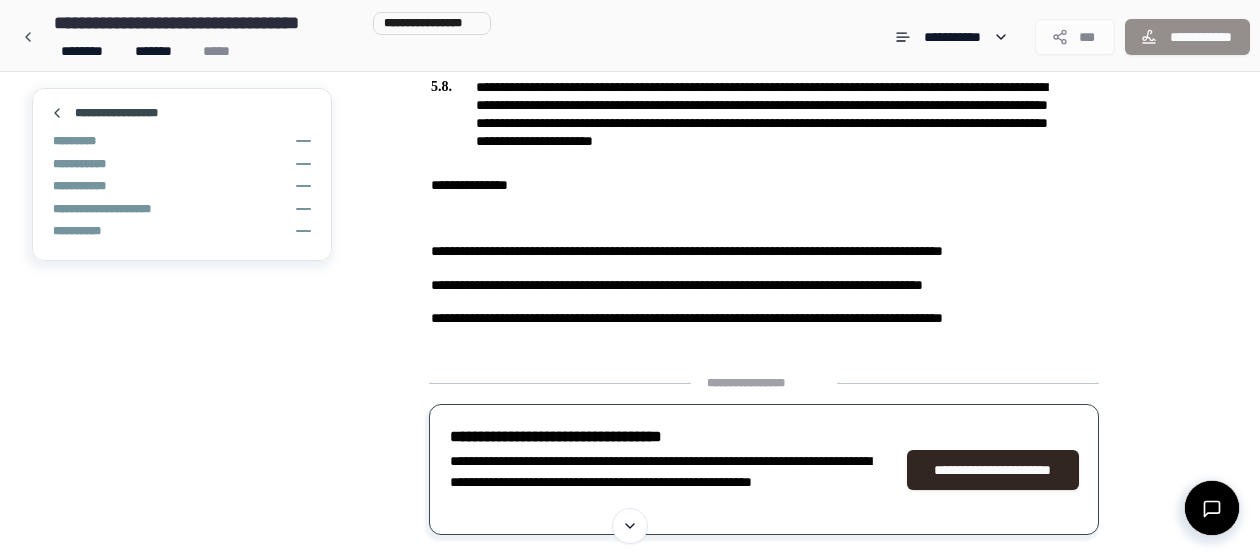 scroll, scrollTop: 1016, scrollLeft: 0, axis: vertical 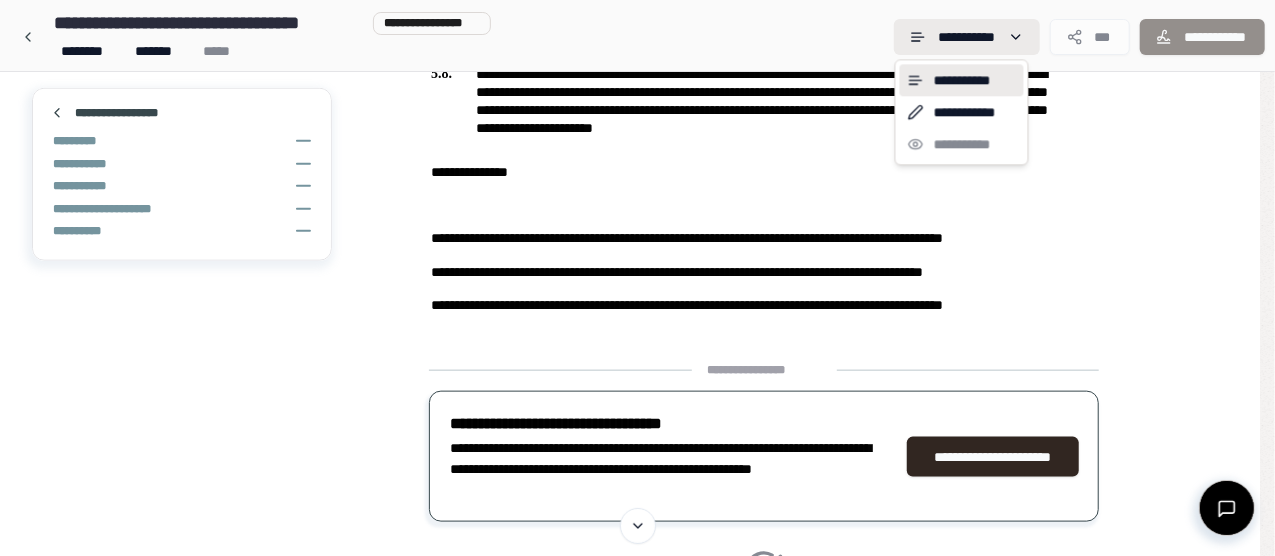 click on "**********" at bounding box center [637, -113] 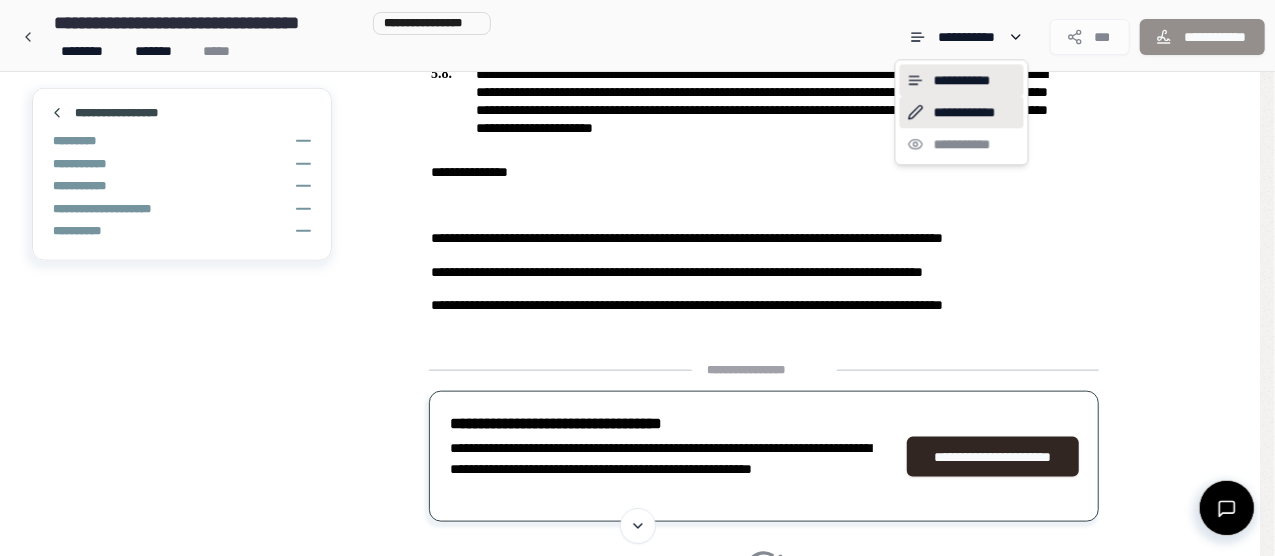 click on "**********" at bounding box center [962, 112] 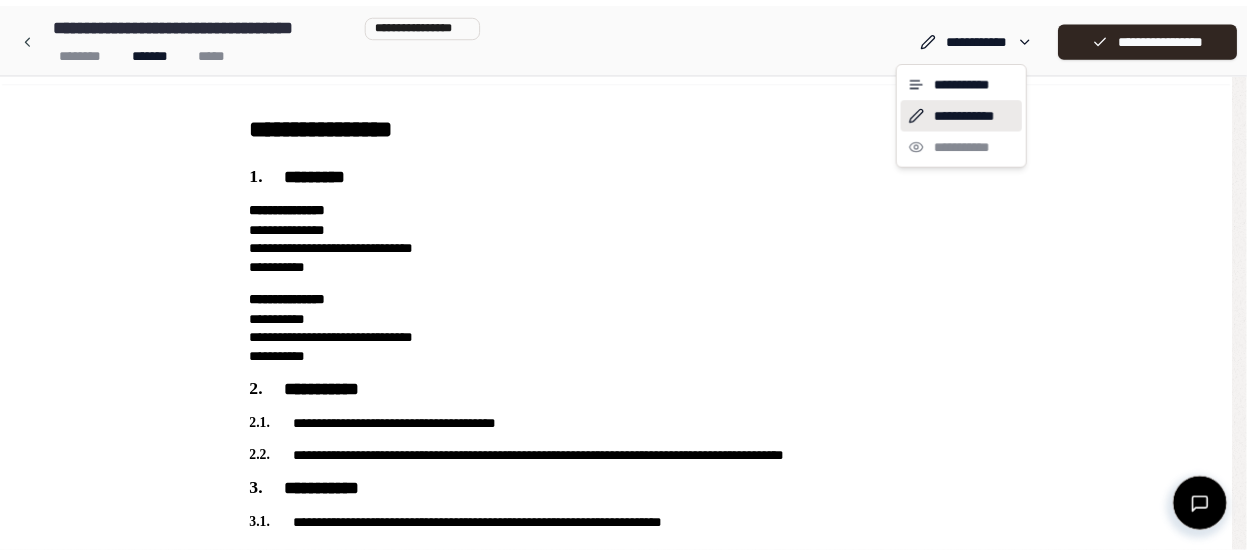 scroll, scrollTop: 0, scrollLeft: 0, axis: both 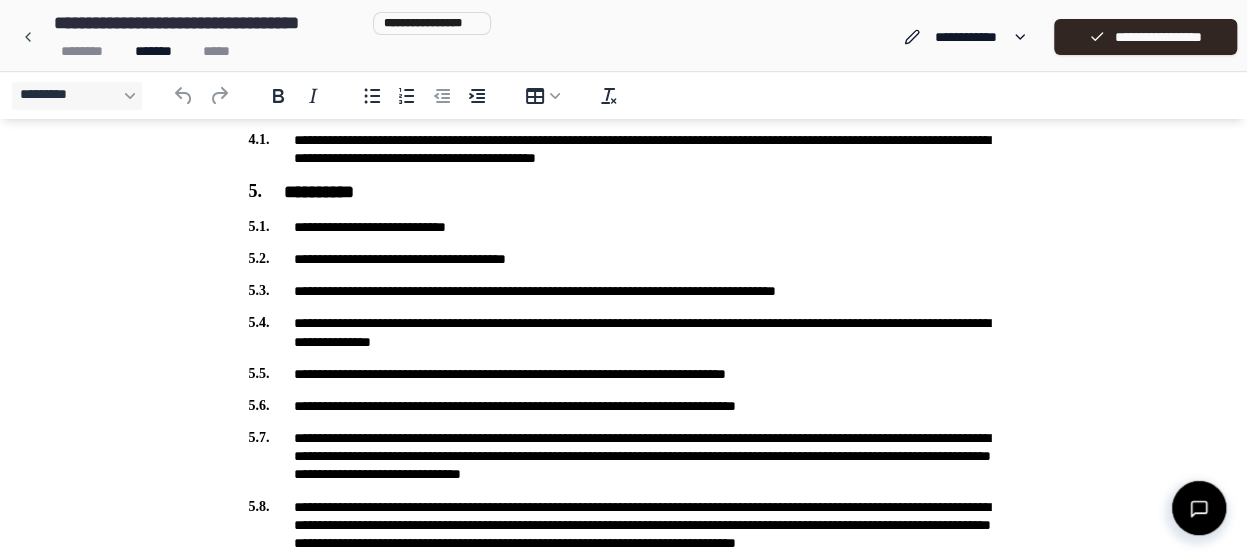 click on "**********" at bounding box center [624, 179] 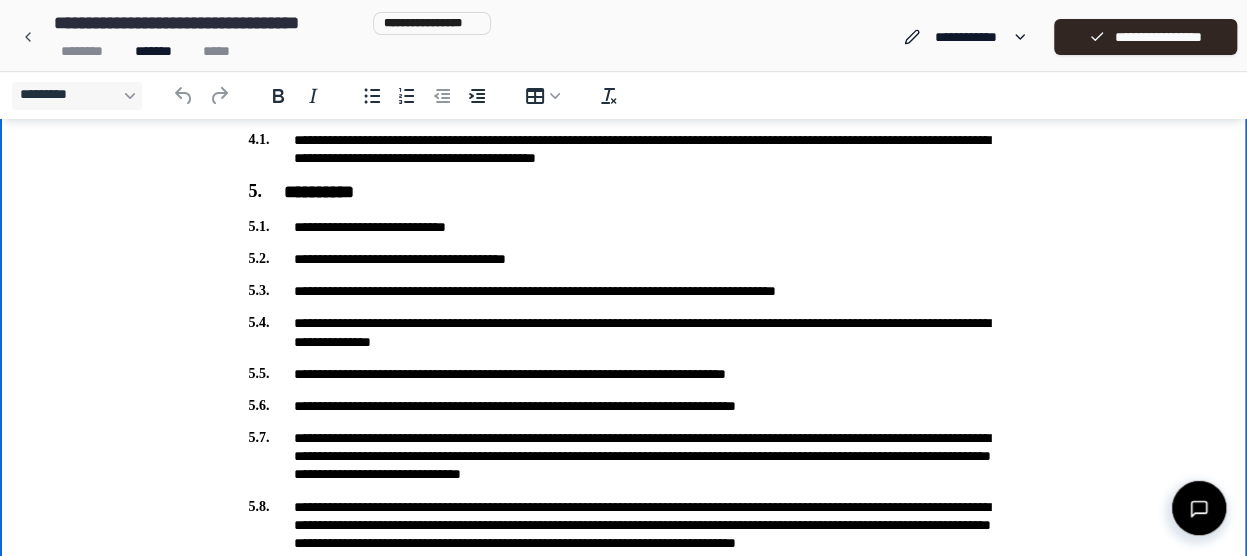 click on "**********" at bounding box center (624, 227) 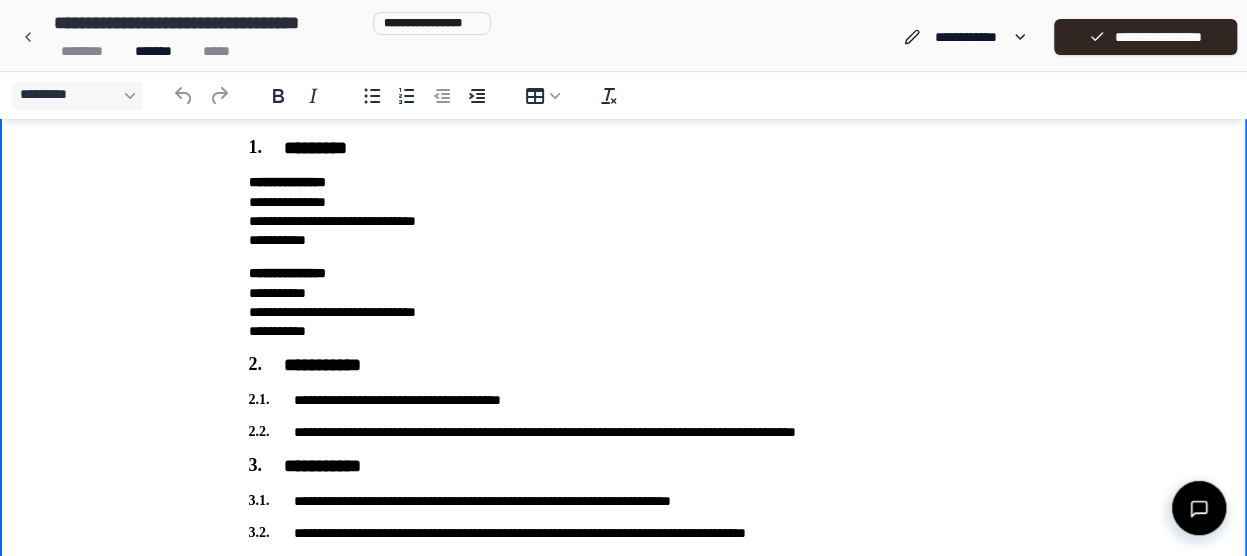scroll, scrollTop: 0, scrollLeft: 0, axis: both 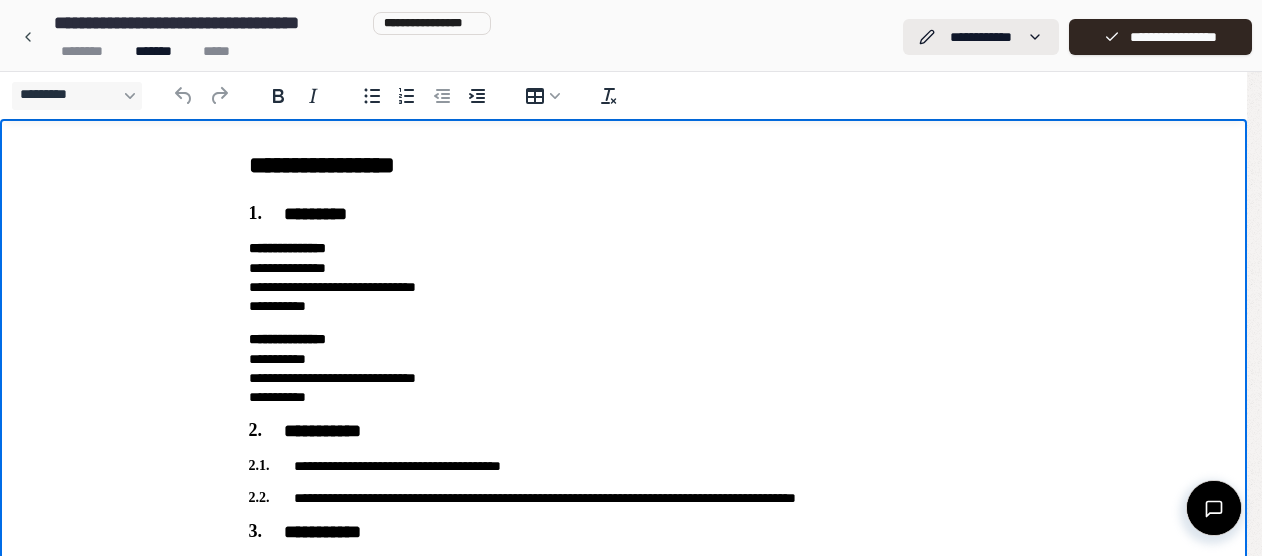 click on "**********" at bounding box center (623, 676) 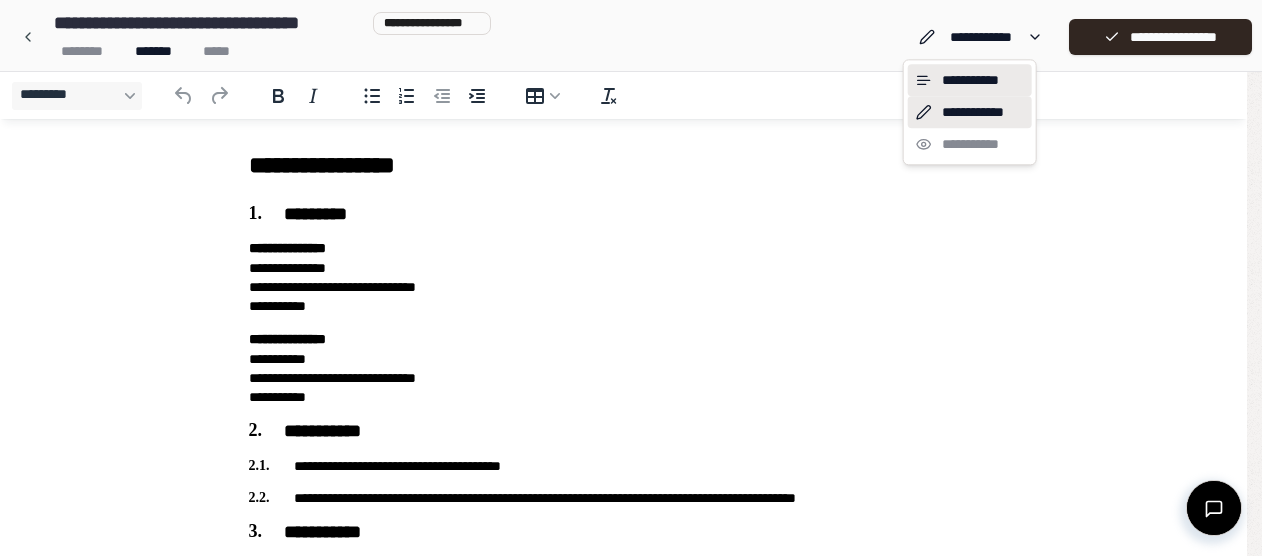 click on "**********" at bounding box center (970, 80) 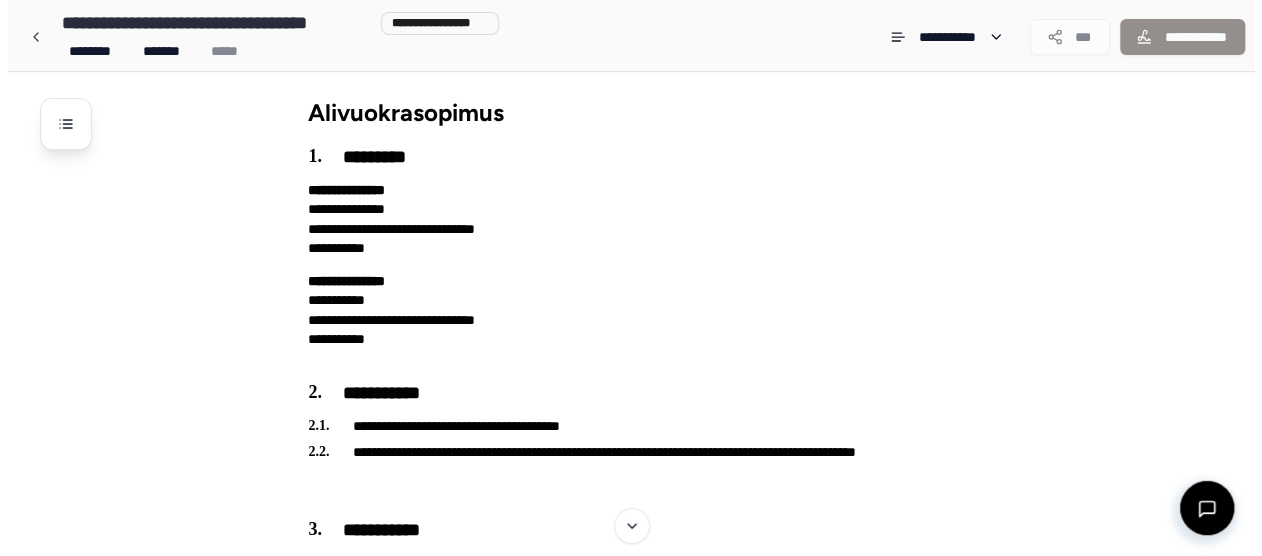 scroll, scrollTop: 0, scrollLeft: 0, axis: both 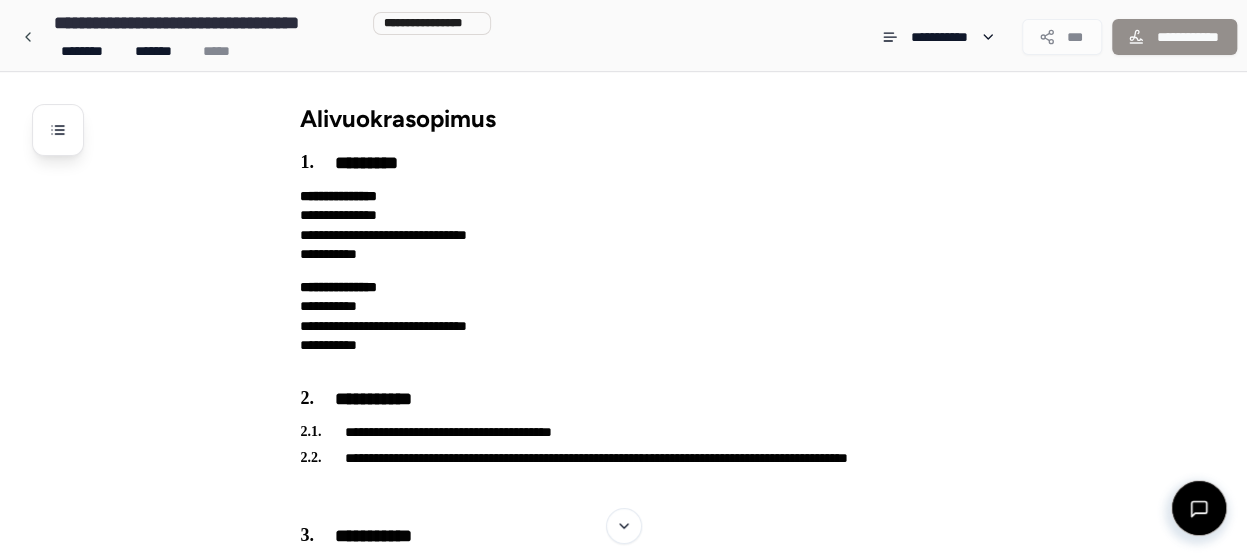click on "Alivuokrasopimus" at bounding box center [633, 118] 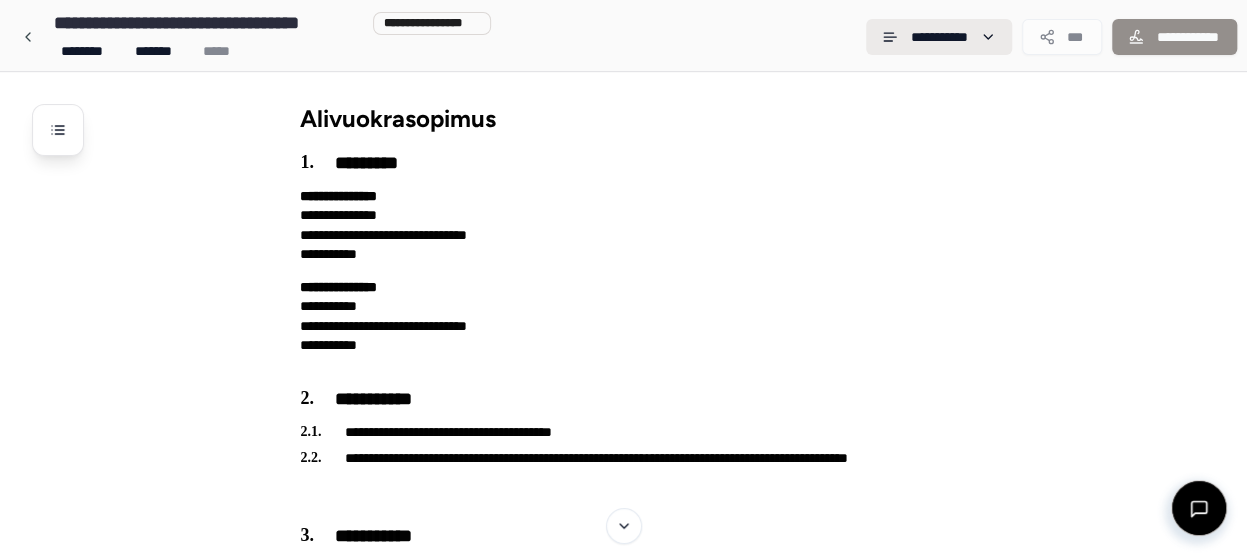 click on "**********" at bounding box center (623, 898) 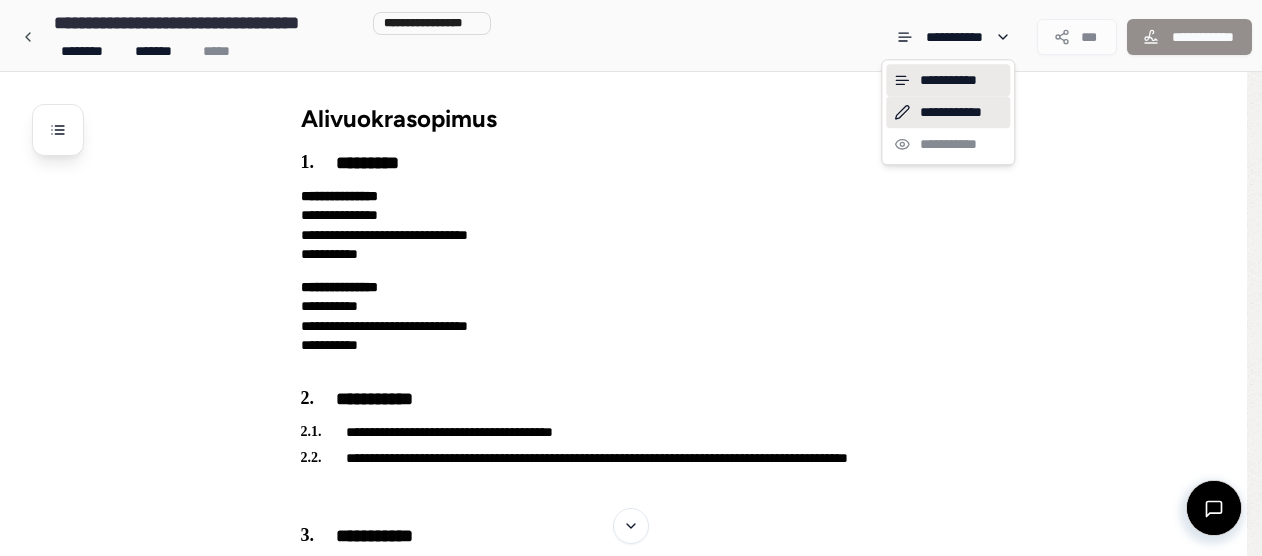 click on "**********" at bounding box center [948, 112] 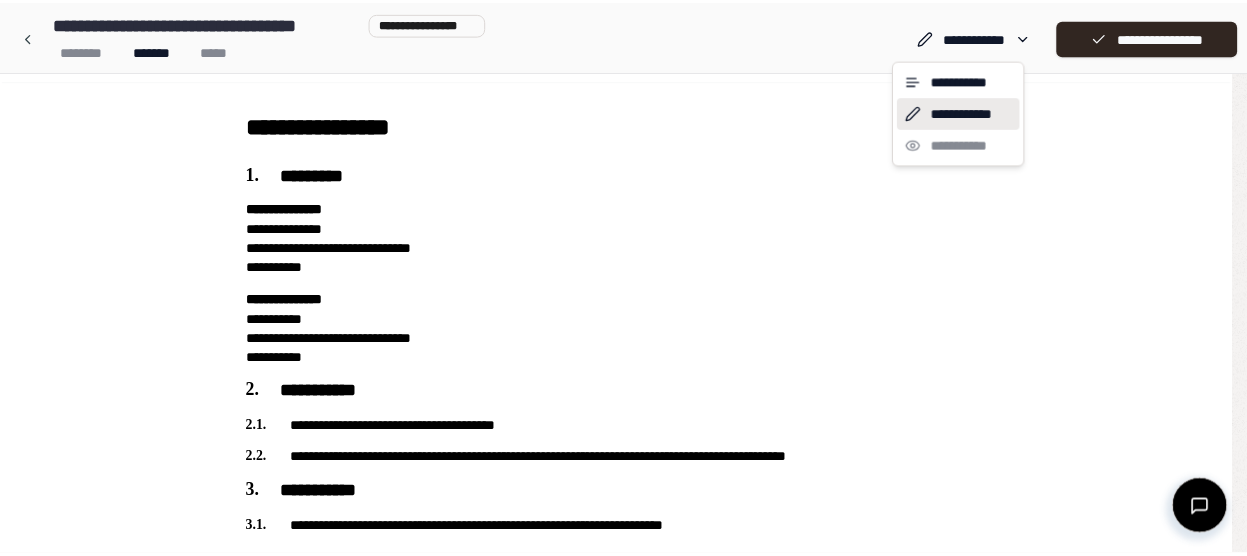 scroll, scrollTop: 0, scrollLeft: 0, axis: both 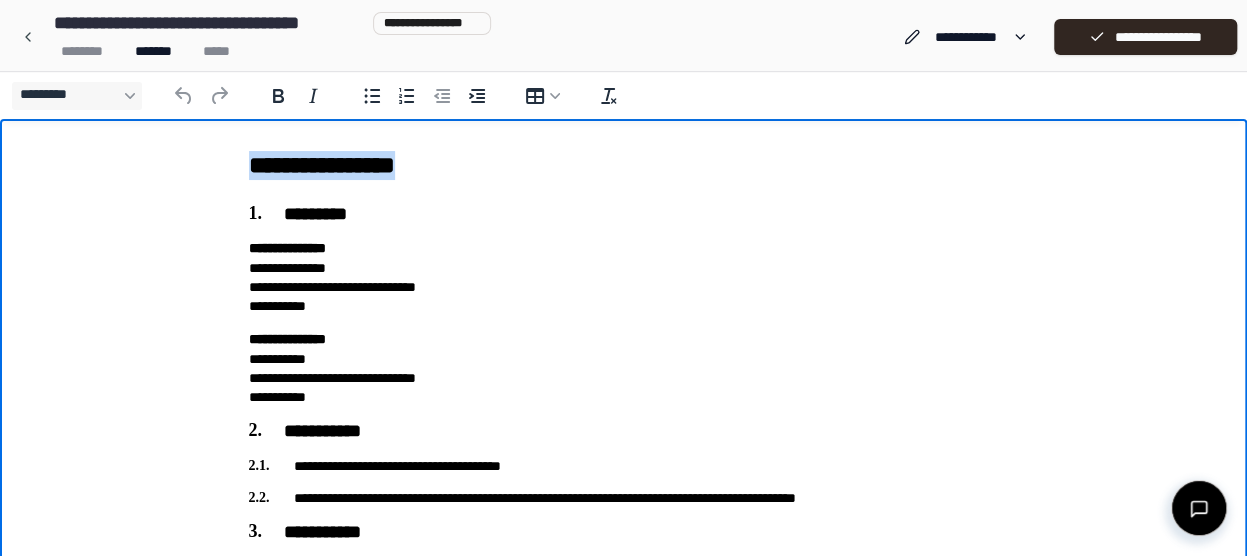 drag, startPoint x: 250, startPoint y: 161, endPoint x: 458, endPoint y: 163, distance: 208.00961 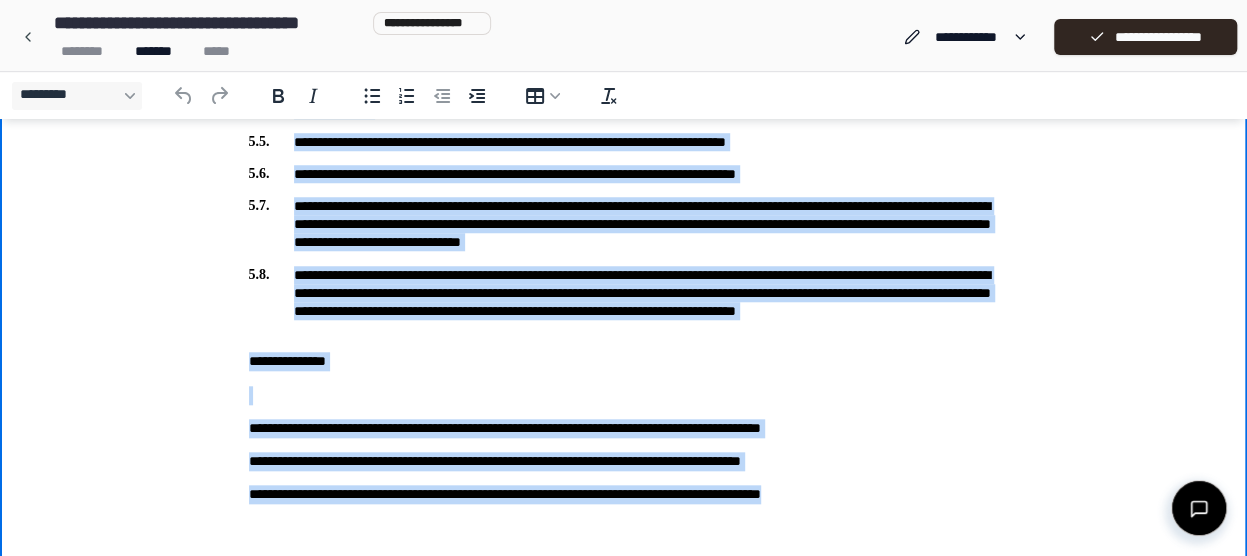 scroll, scrollTop: 797, scrollLeft: 0, axis: vertical 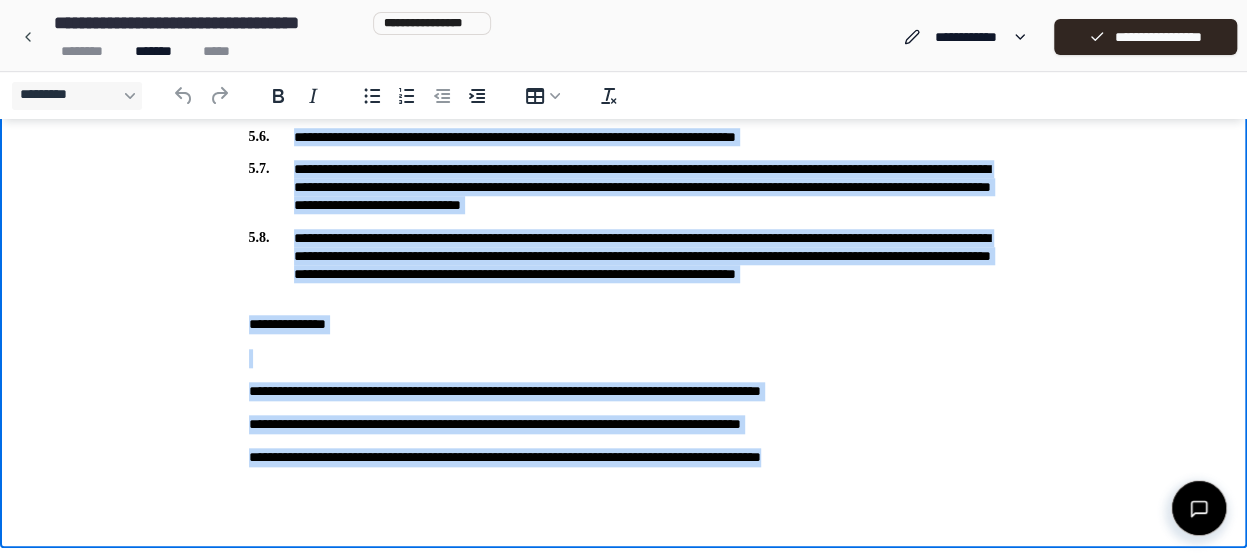 drag, startPoint x: 251, startPoint y: -634, endPoint x: 953, endPoint y: 554, distance: 1379.9087 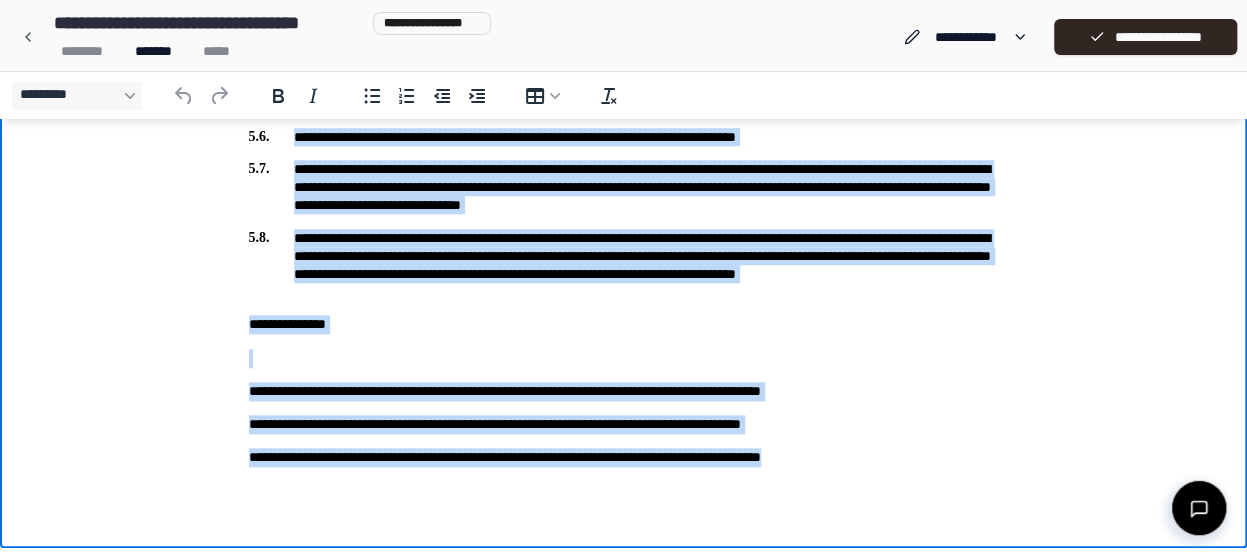 paste 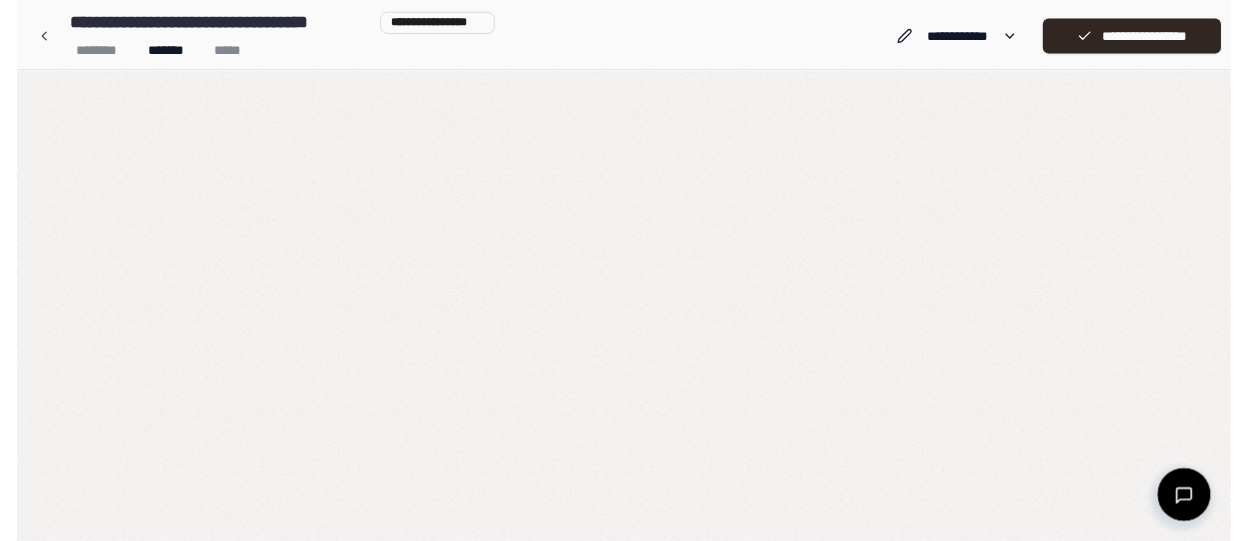 scroll, scrollTop: 0, scrollLeft: 0, axis: both 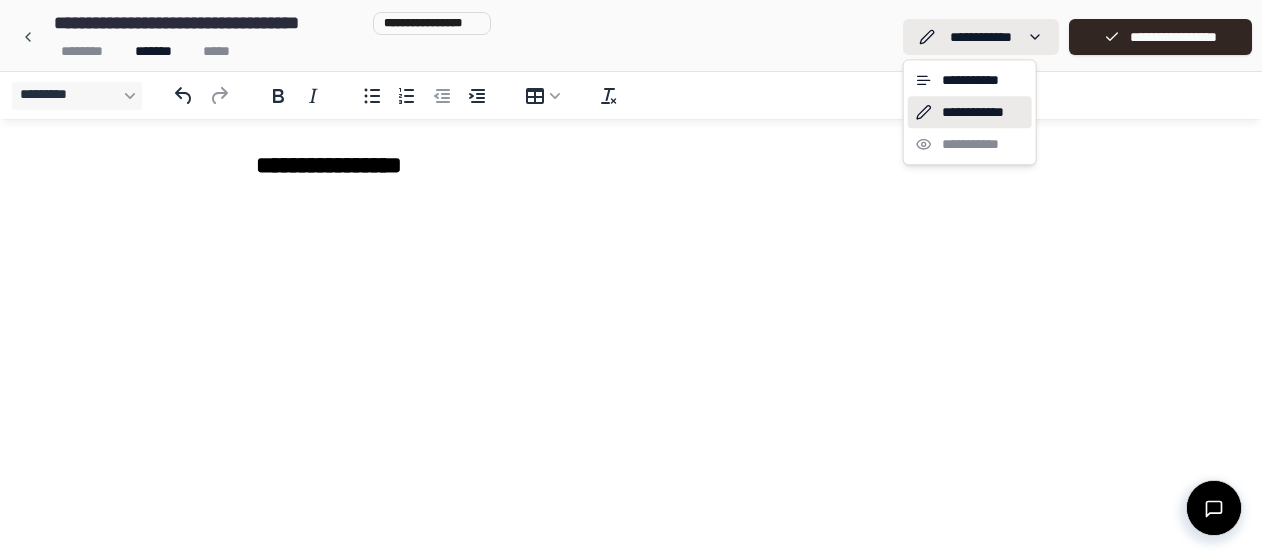 click on "**********" at bounding box center (631, 278) 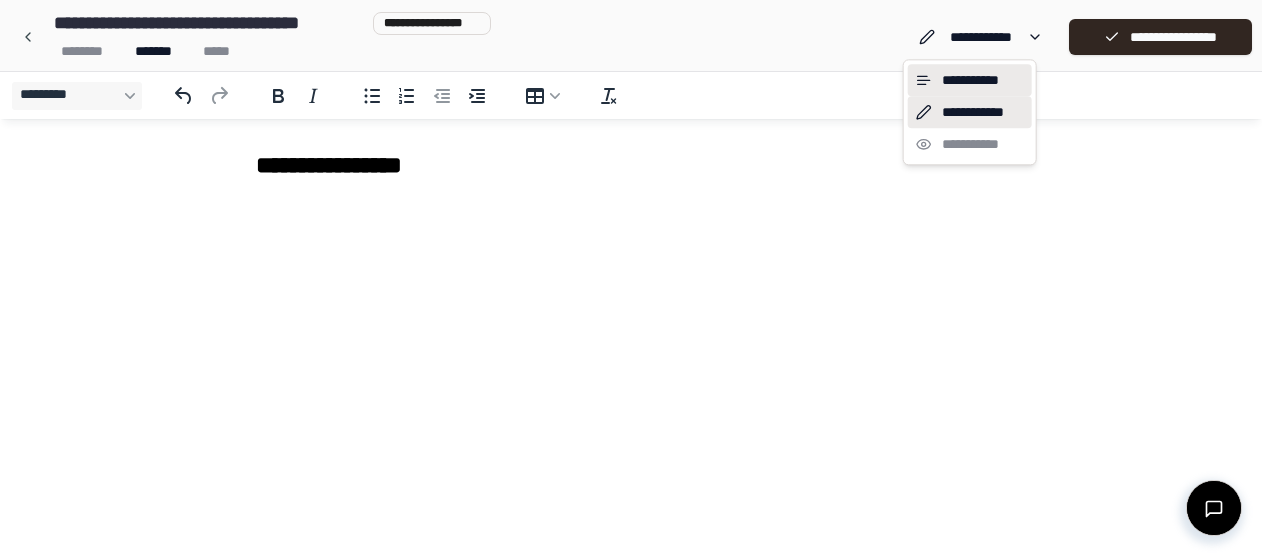 click on "**********" at bounding box center [970, 80] 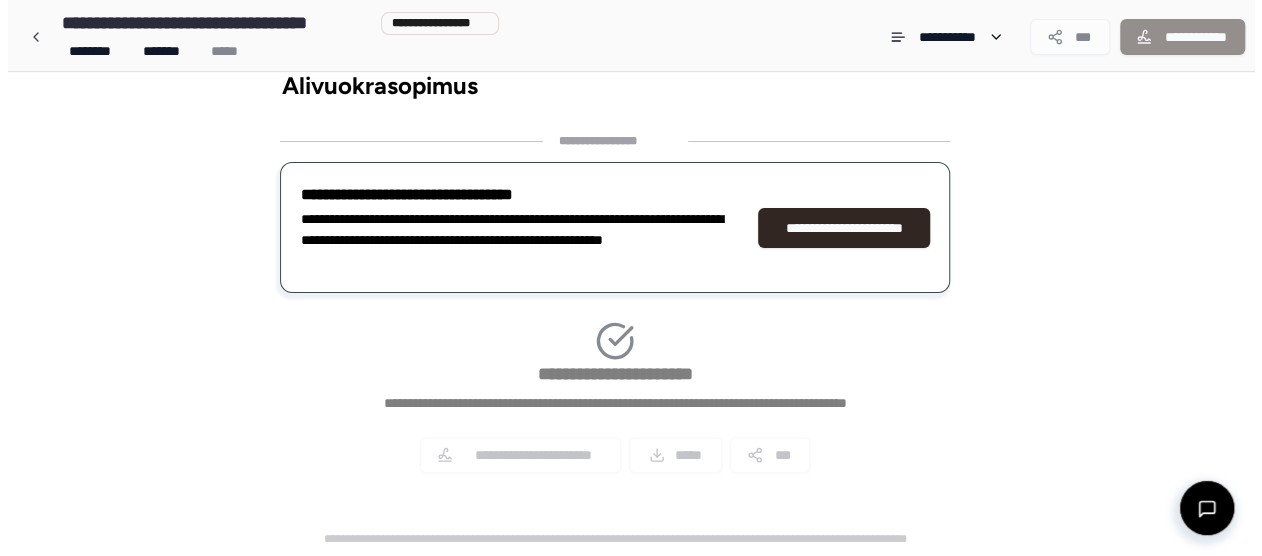 scroll, scrollTop: 0, scrollLeft: 0, axis: both 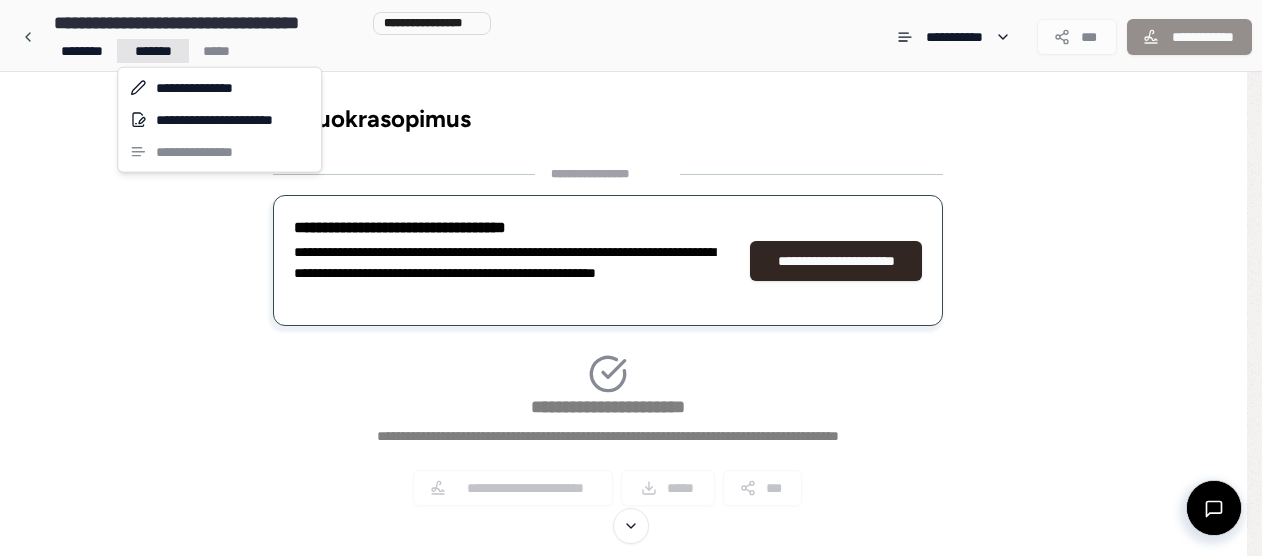 click on "**********" at bounding box center [631, 295] 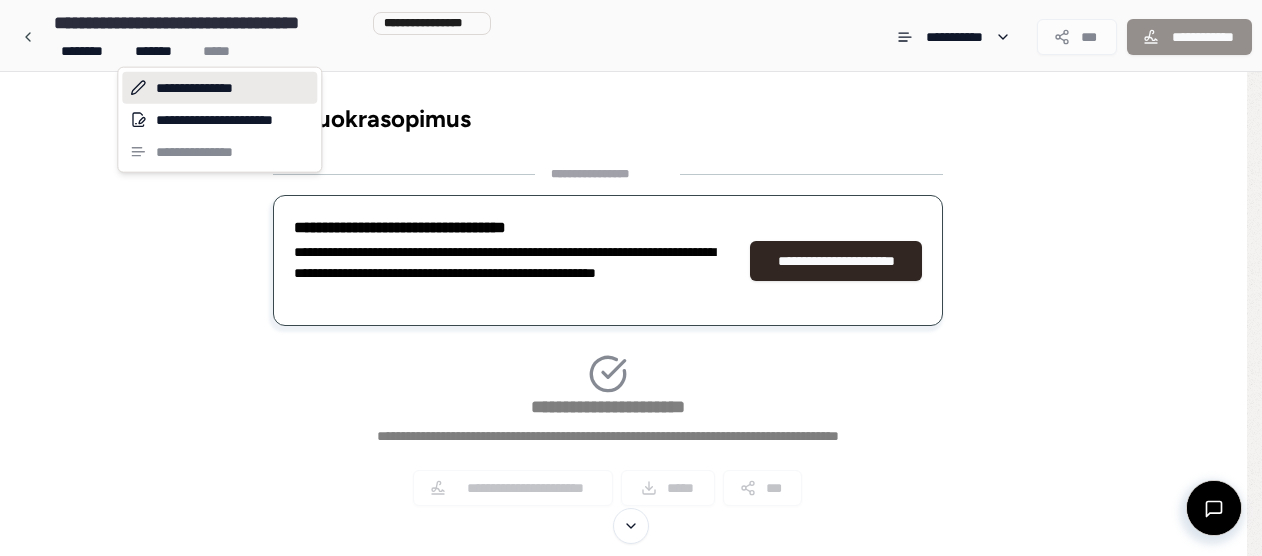 click on "**********" at bounding box center (219, 88) 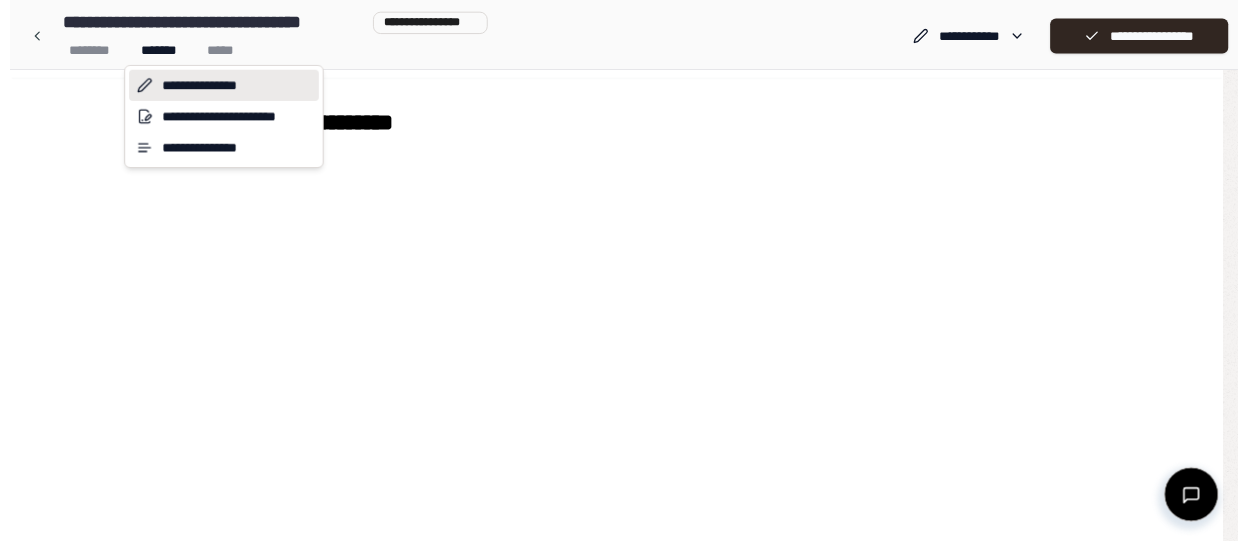 scroll, scrollTop: 0, scrollLeft: 0, axis: both 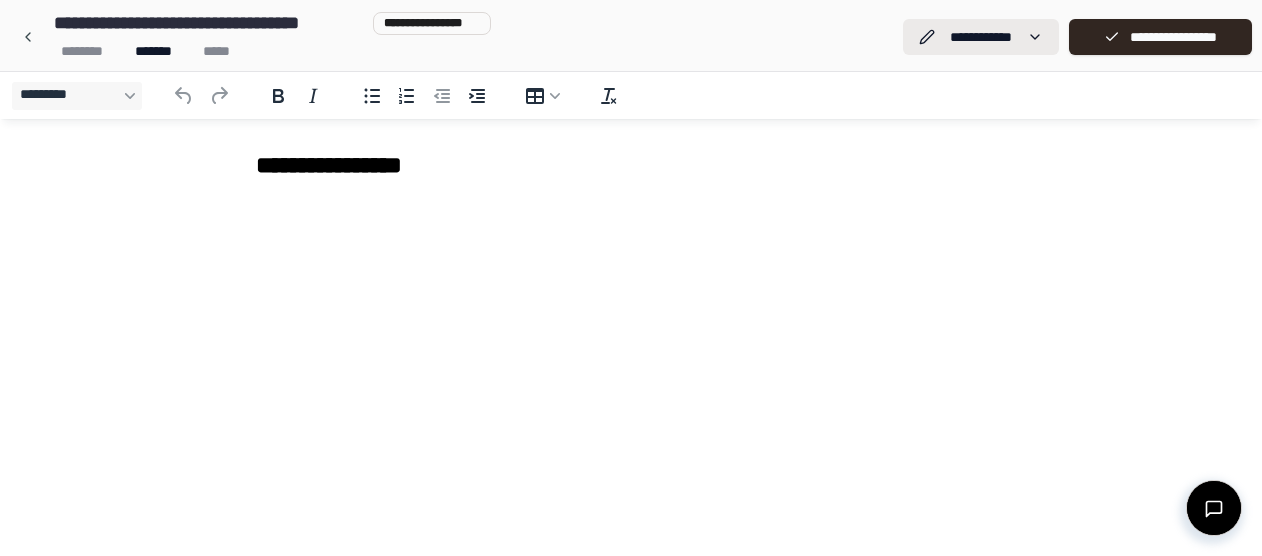 click on "**********" at bounding box center [631, 278] 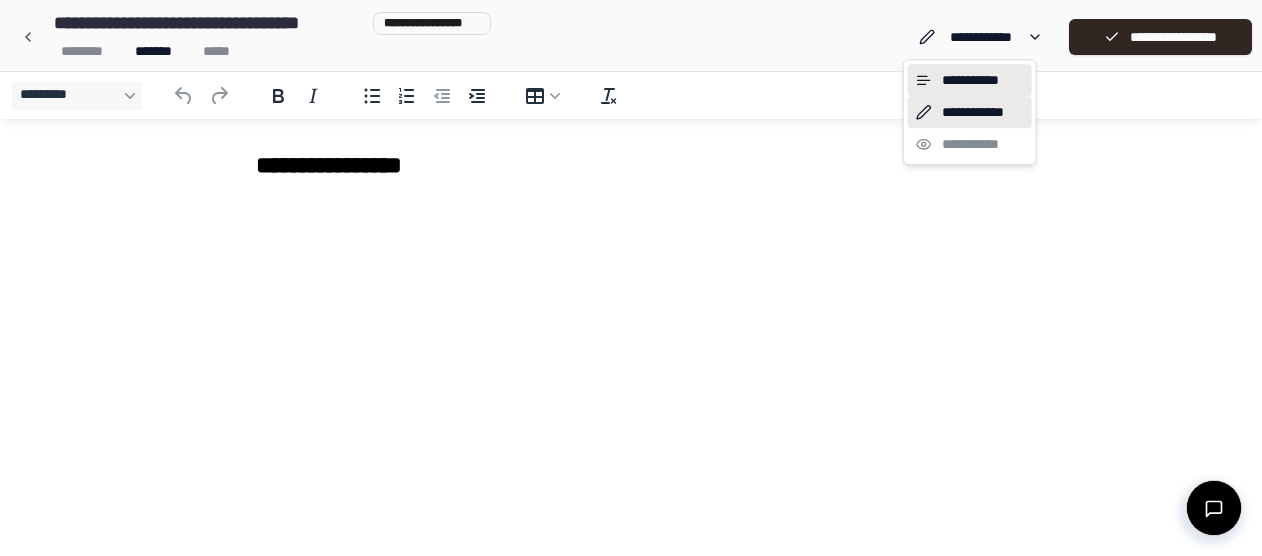 click on "**********" at bounding box center (970, 80) 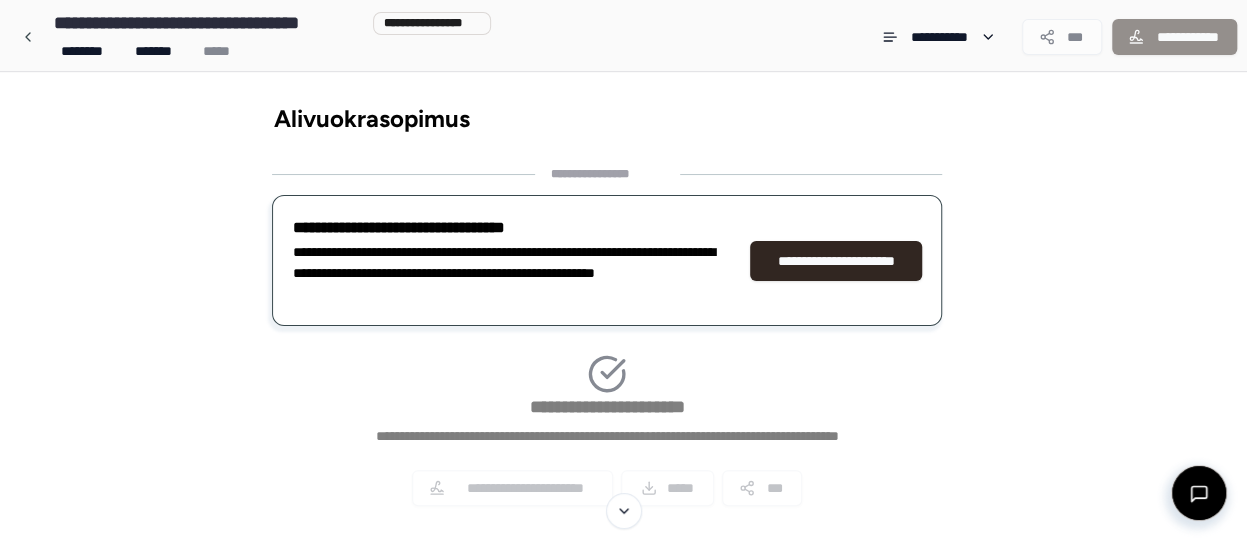click on "**********" at bounding box center [1174, 37] 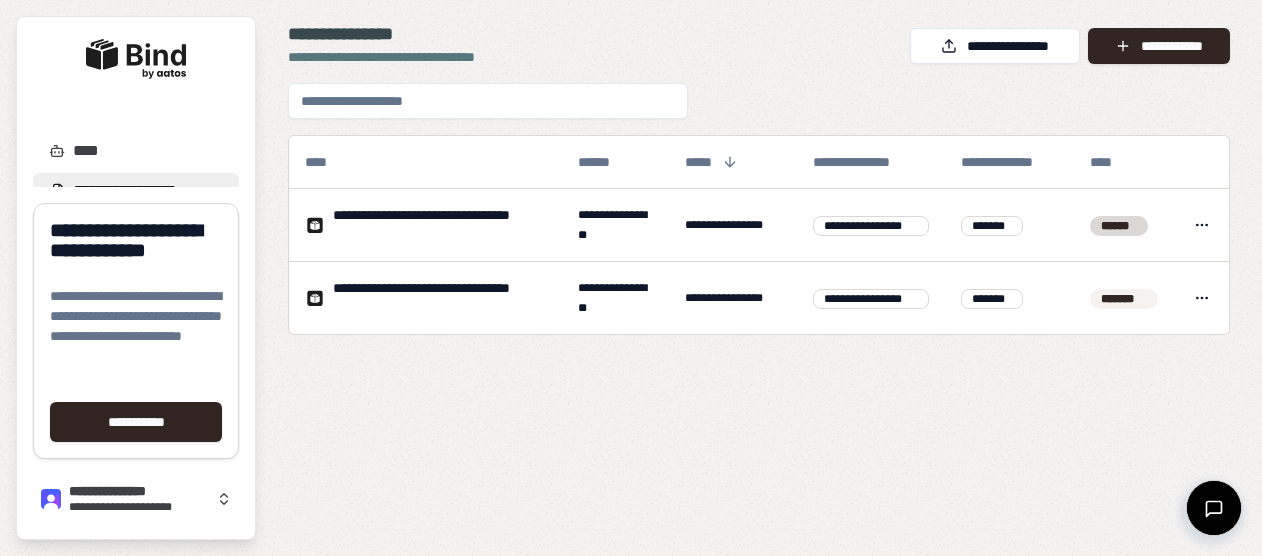 scroll, scrollTop: 0, scrollLeft: 0, axis: both 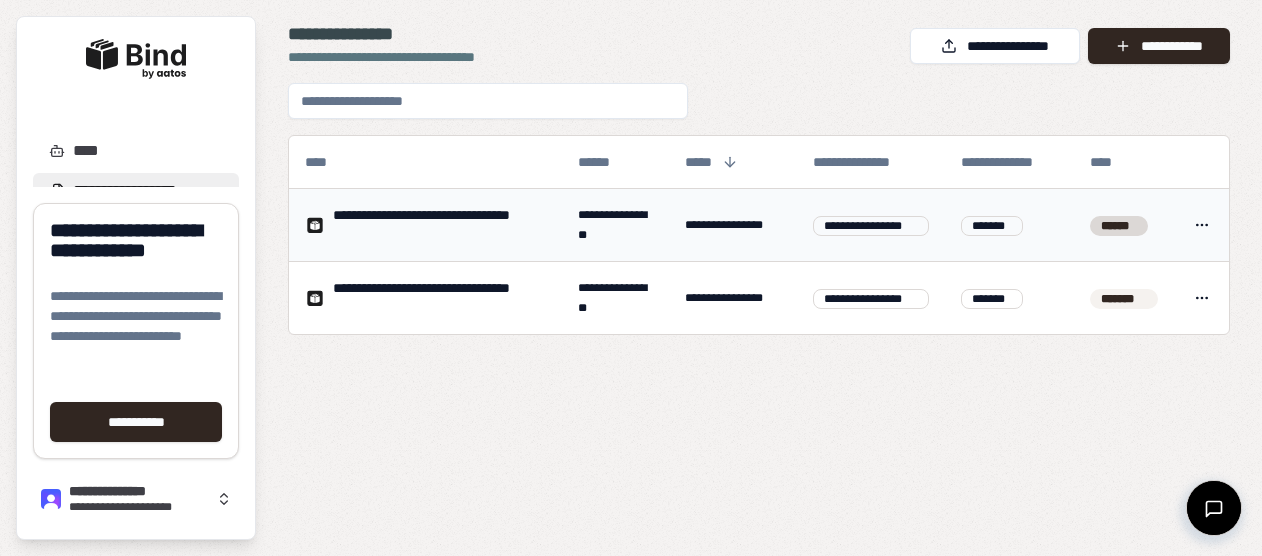 click on "**********" at bounding box center (439, 225) 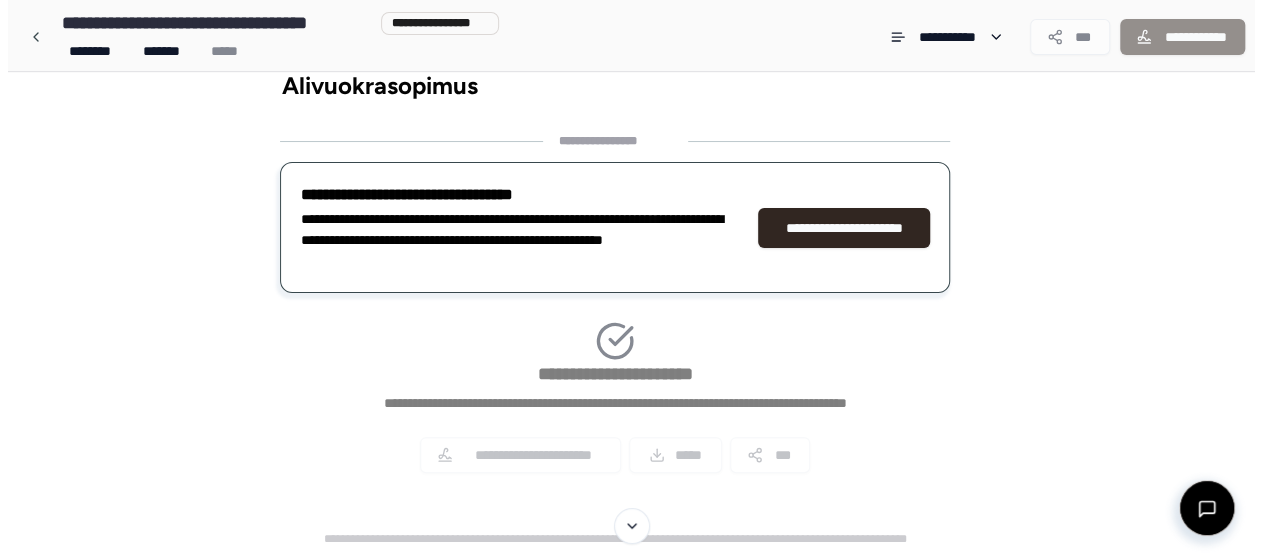 scroll, scrollTop: 0, scrollLeft: 0, axis: both 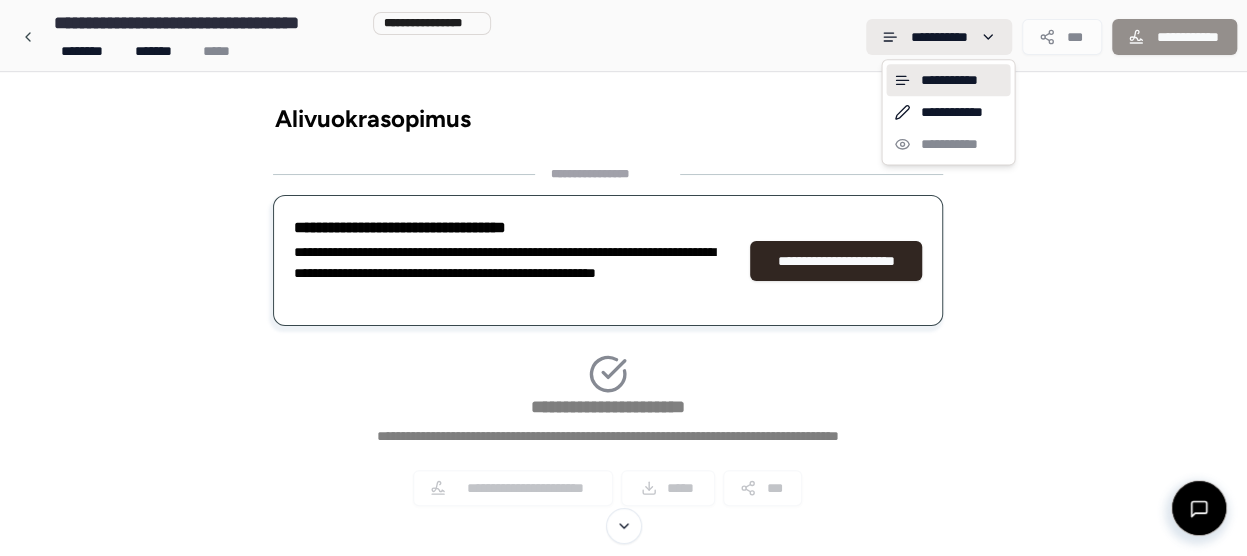 click on "Alivuokrasopimus [FIRST] [LAST] [ADDRESS] [CITY] [STATE] [POSTAL_CODE] [COUNTRY] [PHONE] [EMAIL] [DOB] [NATIONALITY] [PASSPORT_NUMBER] [DRIVER_LICENSE] [CREDIT_CARD] [SSN] [MARITAL_STATUS] [OCCUPATION] [EMPLOYER] [SALARY] [BANK_NAME] [ACCOUNT_NUMBER]
[FIRST] [LAST] [ADDRESS] [CITY] [STATE] [POSTAL_CODE] [COUNTRY] [PHONE] [EMAIL] [DOB] [NATIONALITY] [PASSPORT_NUMBER] [DRIVER_LICENSE] [CREDIT_CARD] [SSN] [MARITAL_STATUS] [OCCUPATION] [EMPLOYER] [SALARY] [BANK_NAME] [ACCOUNT_NUMBER]" at bounding box center (631, 295) 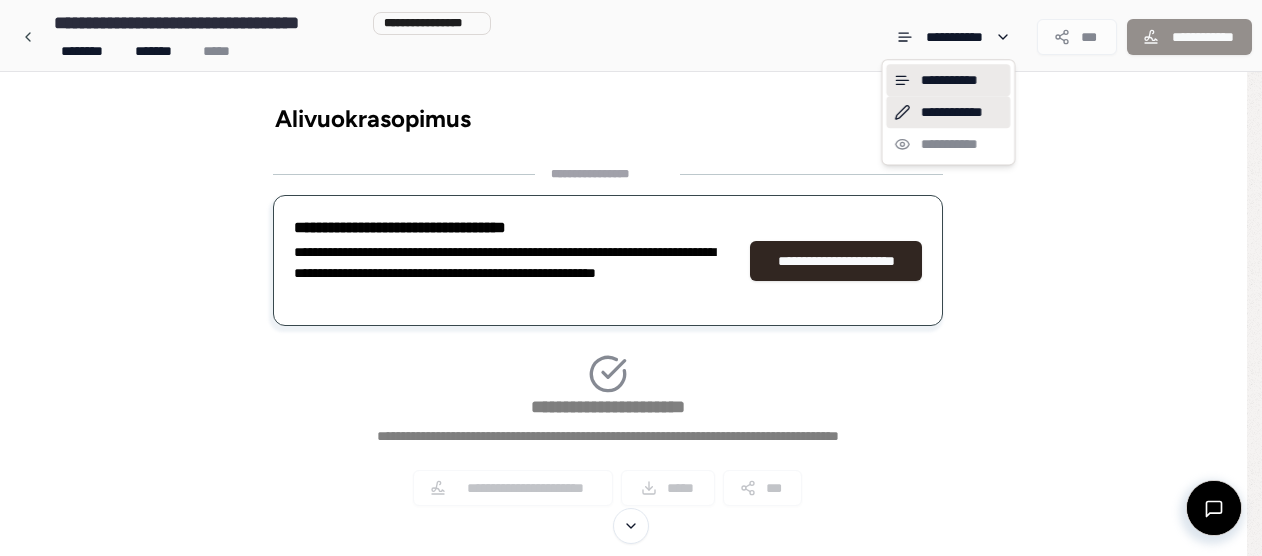 click on "**********" at bounding box center [948, 112] 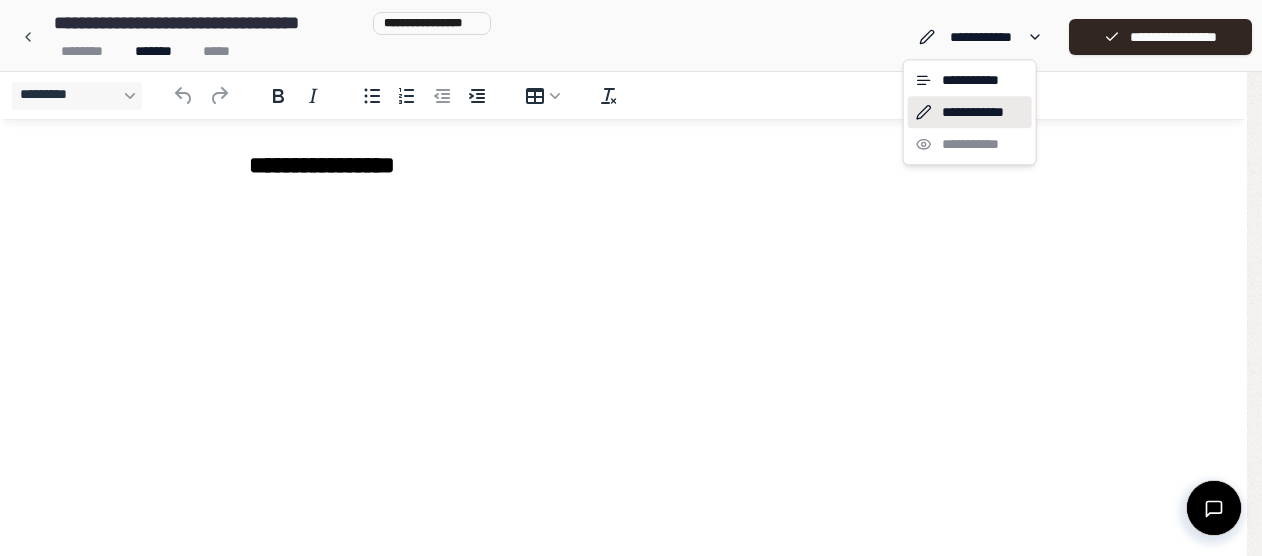 scroll, scrollTop: 0, scrollLeft: 0, axis: both 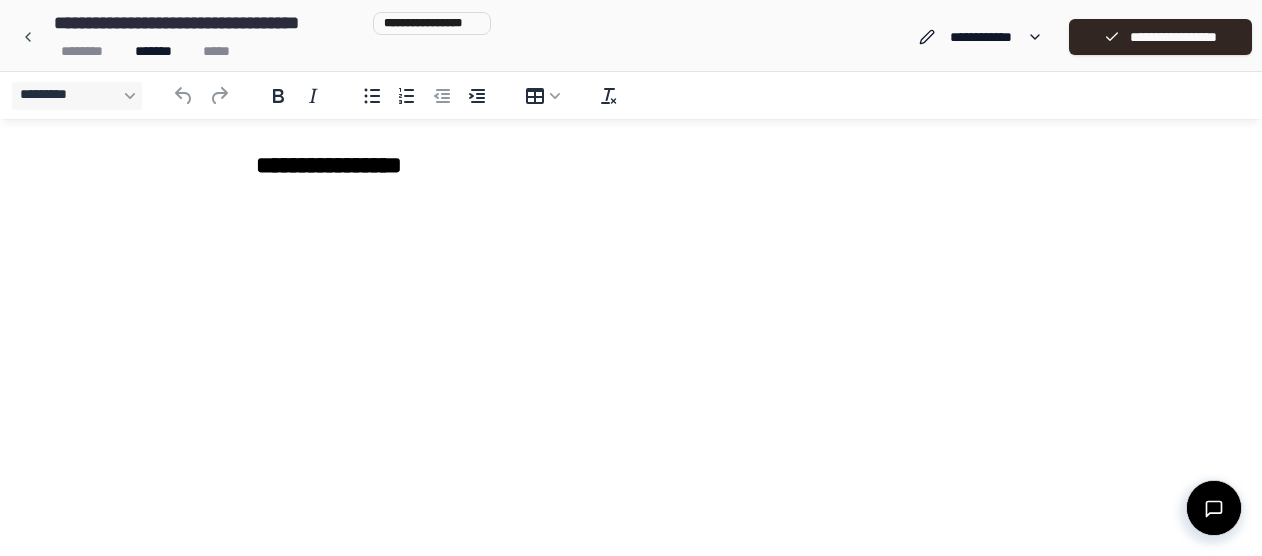 drag, startPoint x: 1042, startPoint y: 156, endPoint x: 598, endPoint y: 284, distance: 462.08224 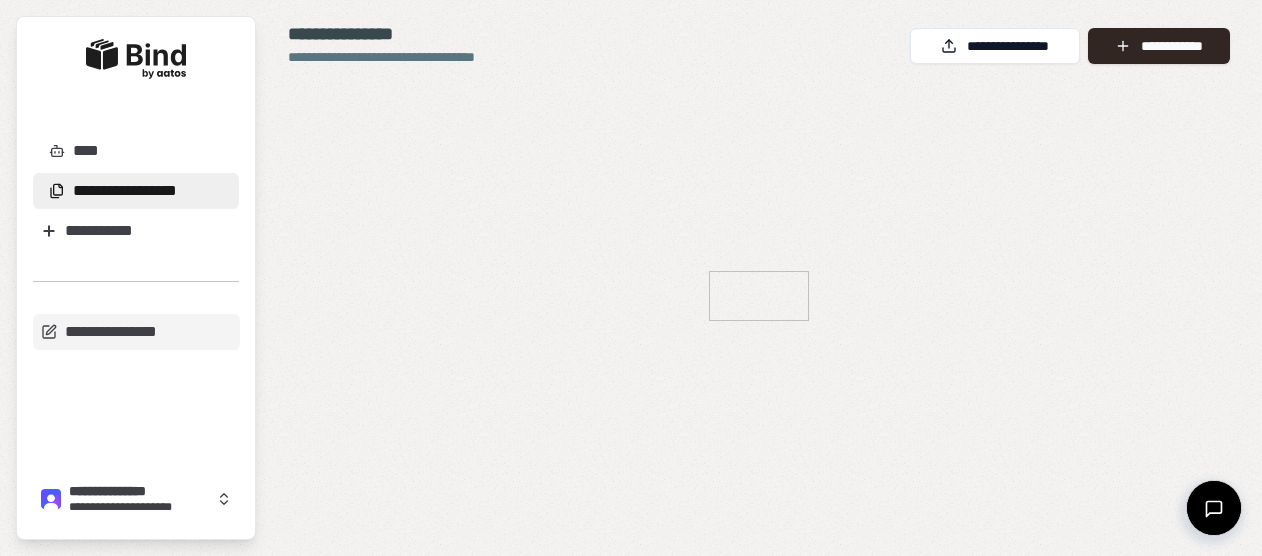 scroll, scrollTop: 0, scrollLeft: 0, axis: both 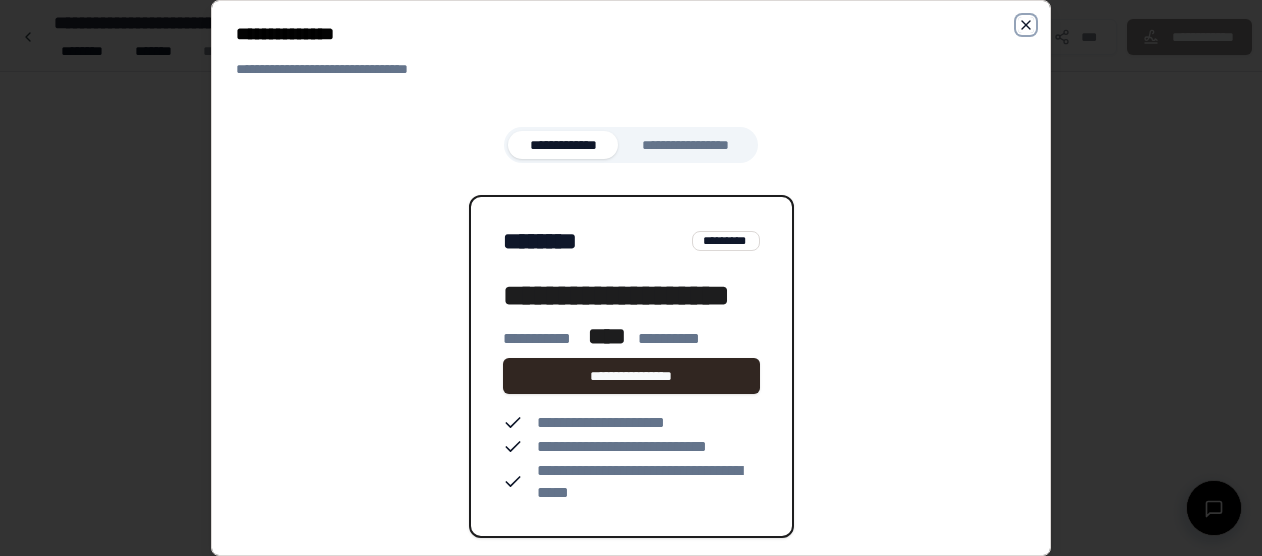 click 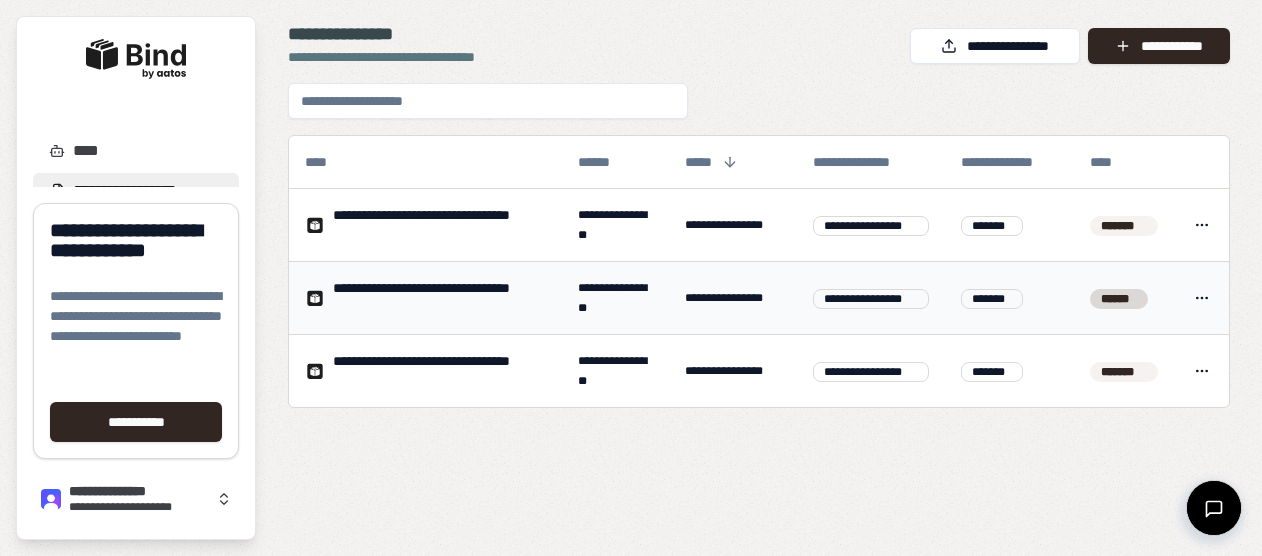 click on "**********" at bounding box center (439, 298) 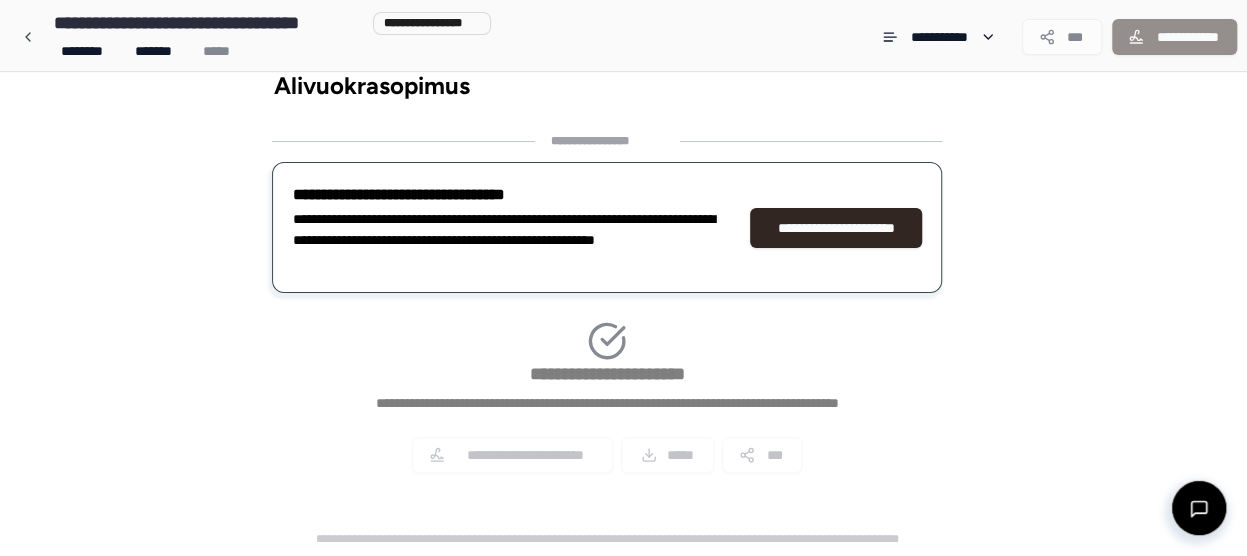scroll, scrollTop: 0, scrollLeft: 0, axis: both 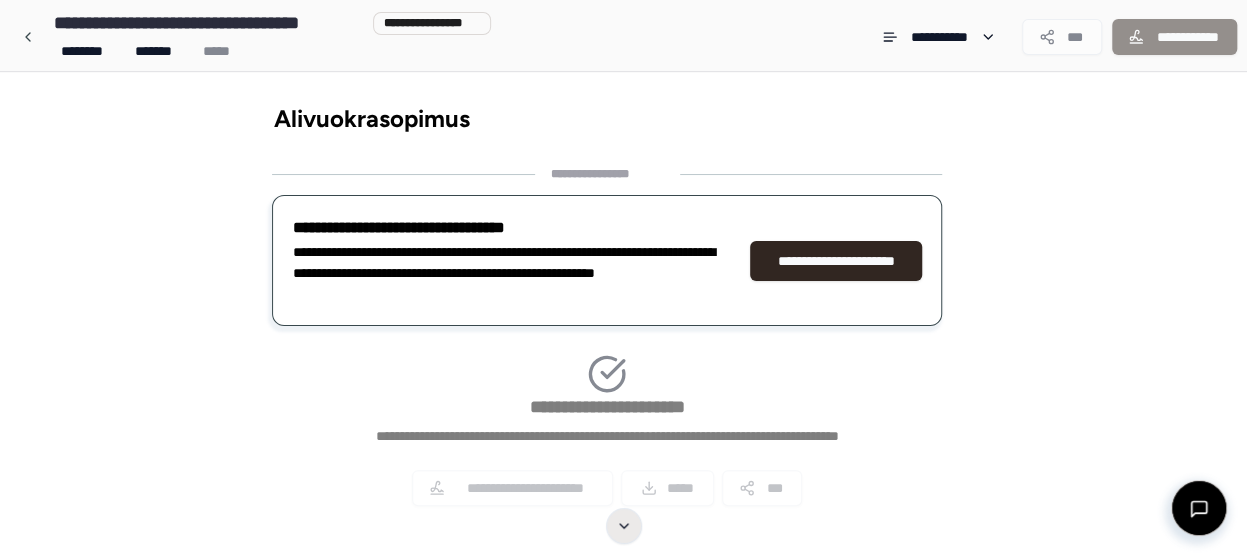 click at bounding box center [624, 526] 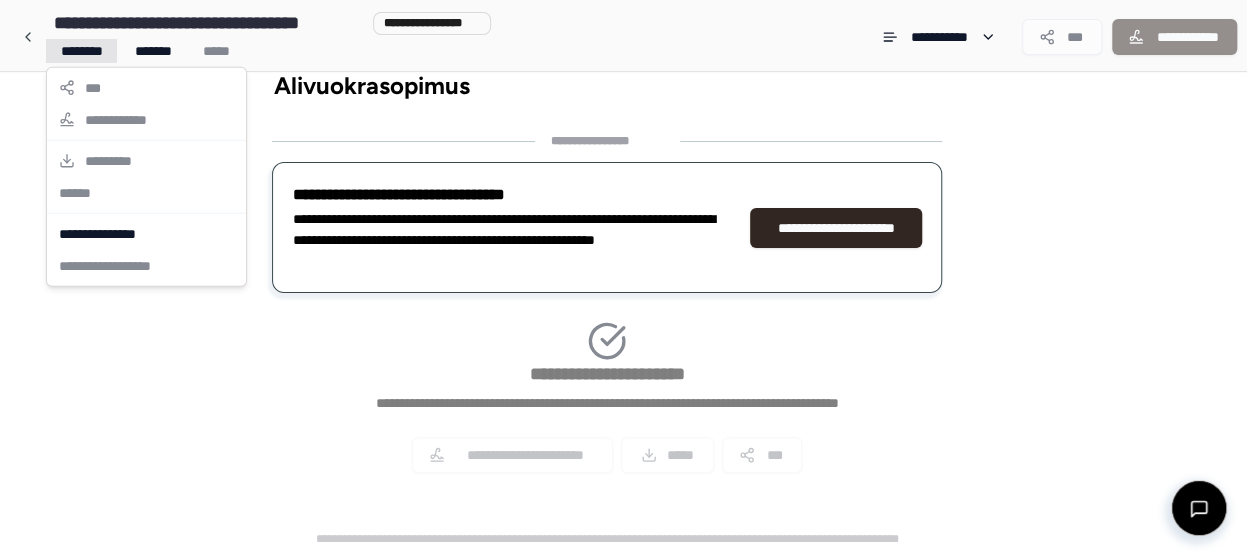 click on "**********" at bounding box center (623, 262) 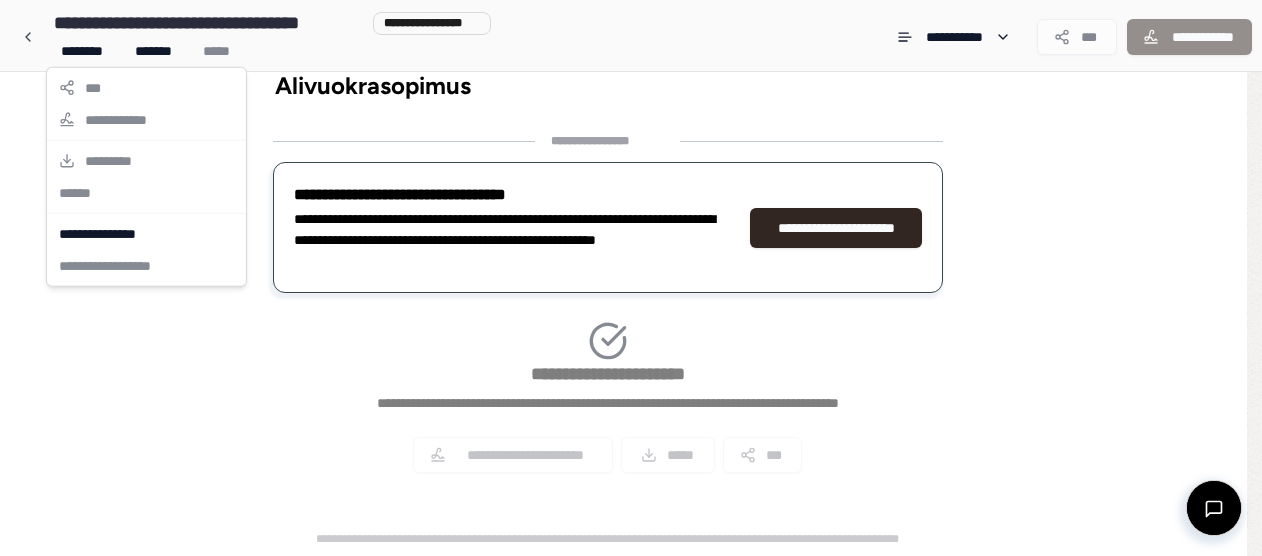 click on "**********" at bounding box center (146, 177) 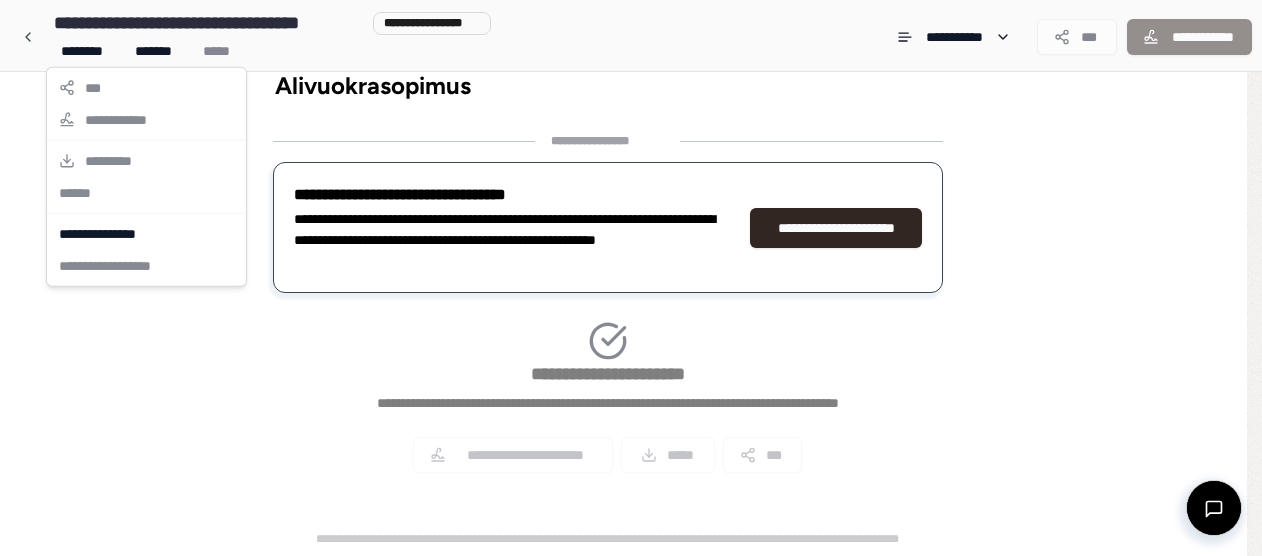 click on "**********" at bounding box center (631, 262) 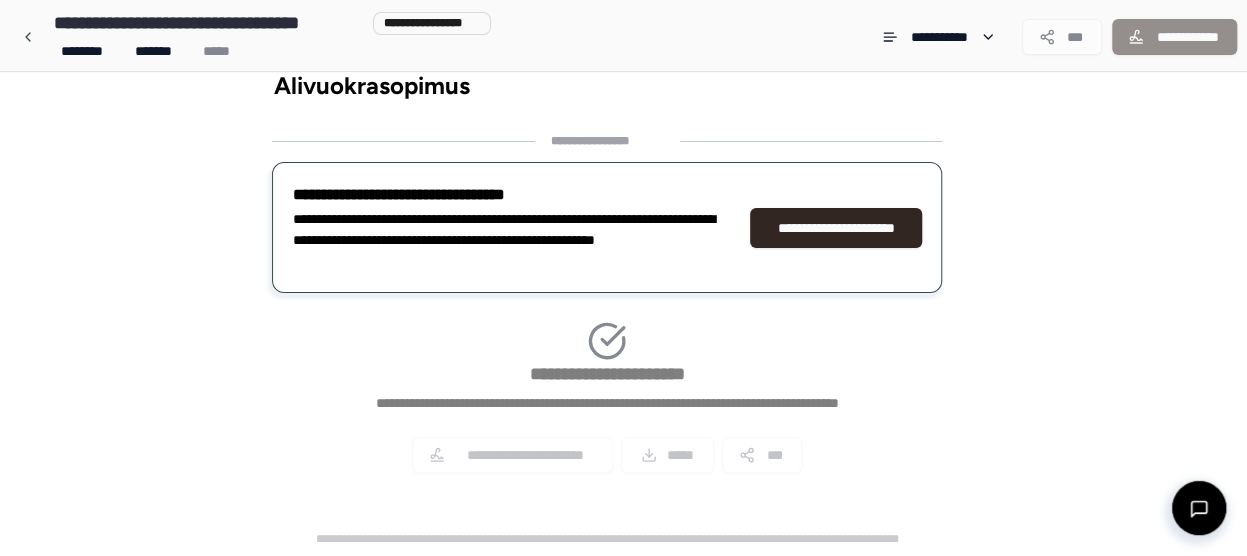click on "**********" at bounding box center [432, 23] 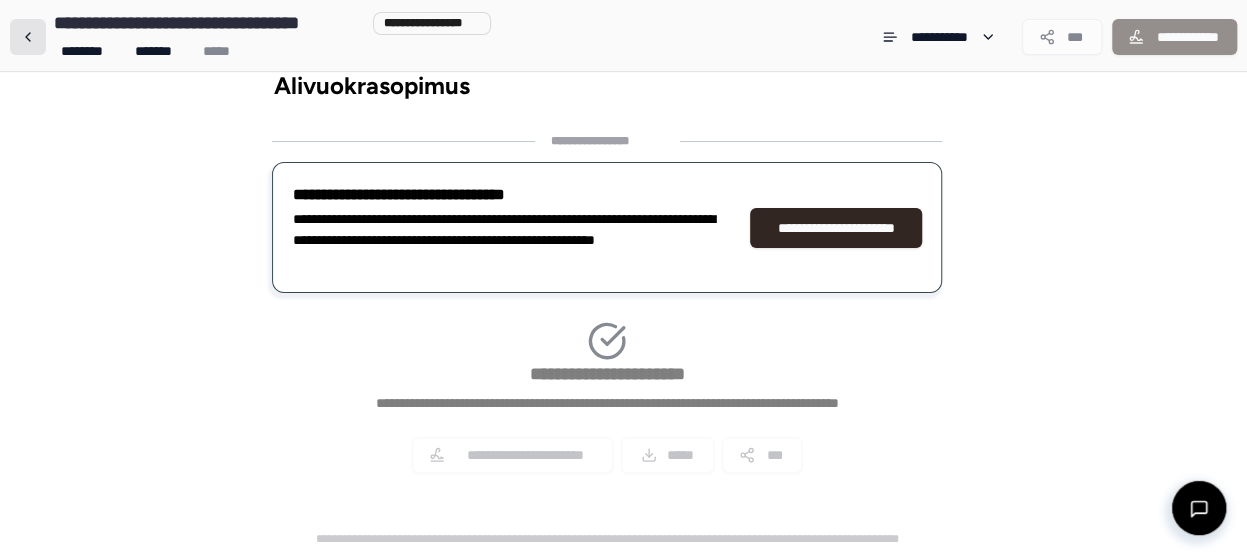 click at bounding box center (28, 37) 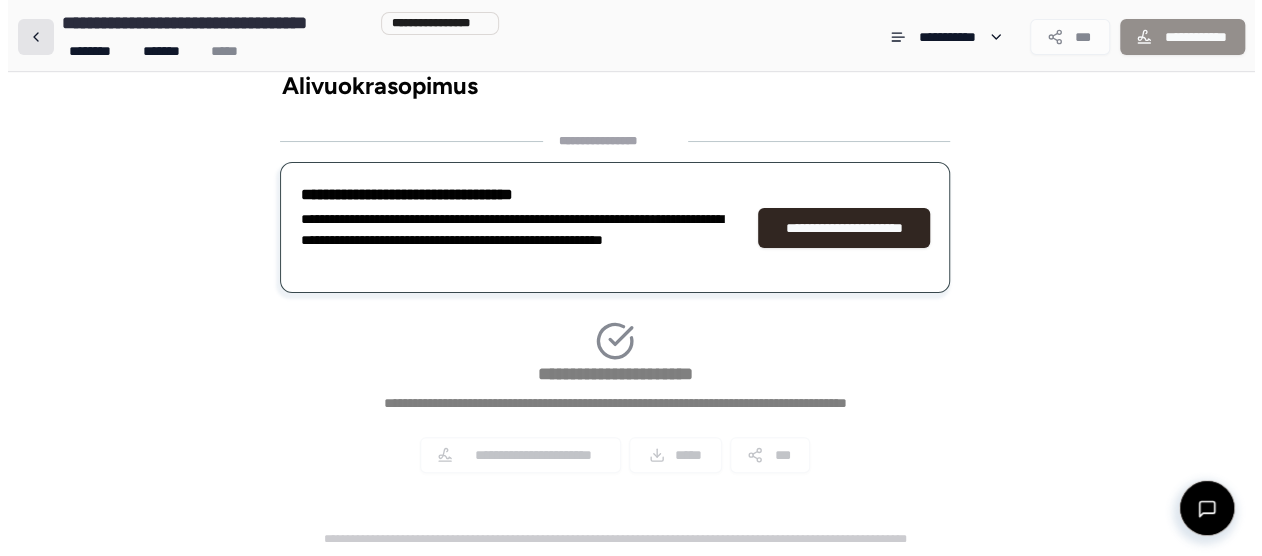 scroll, scrollTop: 0, scrollLeft: 0, axis: both 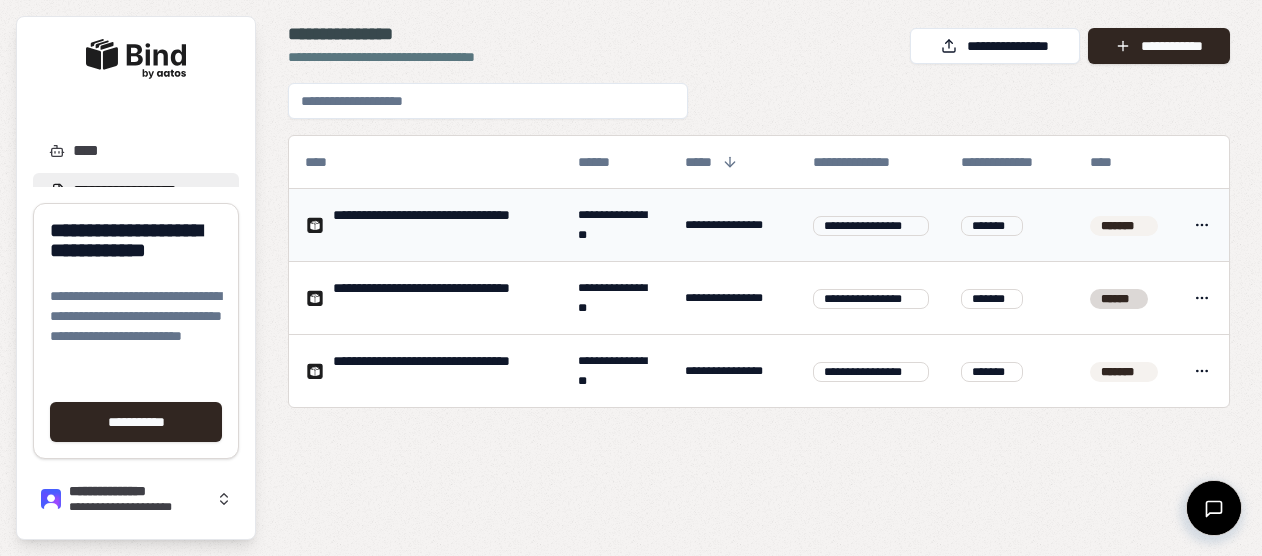 click on "**********" at bounding box center (871, 225) 